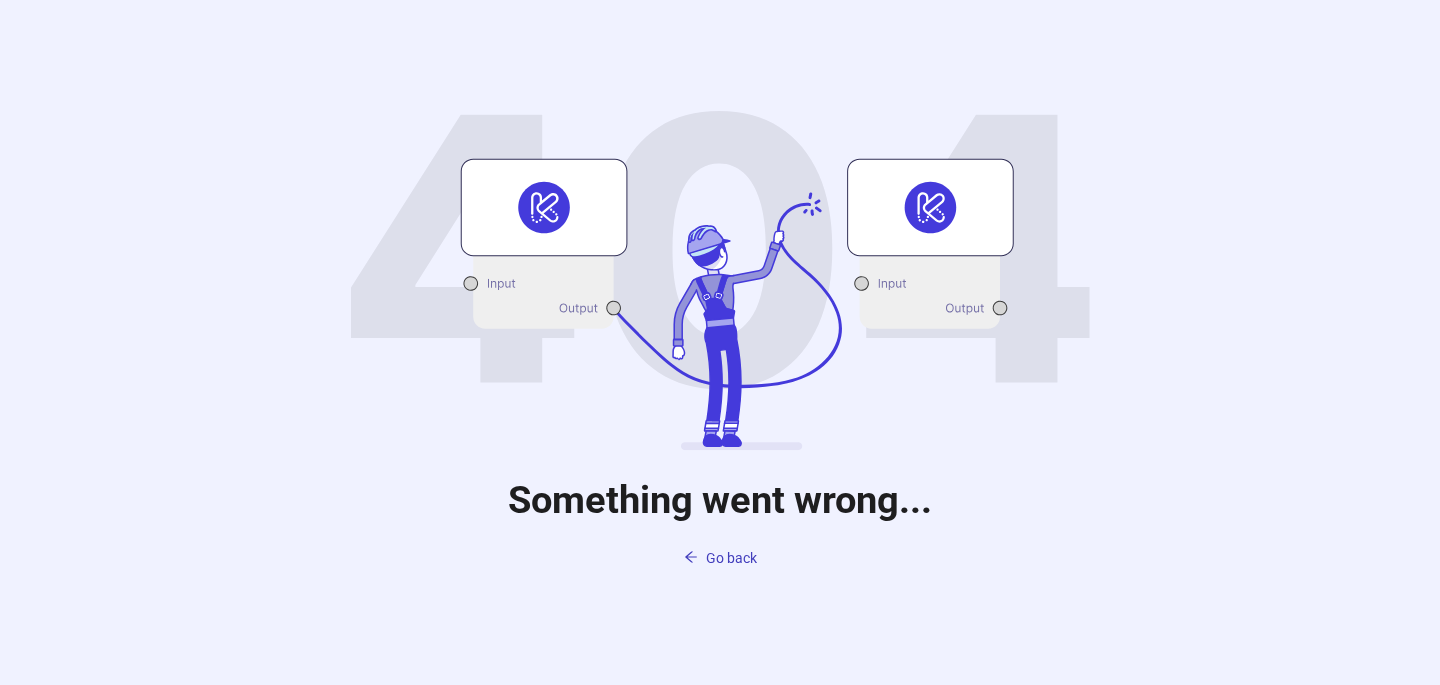 scroll, scrollTop: 0, scrollLeft: 0, axis: both 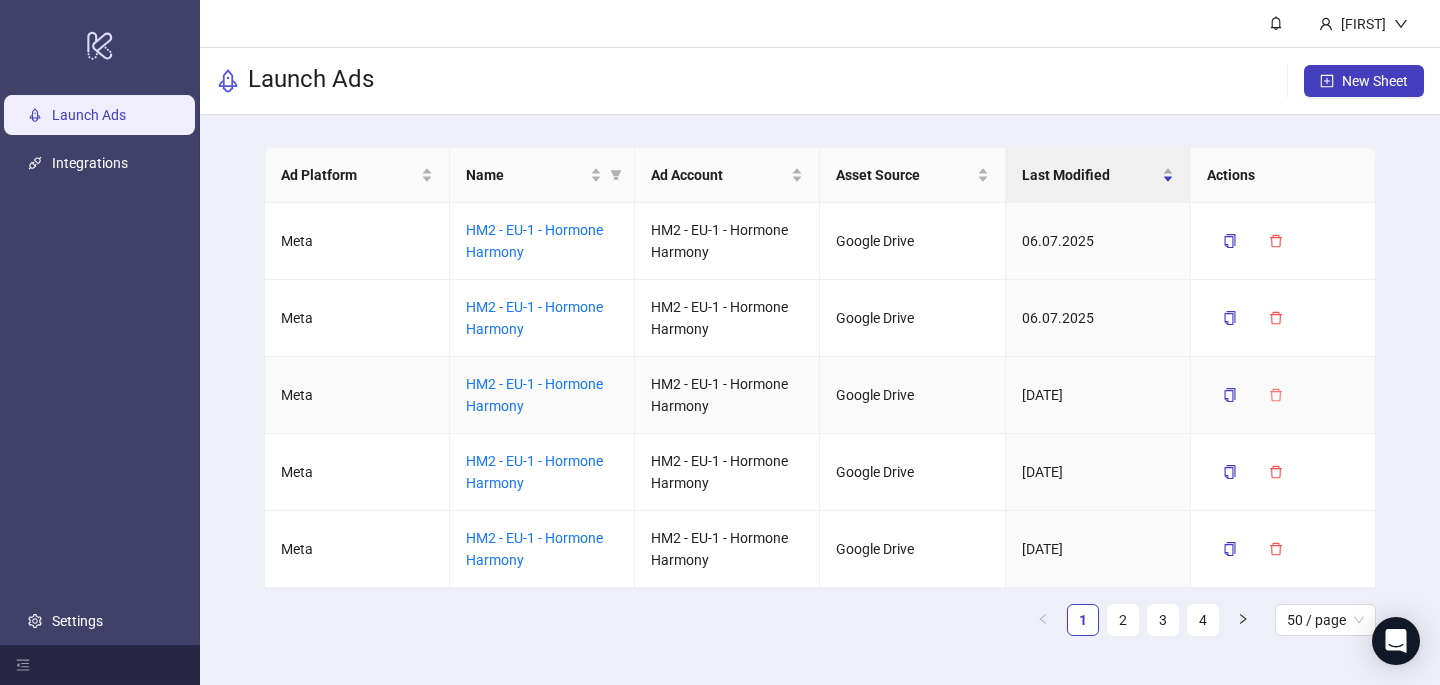click at bounding box center (1276, 395) 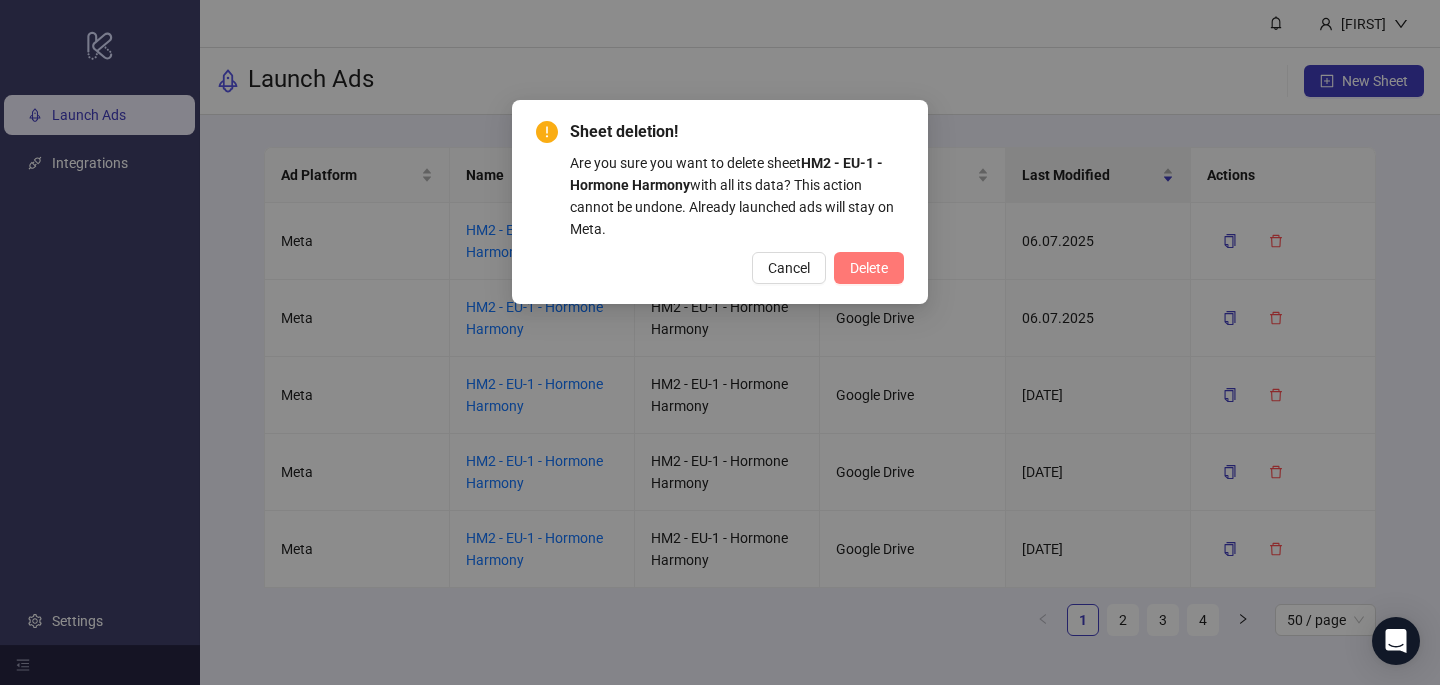 click on "Delete" at bounding box center (869, 268) 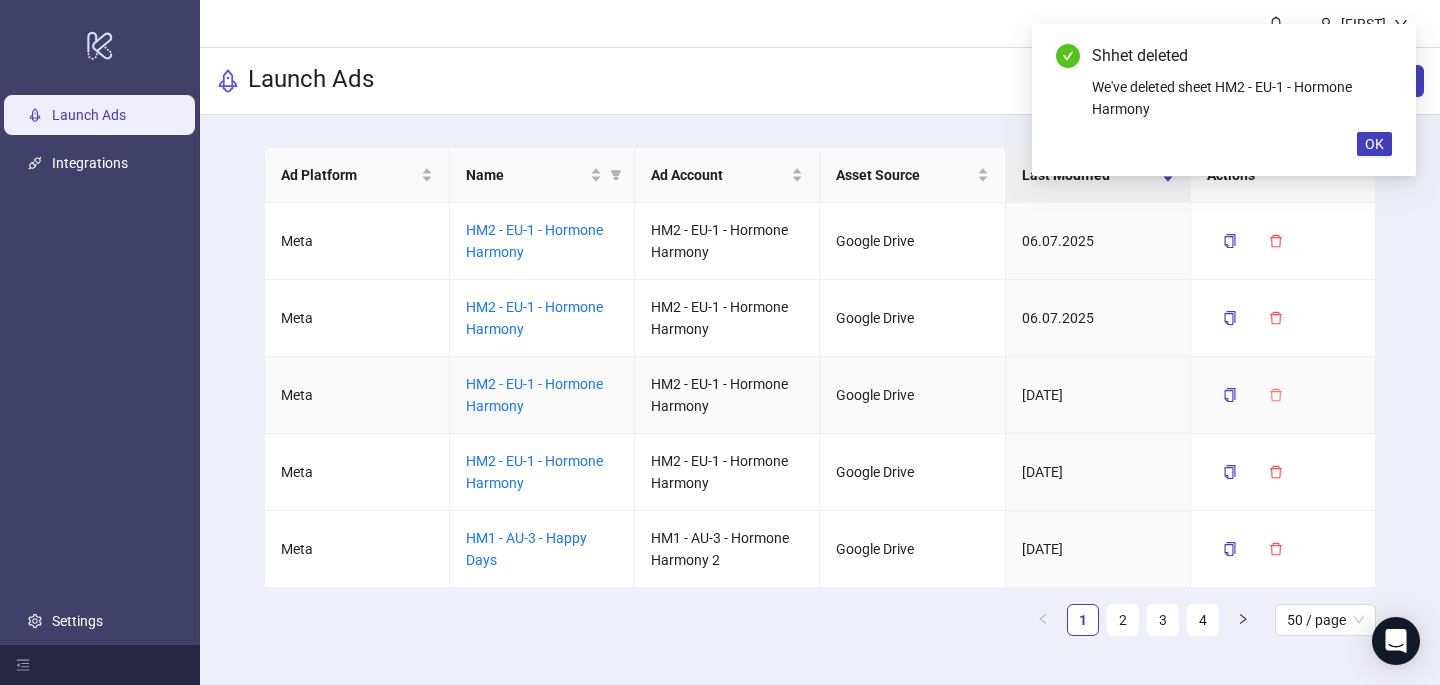 click at bounding box center (1276, 395) 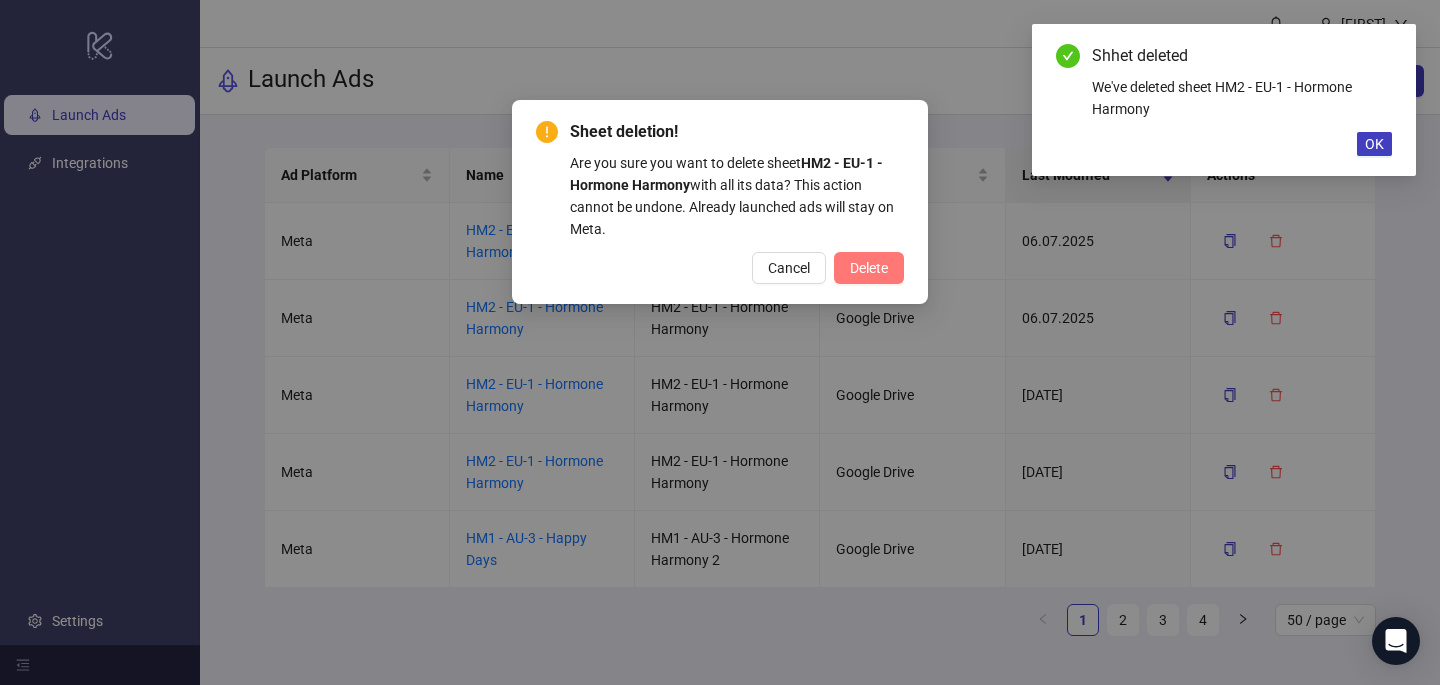 click on "Delete" at bounding box center (869, 268) 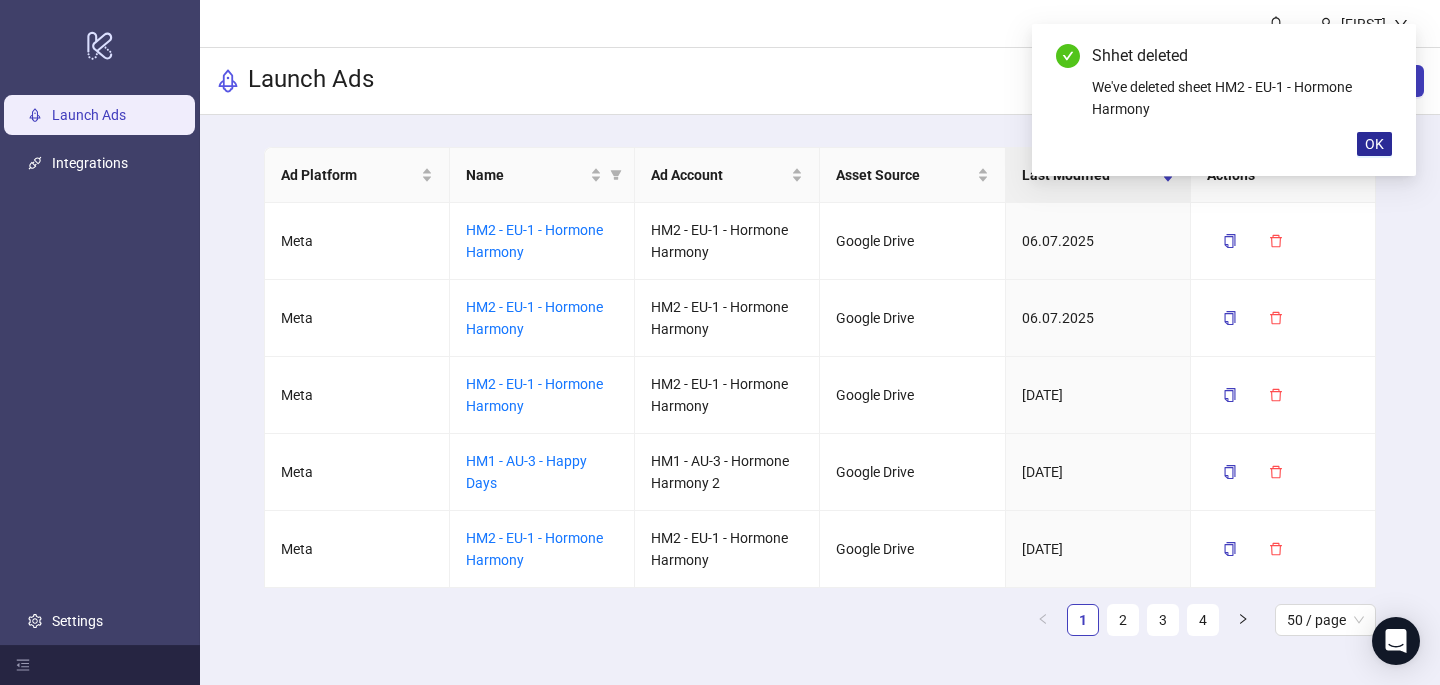 click on "OK" at bounding box center (1374, 144) 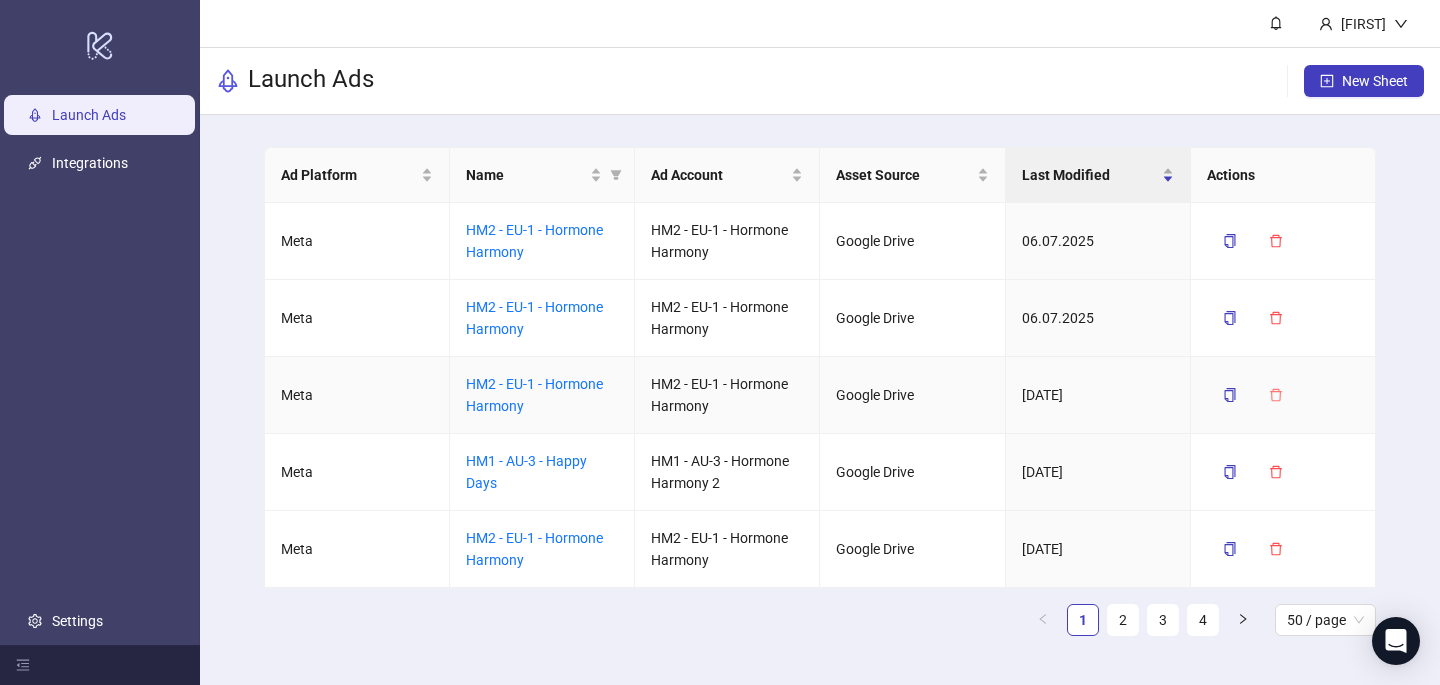 click at bounding box center (1276, 395) 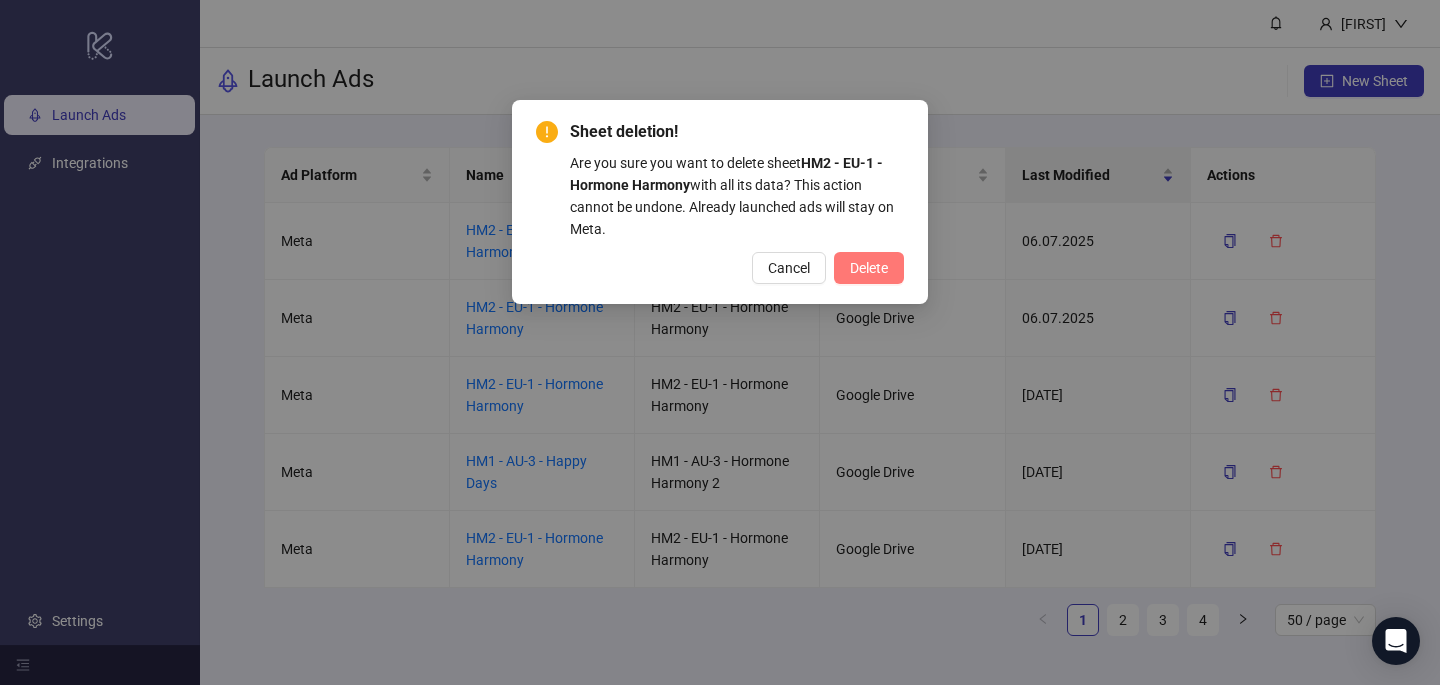 click on "Delete" at bounding box center [869, 268] 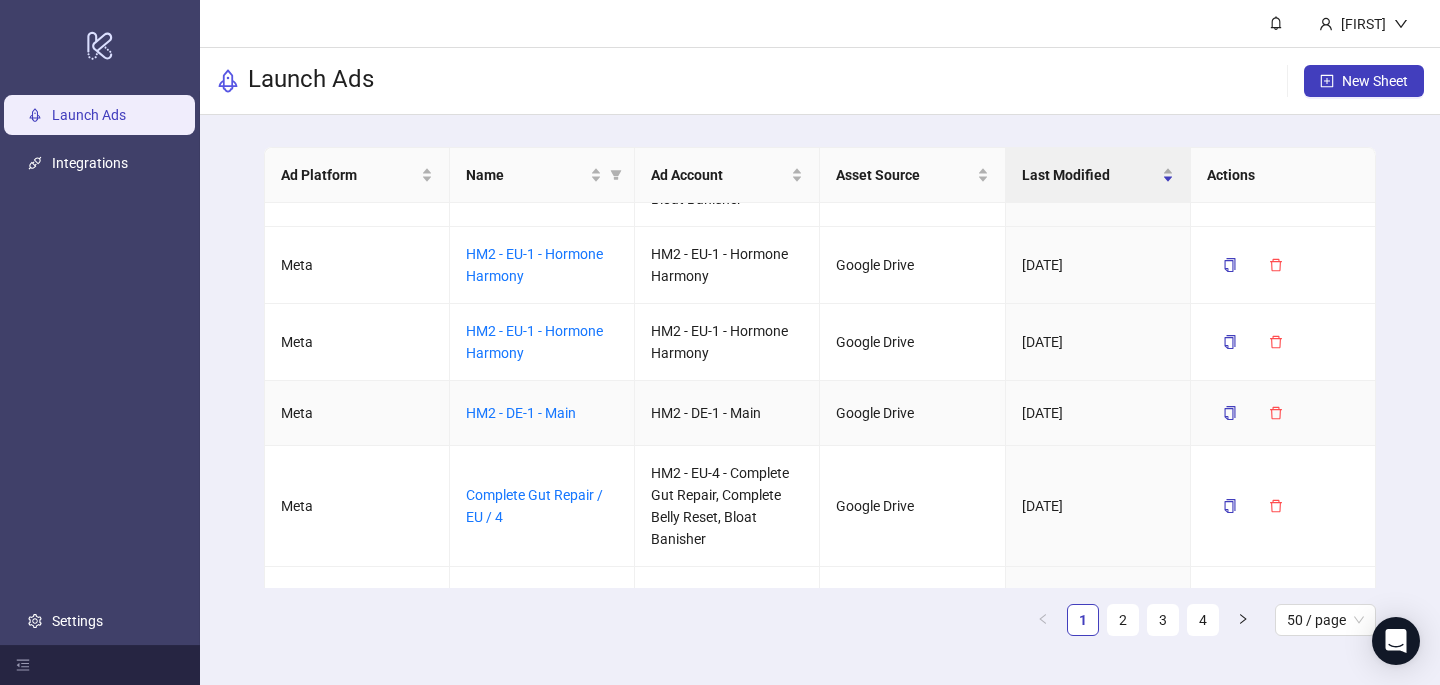 scroll, scrollTop: 1013, scrollLeft: 0, axis: vertical 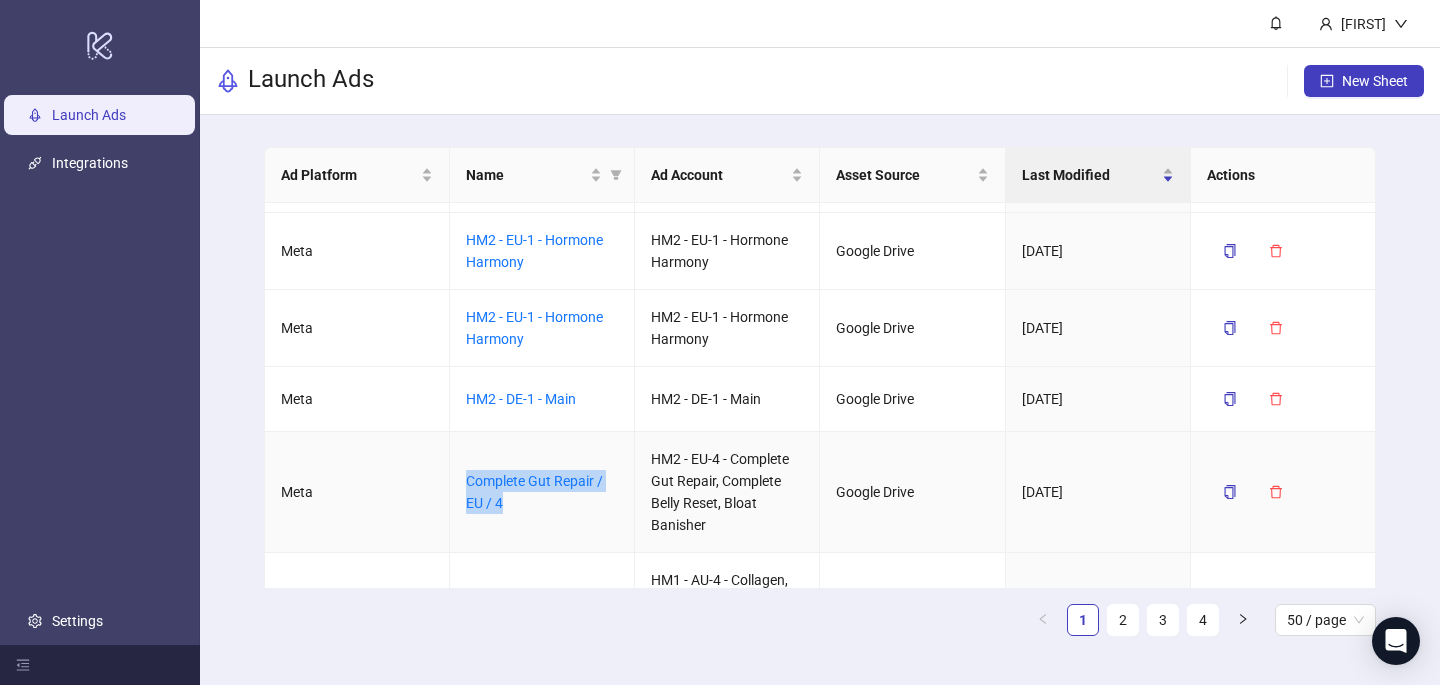 drag, startPoint x: 517, startPoint y: 506, endPoint x: 465, endPoint y: 491, distance: 54.120235 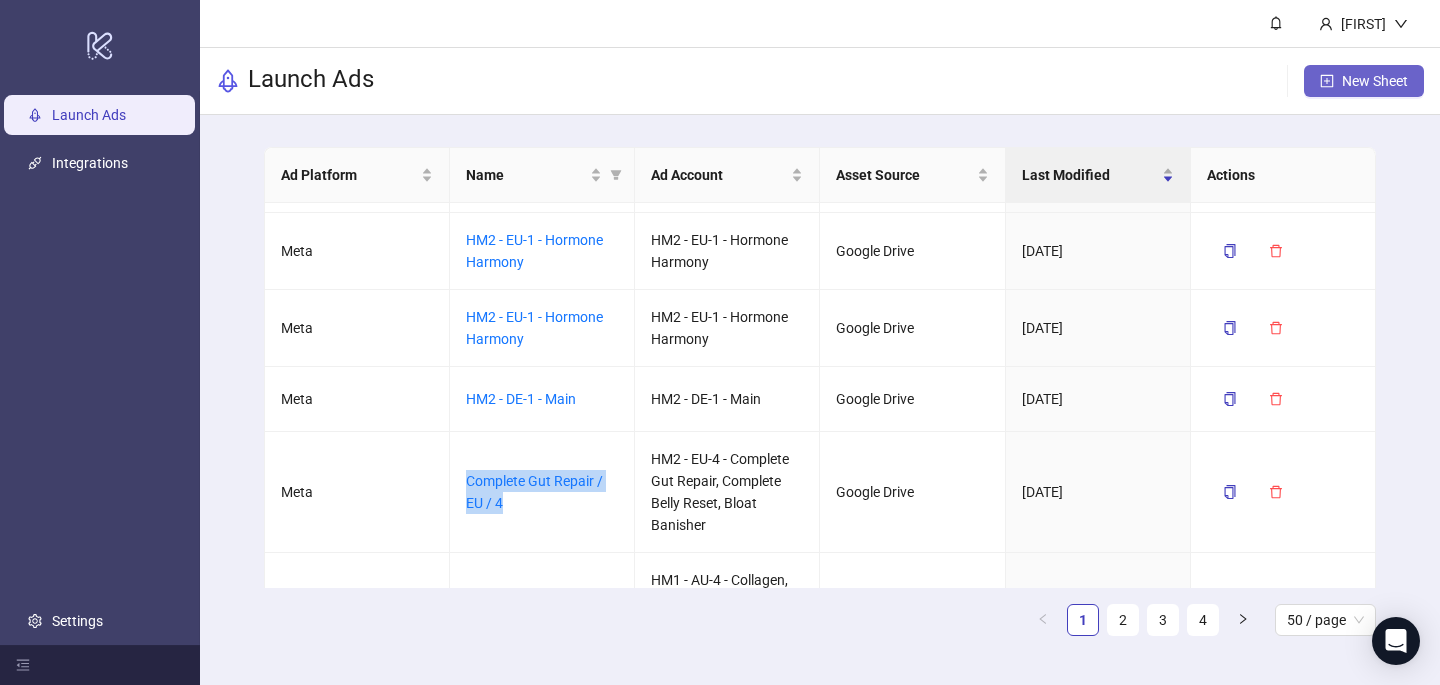 click on "New Sheet" at bounding box center (1364, 81) 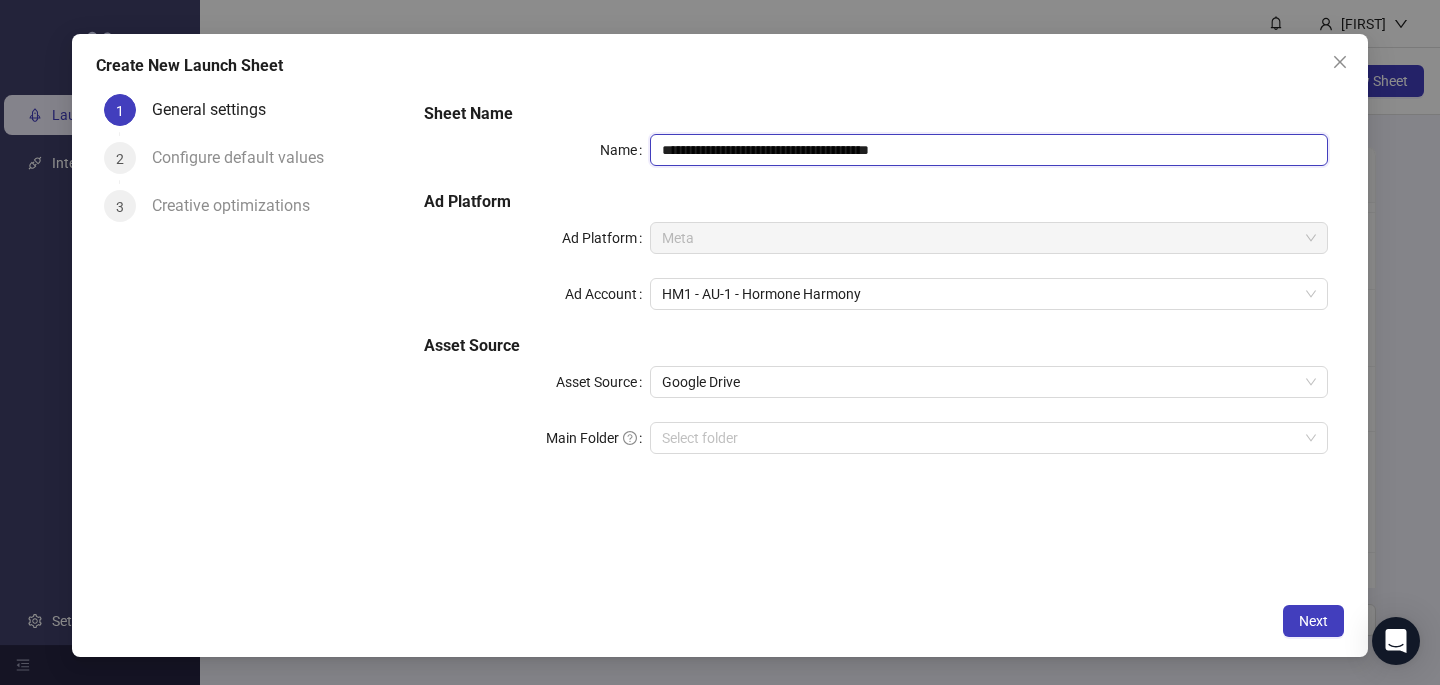 click on "**********" at bounding box center [989, 150] 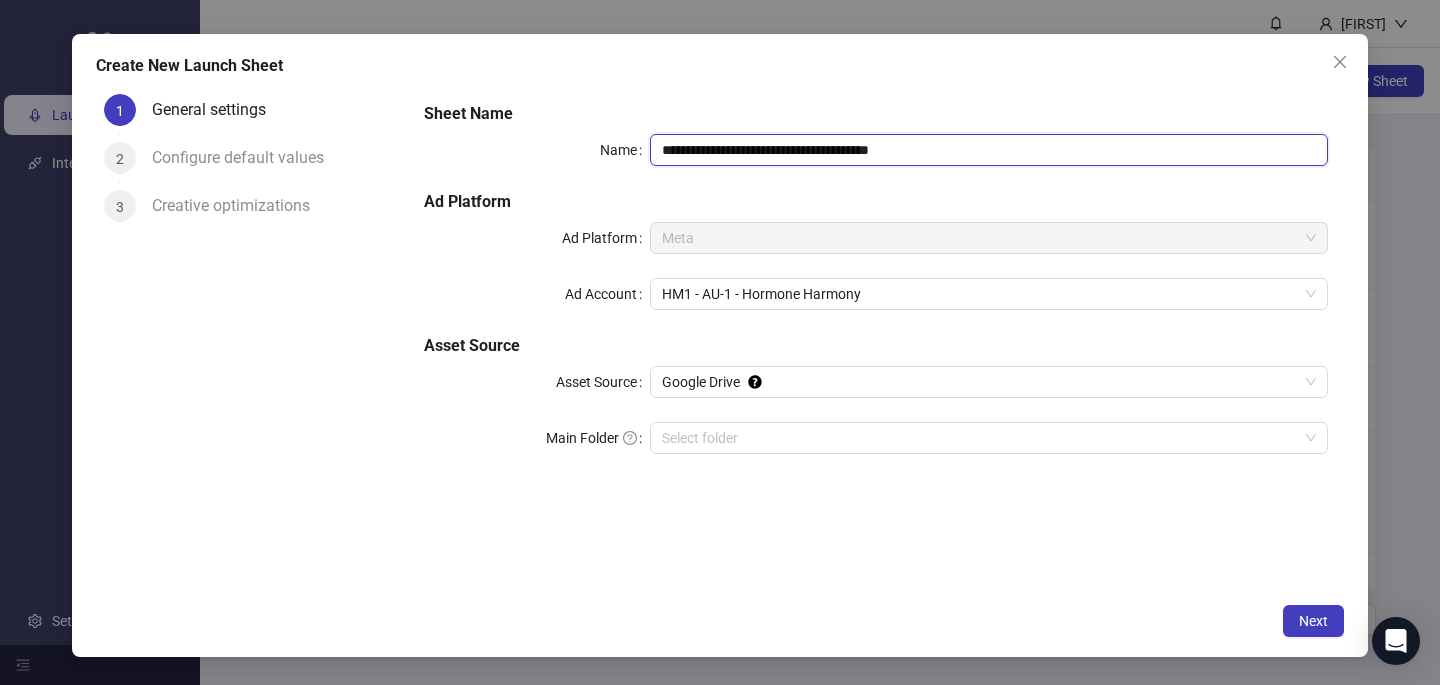paste 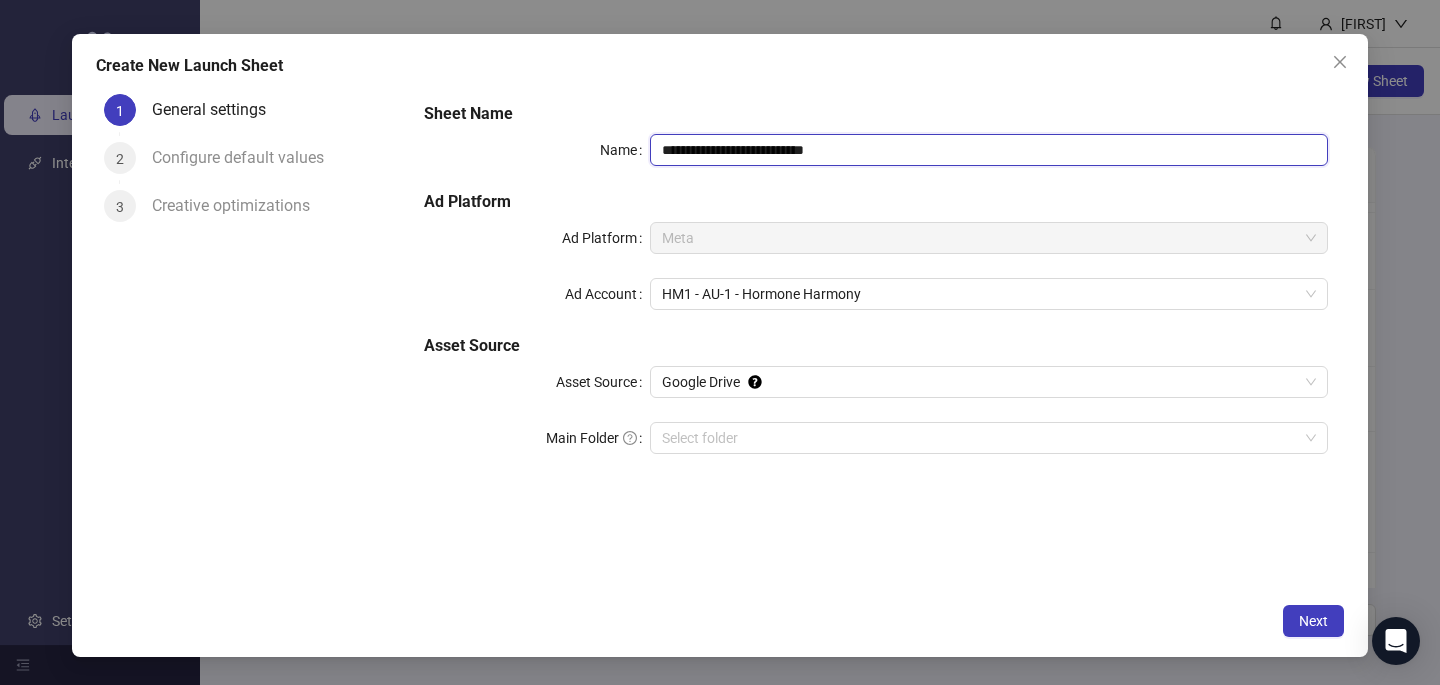 type on "**********" 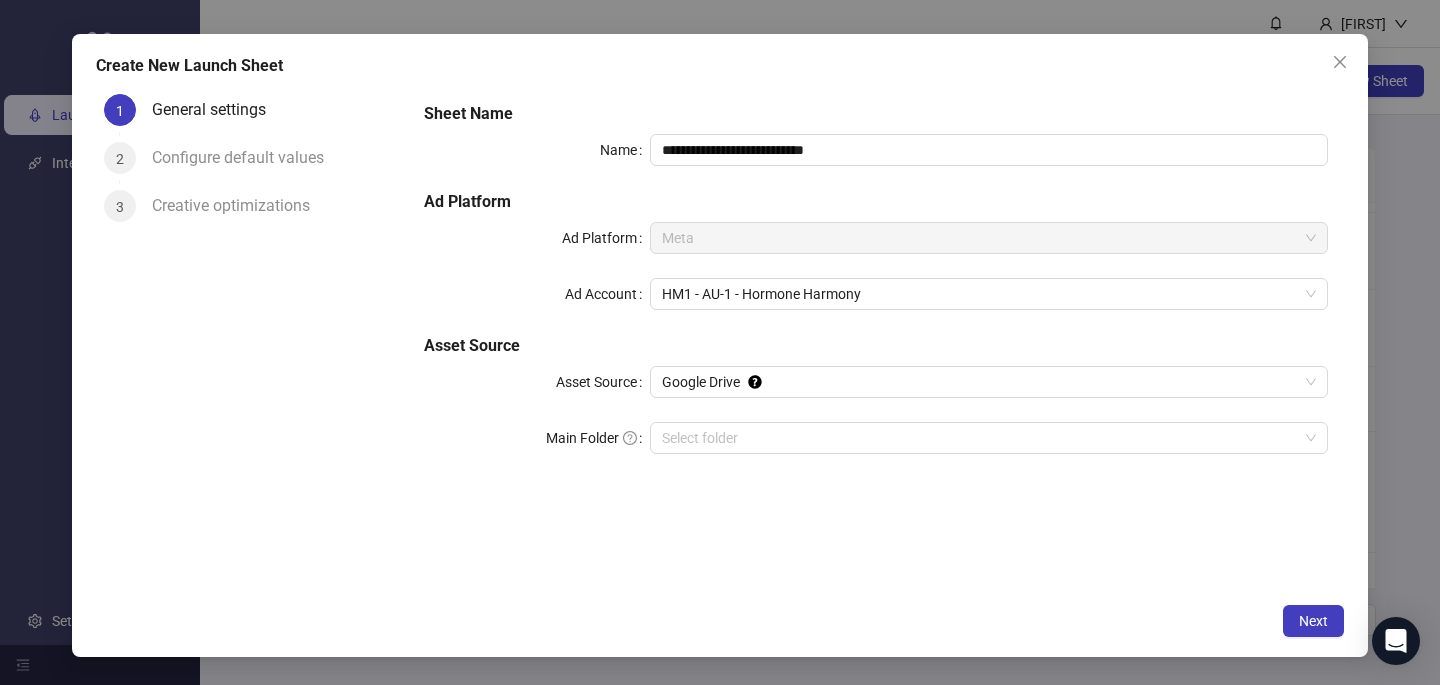 click on "**********" at bounding box center (720, 345) 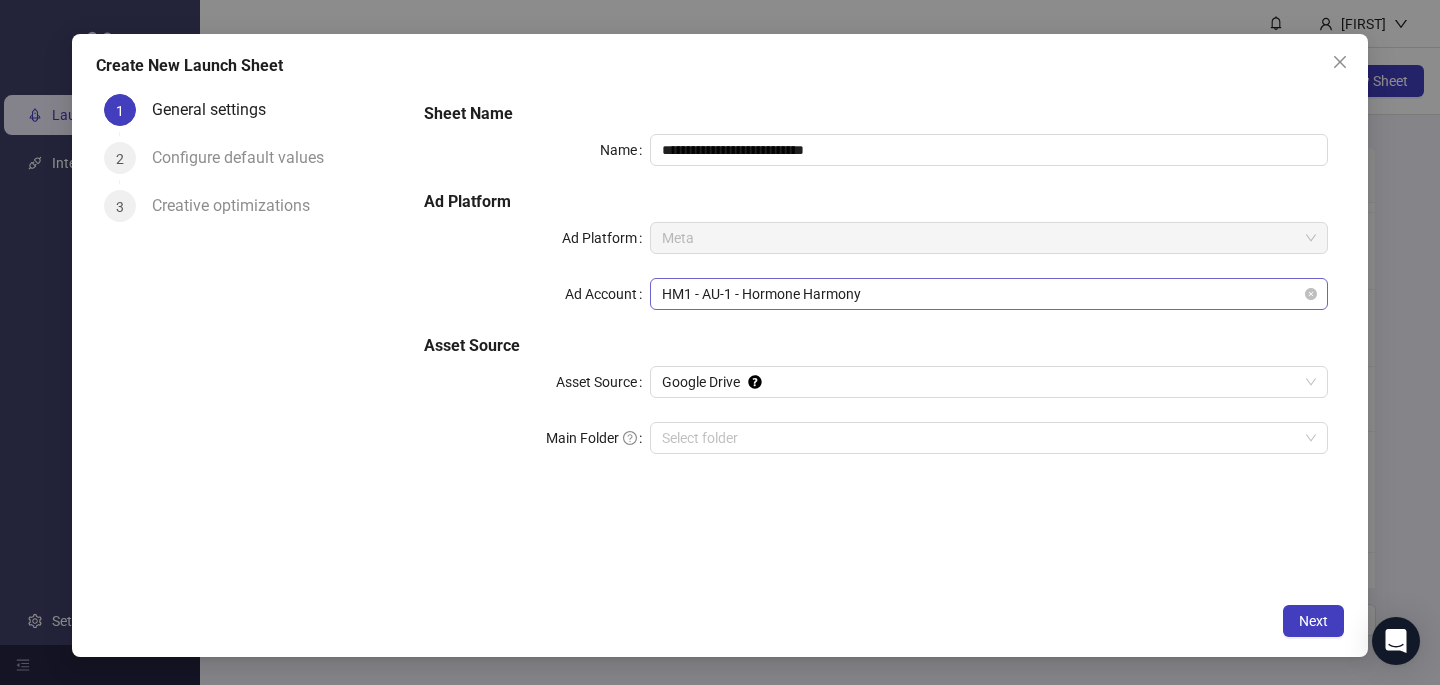 click on "HM1 - AU-1 - Hormone Harmony" at bounding box center (989, 294) 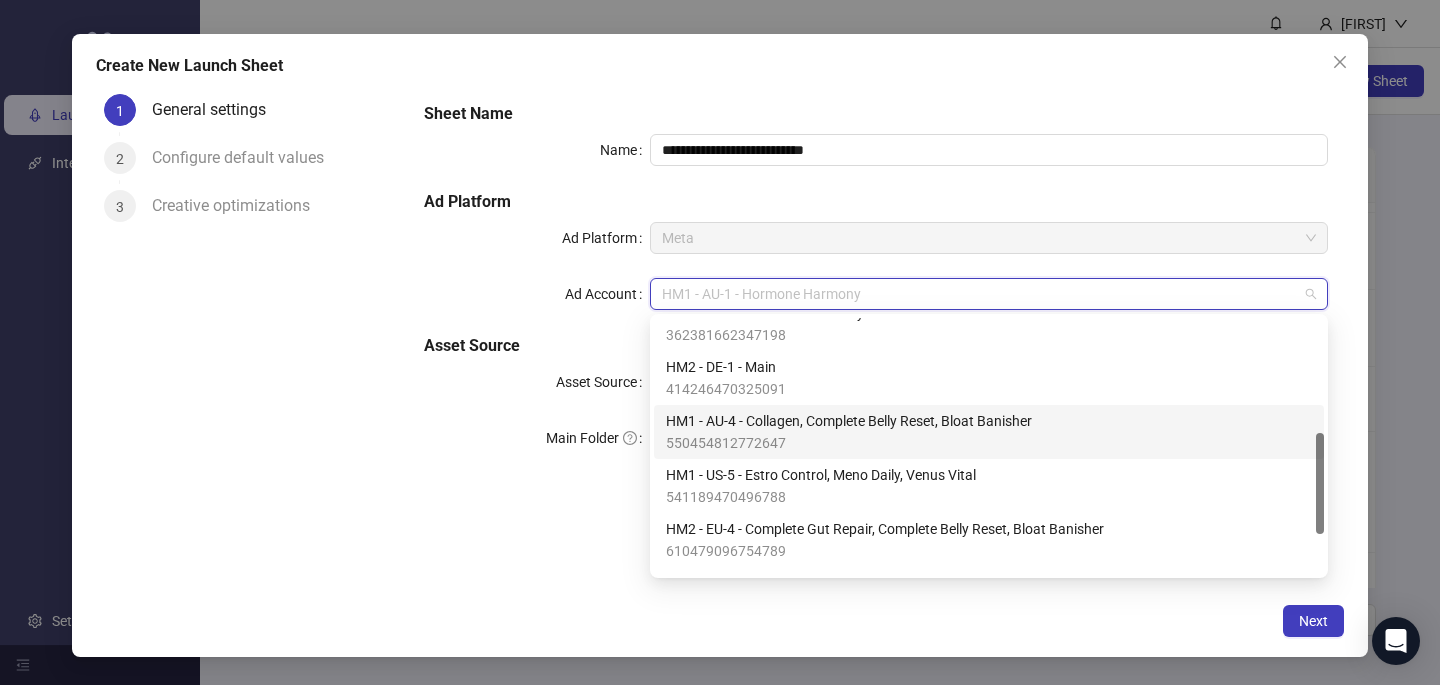 scroll, scrollTop: 298, scrollLeft: 0, axis: vertical 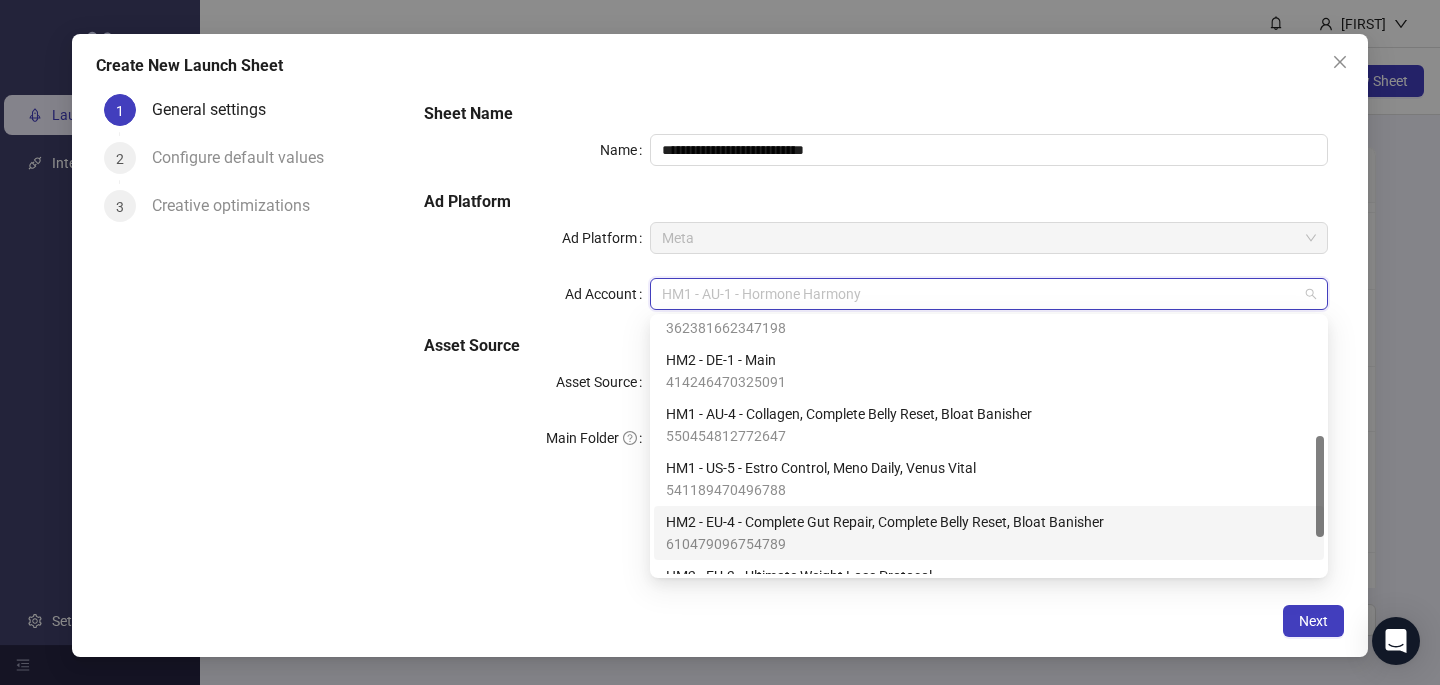 click on "HM2 - EU-4 - Complete Gut Repair, Complete Belly Reset, Bloat Banisher" at bounding box center (885, 522) 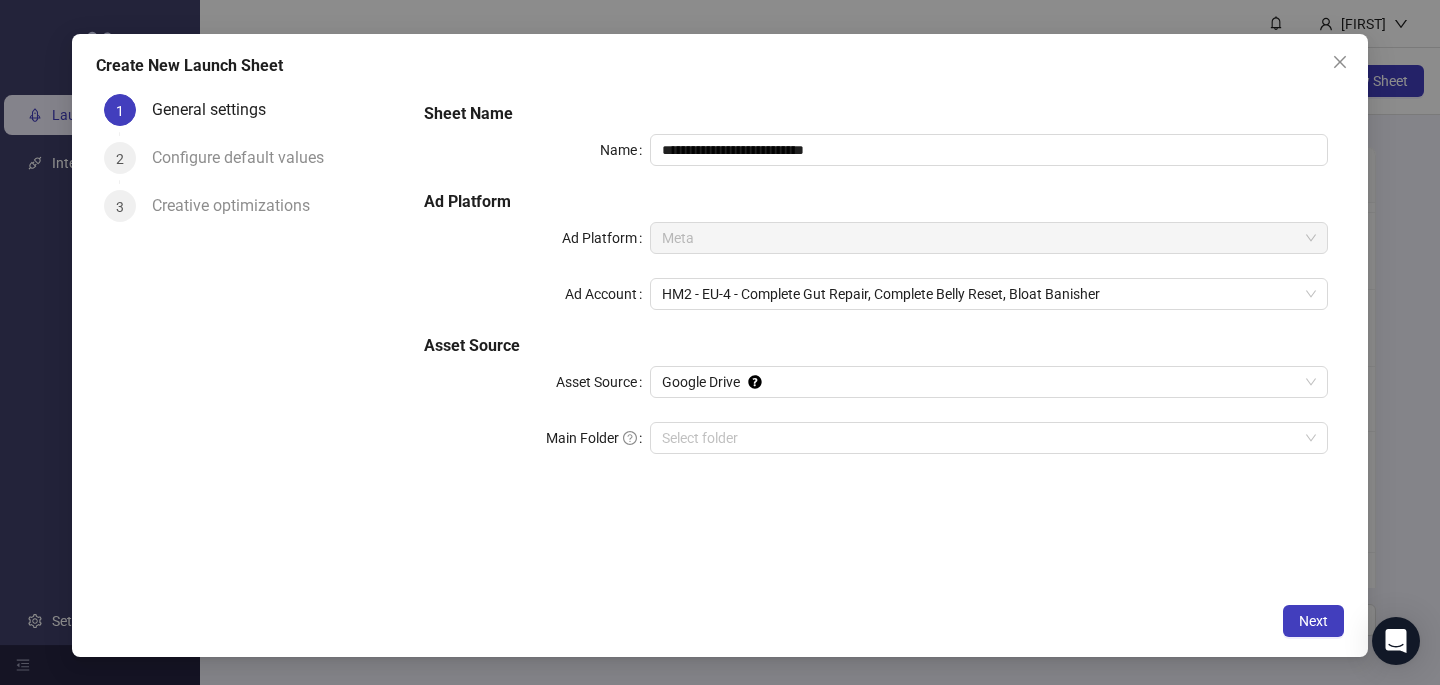 click on "**********" at bounding box center [876, 339] 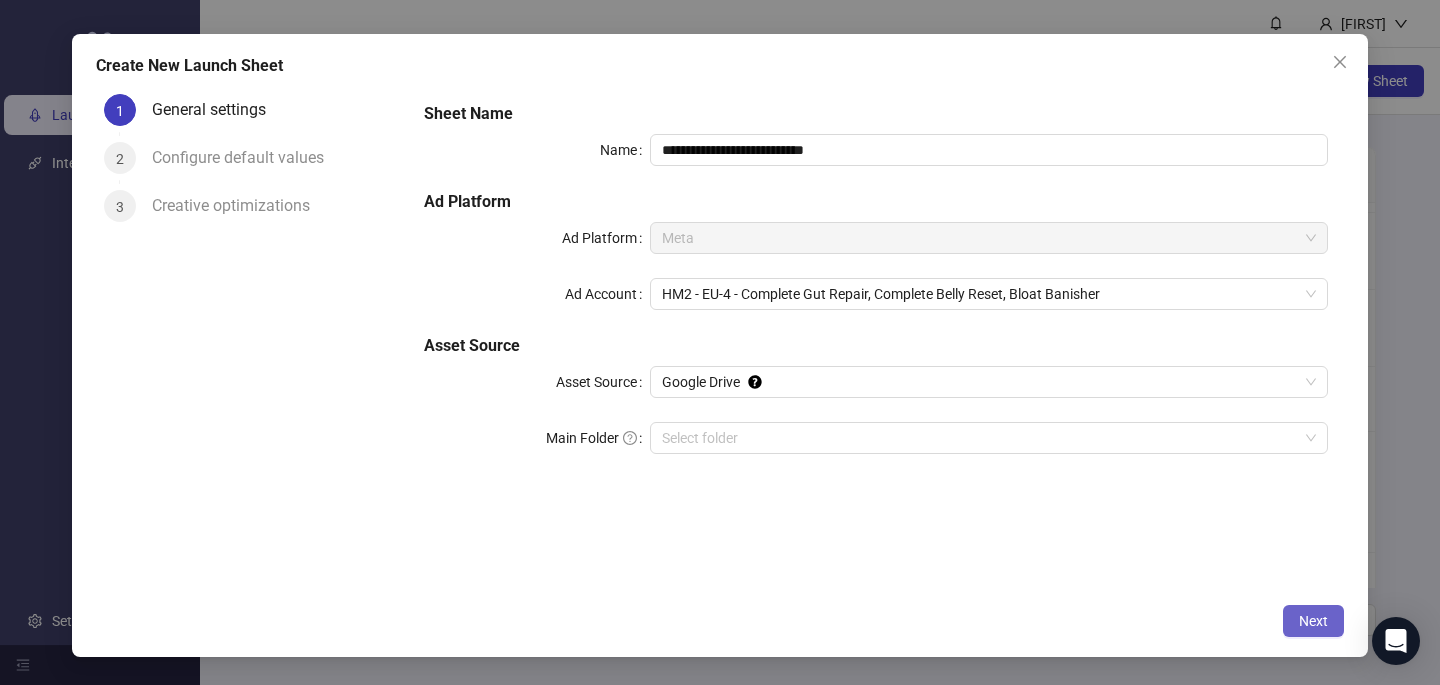 click on "Next" at bounding box center (1313, 621) 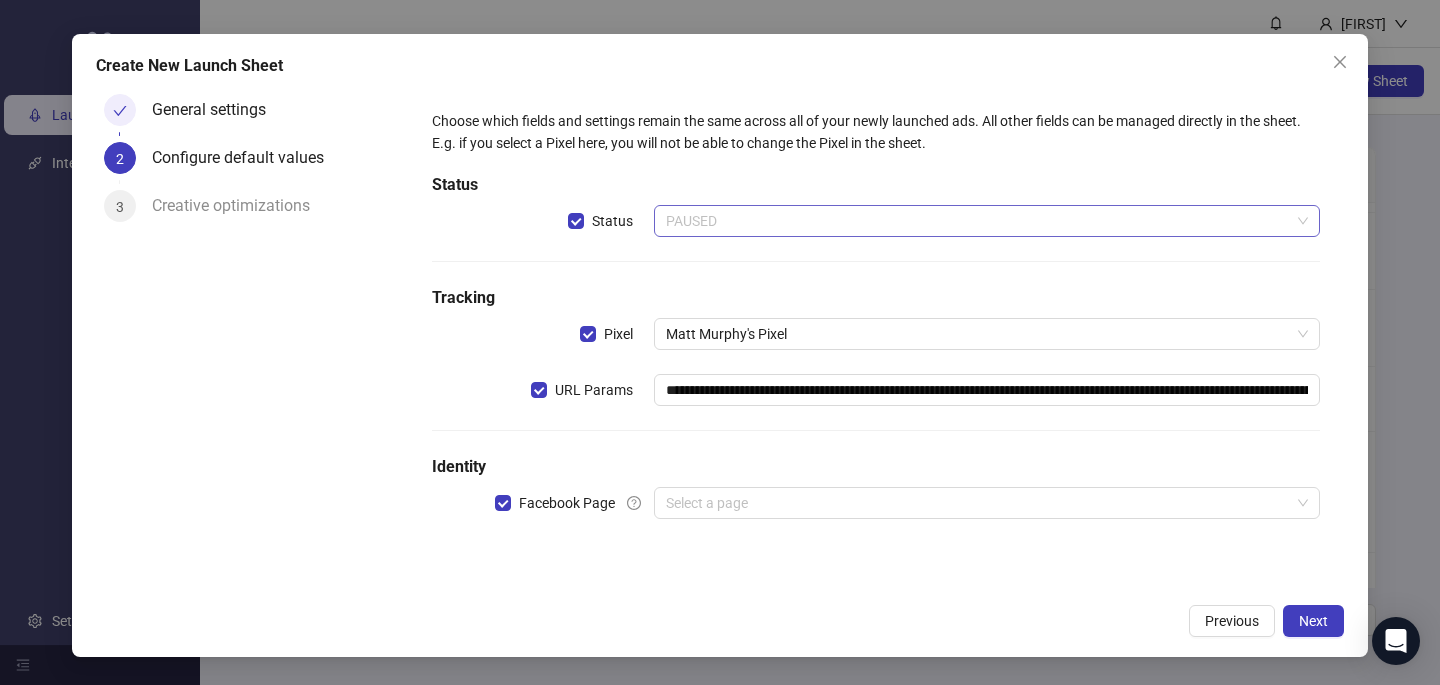 click on "PAUSED" at bounding box center (987, 221) 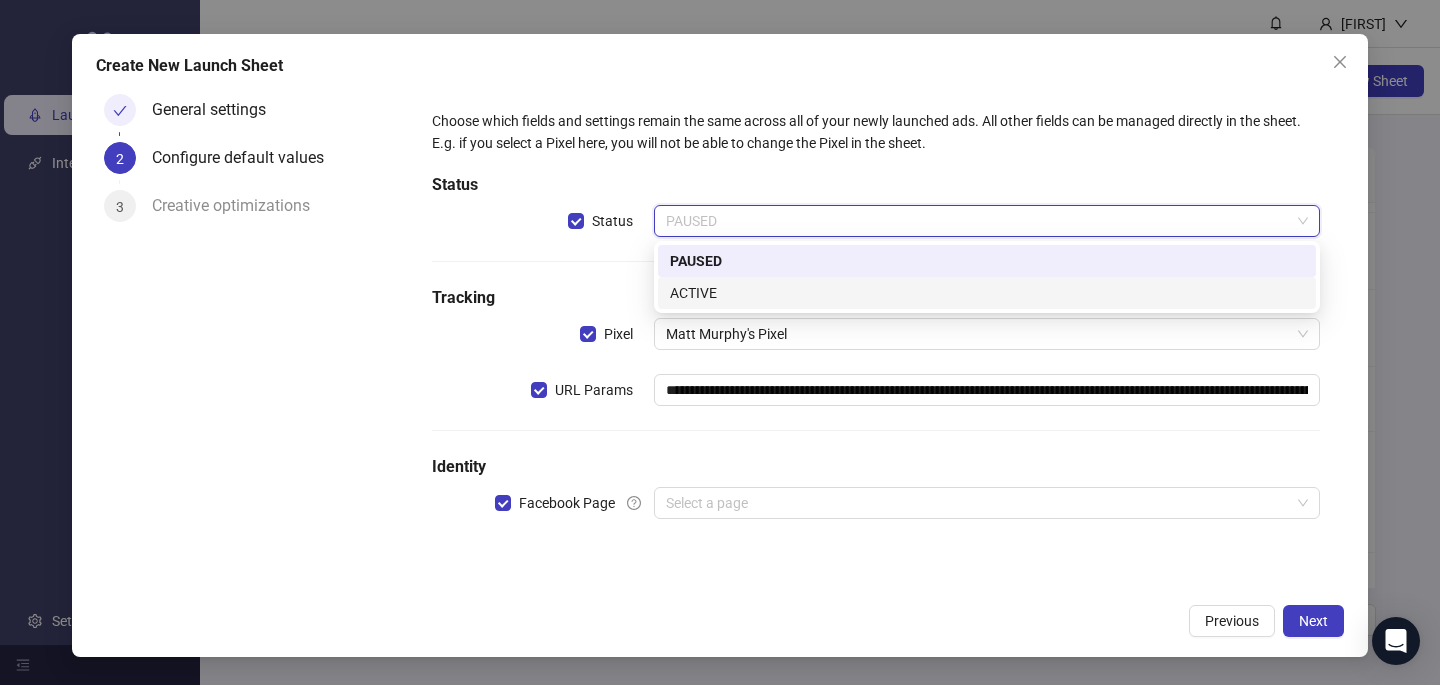 click on "ACTIVE" at bounding box center (987, 293) 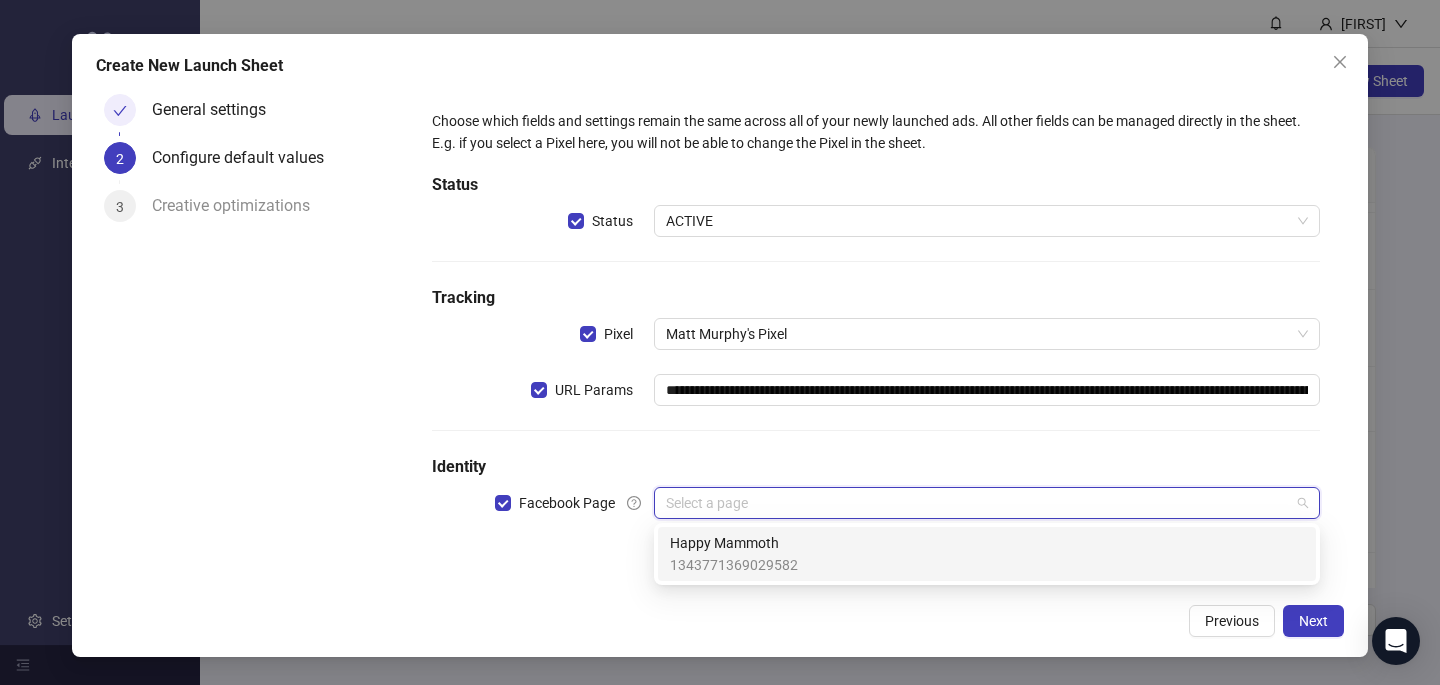 click at bounding box center (978, 503) 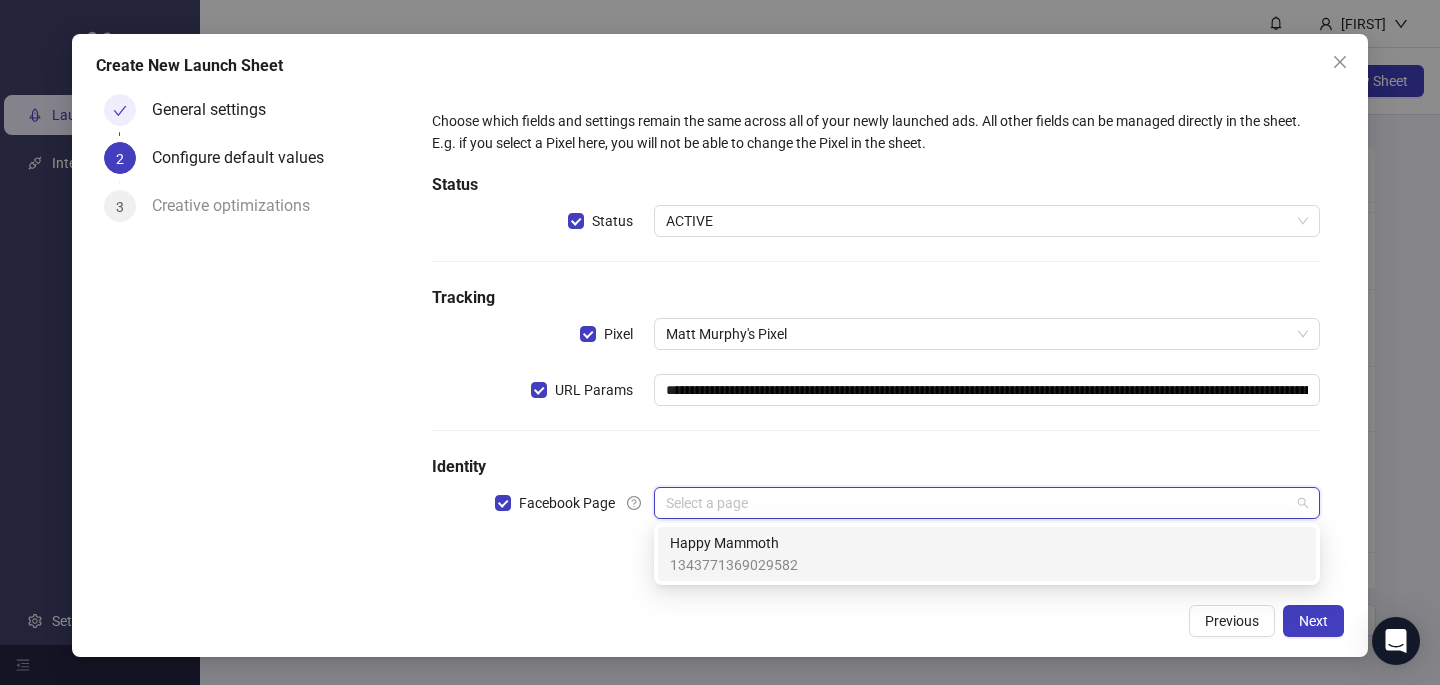 click on "1343771369029582" at bounding box center [734, 565] 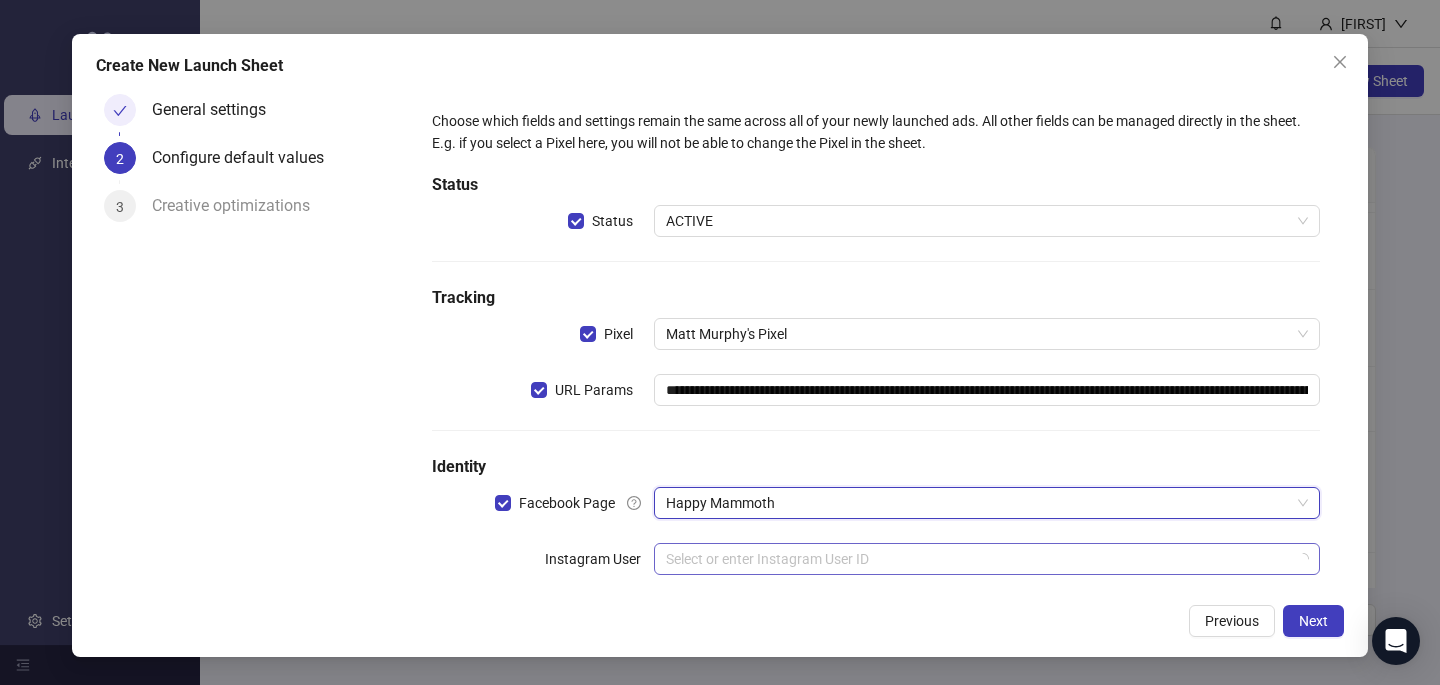 click at bounding box center (978, 559) 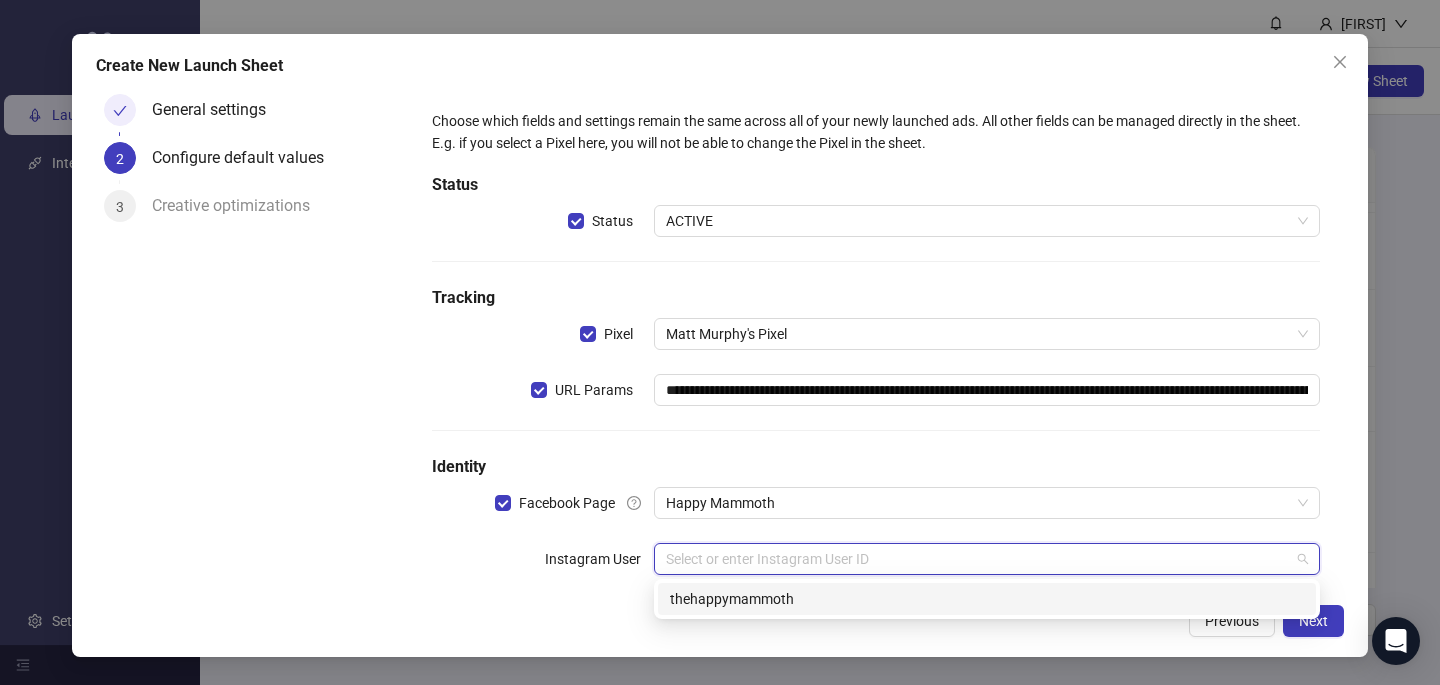 click on "thehappymammoth" at bounding box center [0, 0] 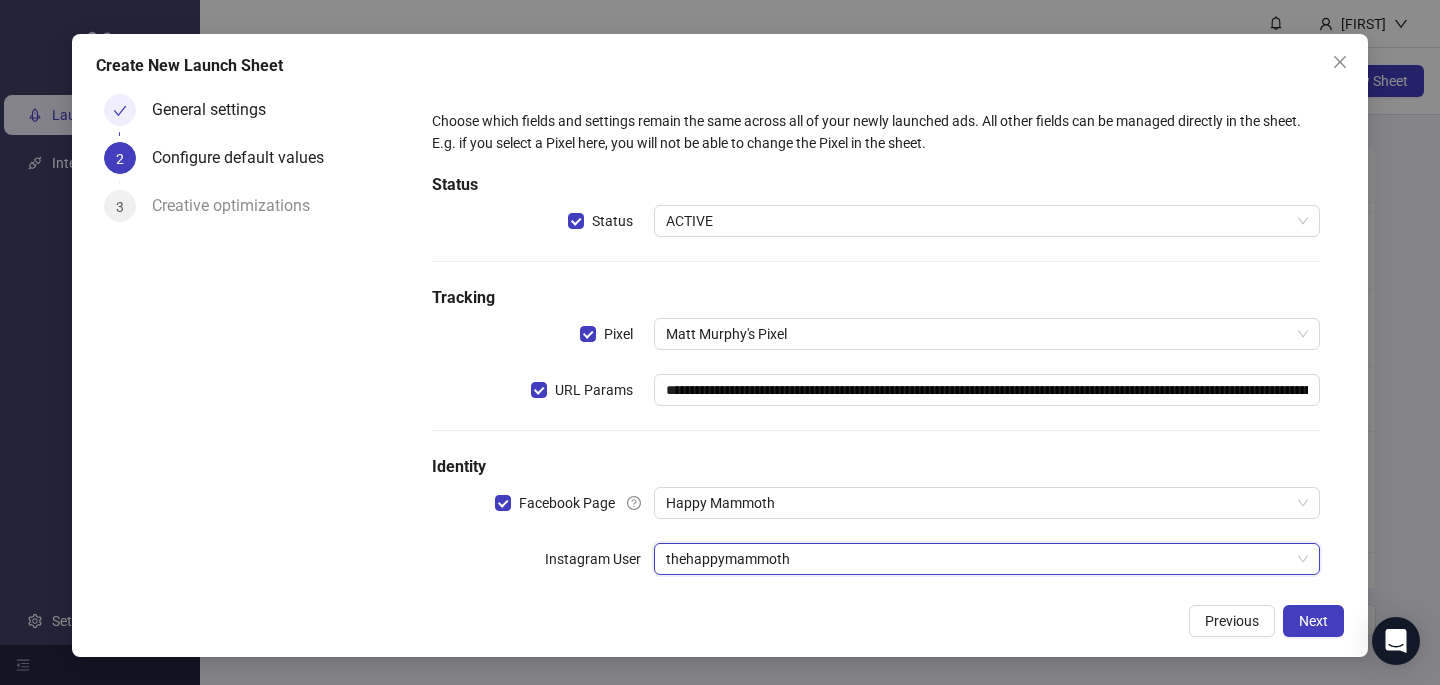 click on "**********" at bounding box center [720, 345] 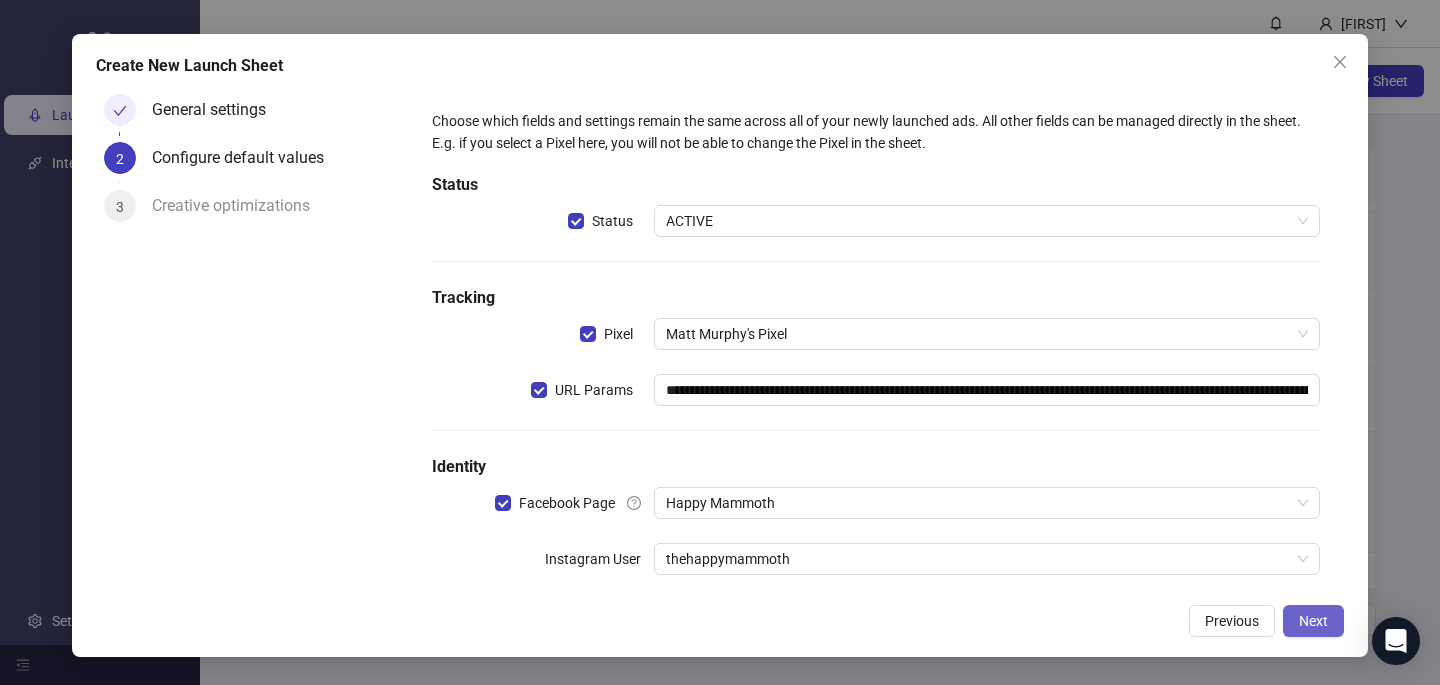 click on "Next" at bounding box center (1313, 621) 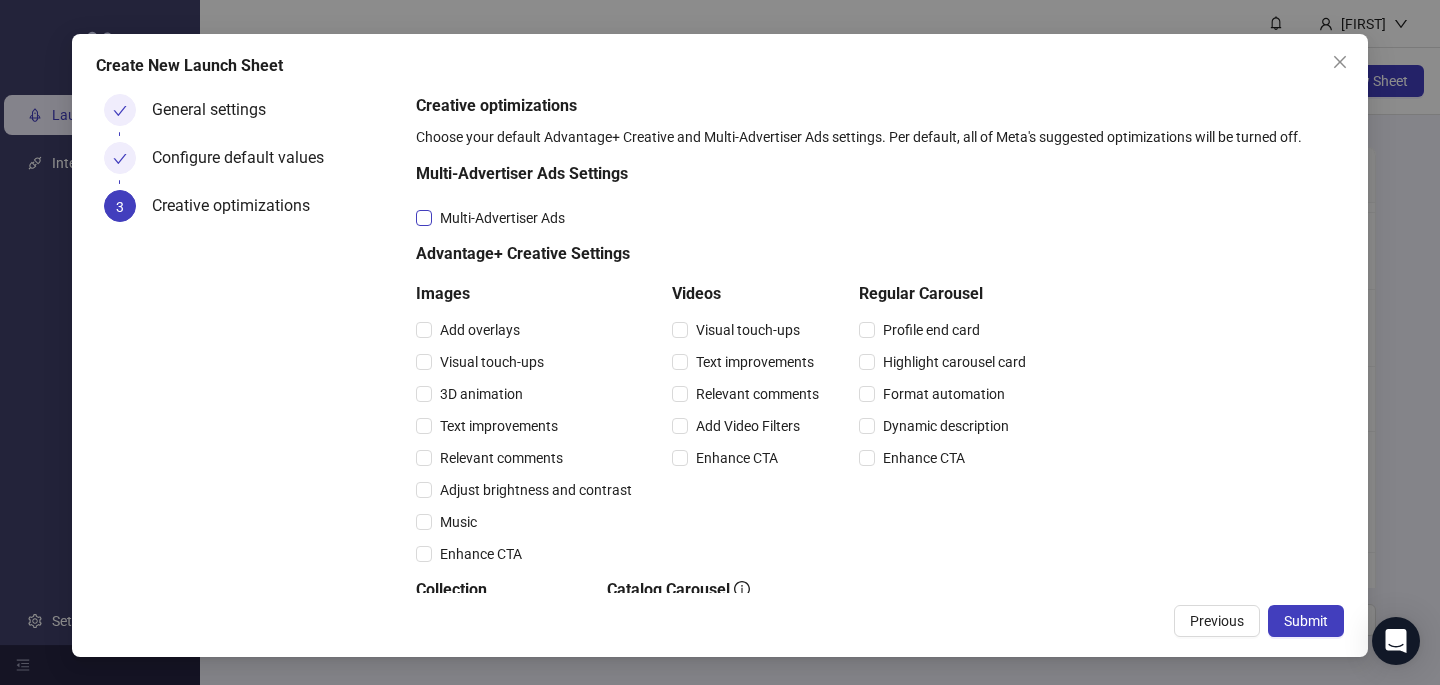 click on "Multi-Advertiser Ads" at bounding box center [502, 218] 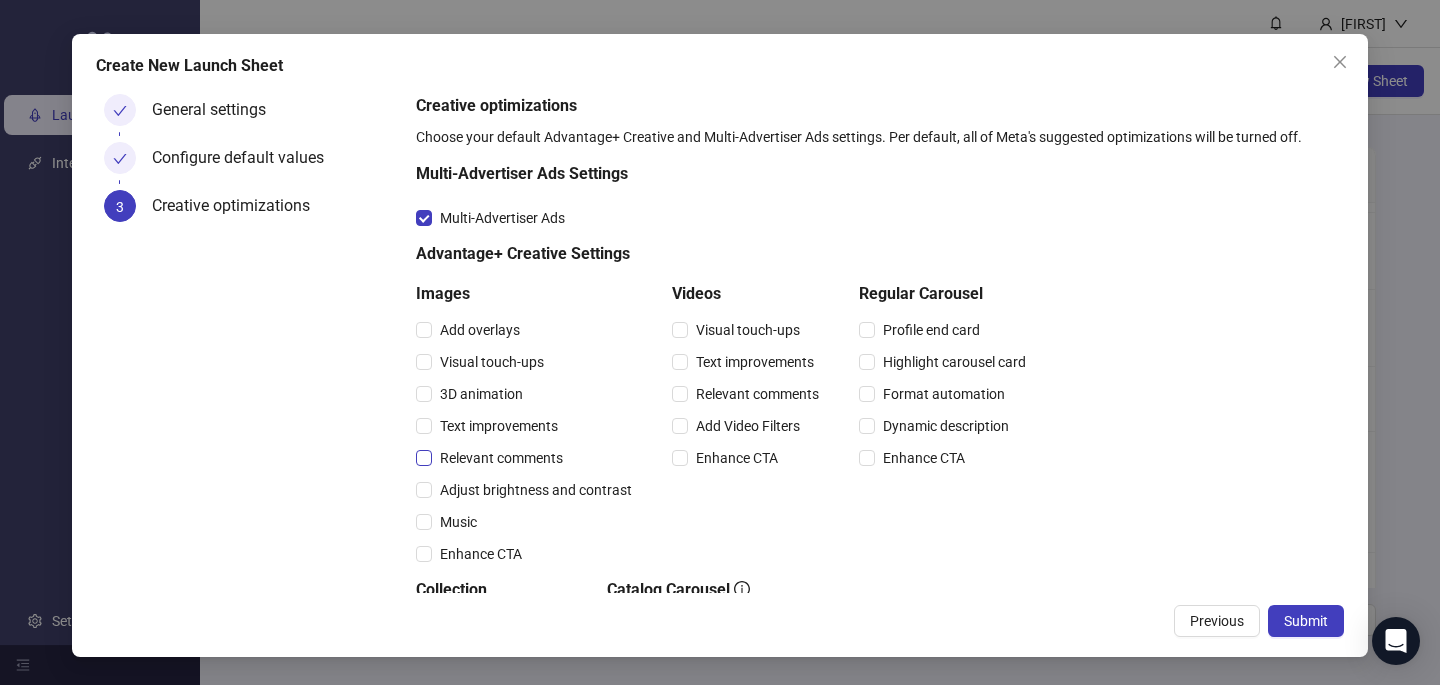 click on "Relevant comments" at bounding box center [480, 330] 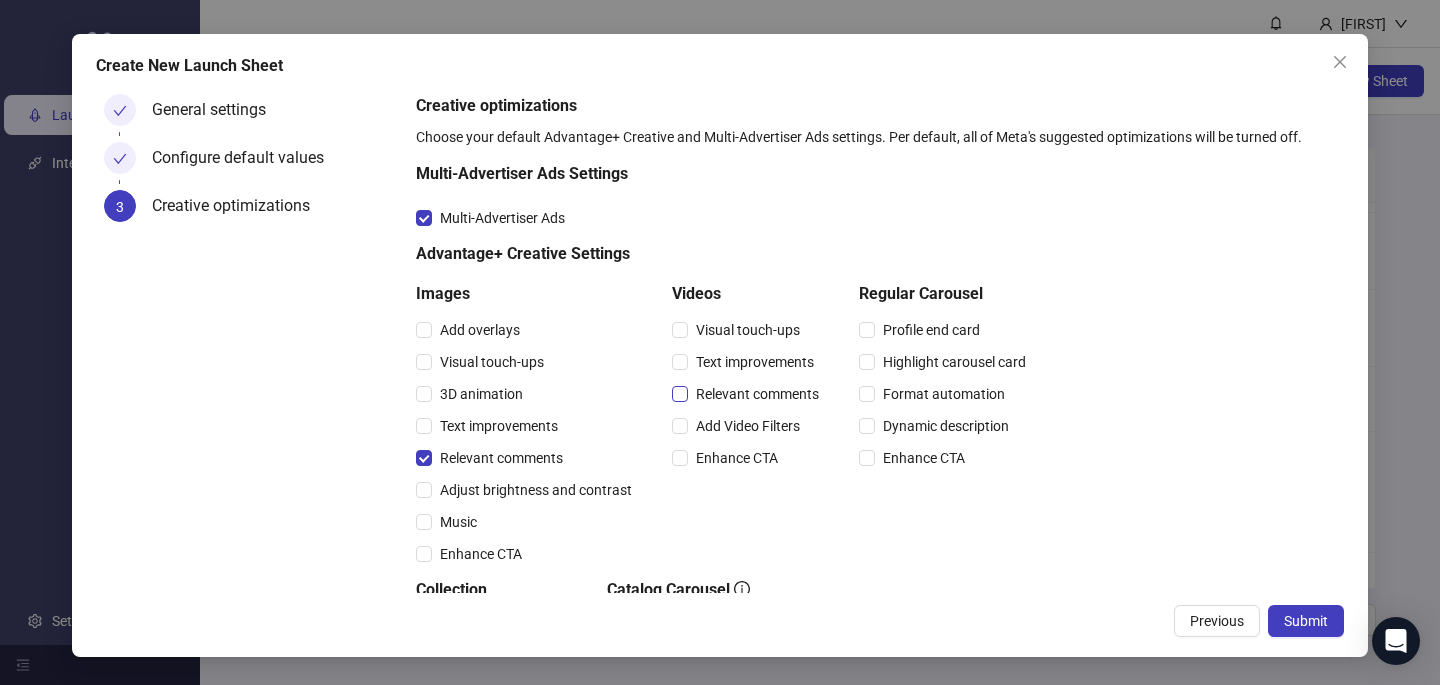 click on "Relevant comments" at bounding box center (480, 330) 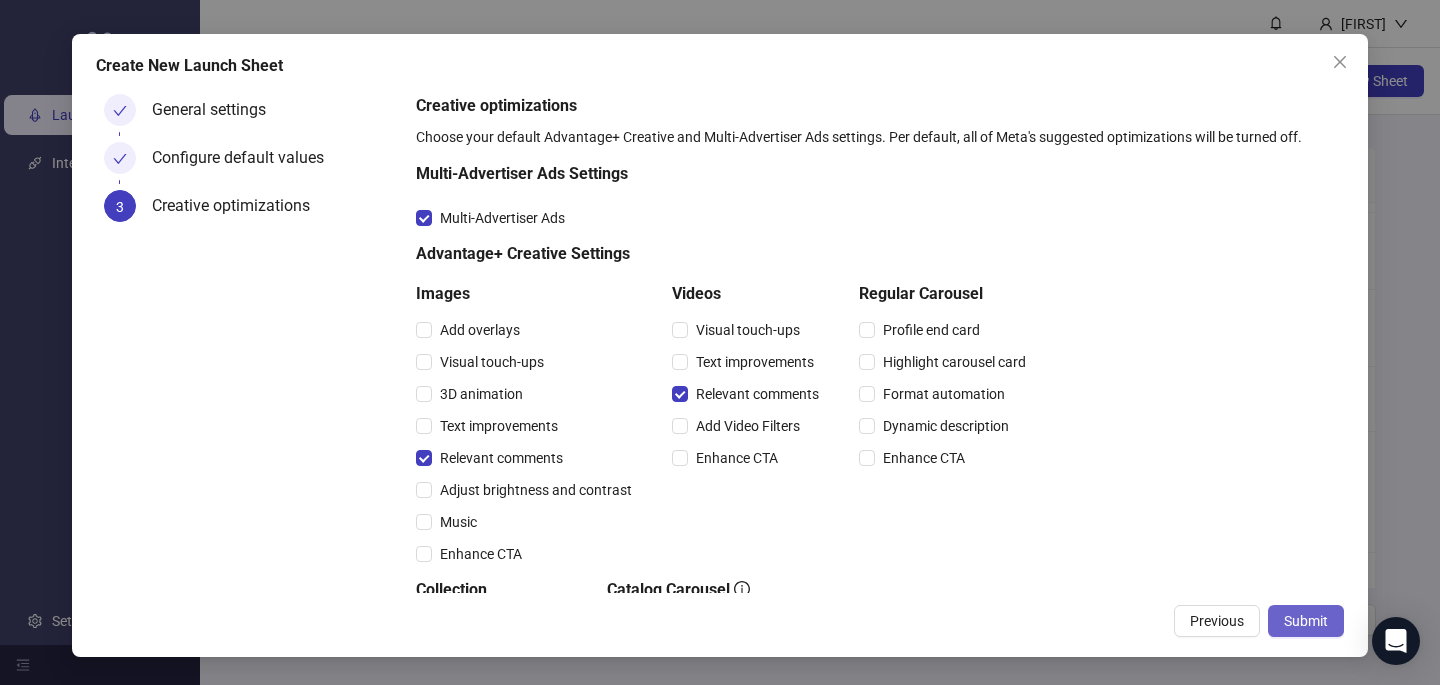 click on "Submit" at bounding box center [1306, 621] 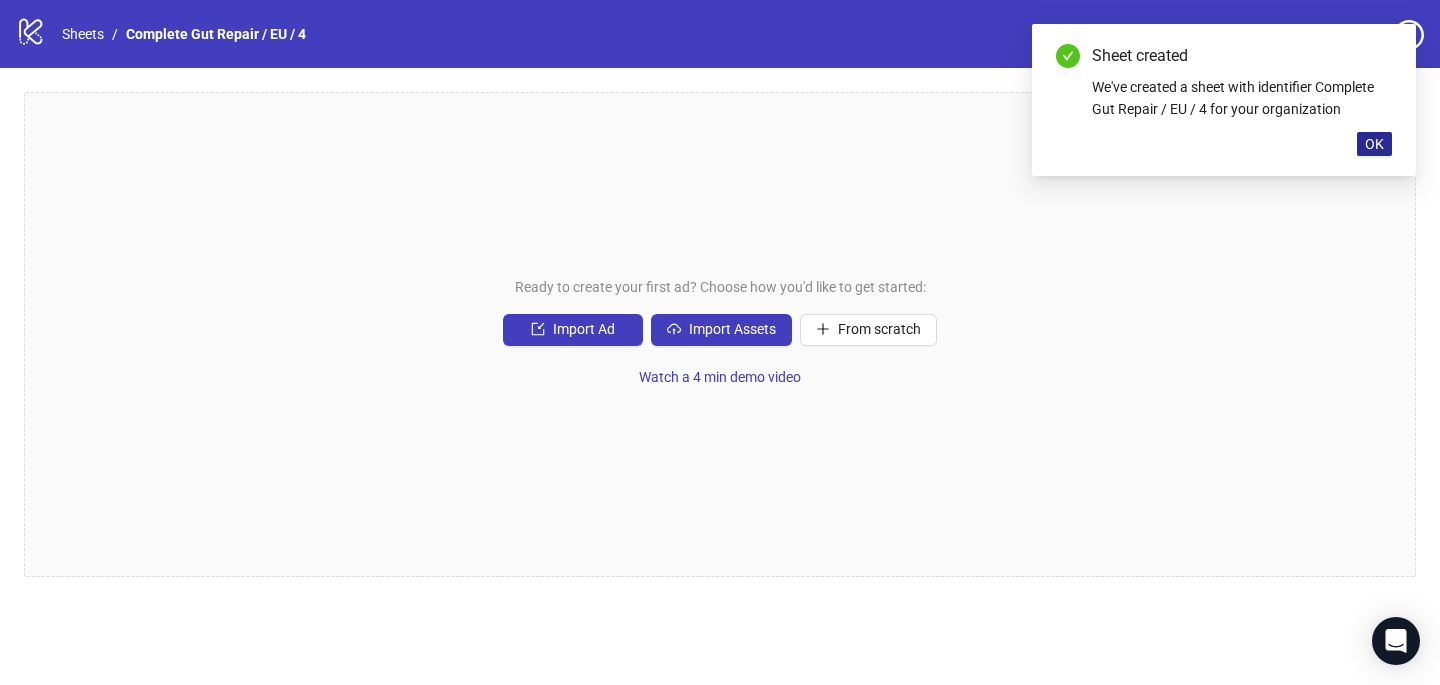 click on "OK" at bounding box center [1374, 144] 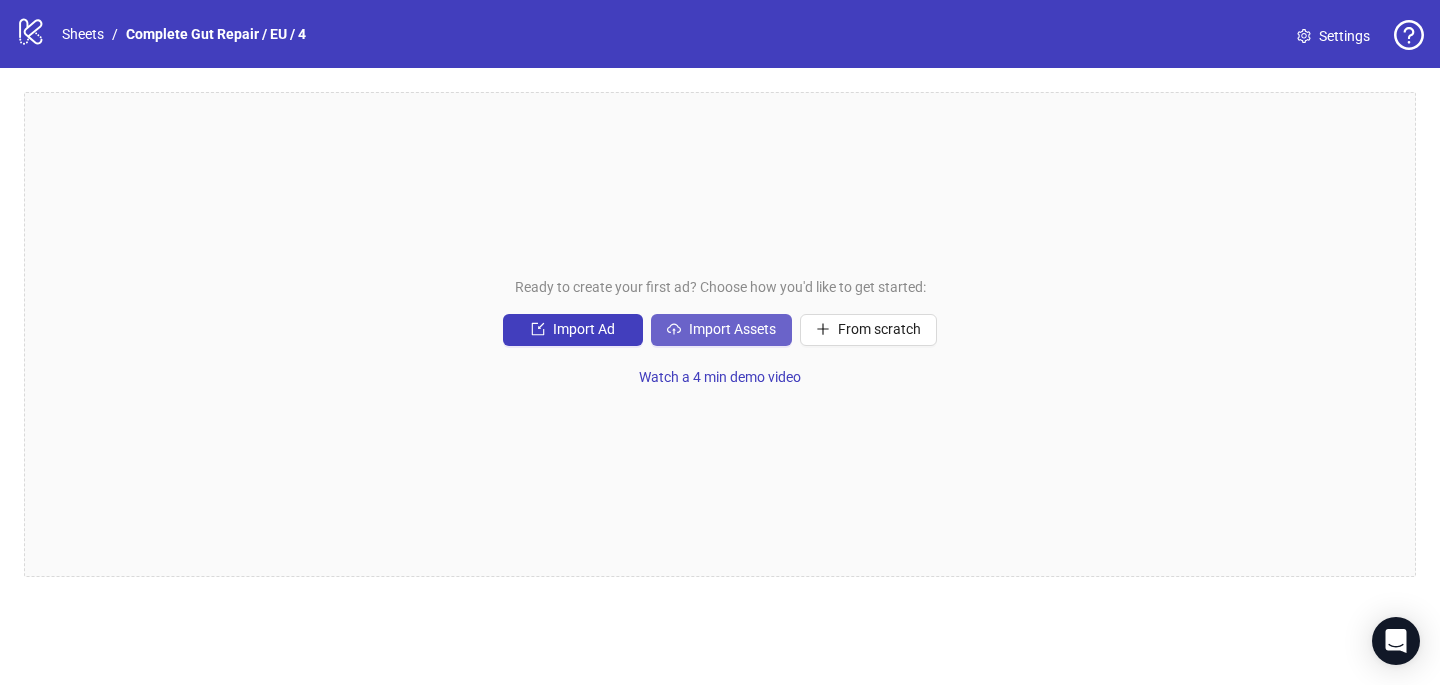 click on "Import Assets" at bounding box center (584, 329) 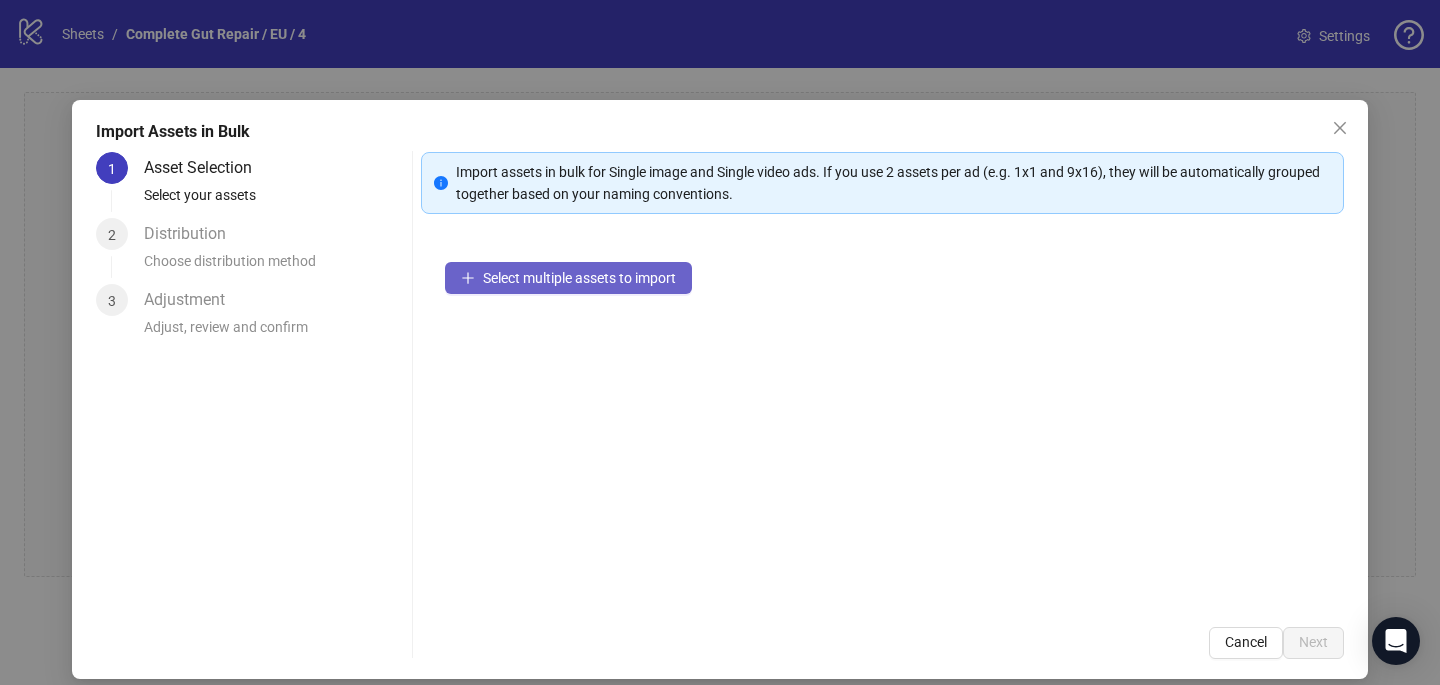 click on "Select multiple assets to import" at bounding box center [568, 278] 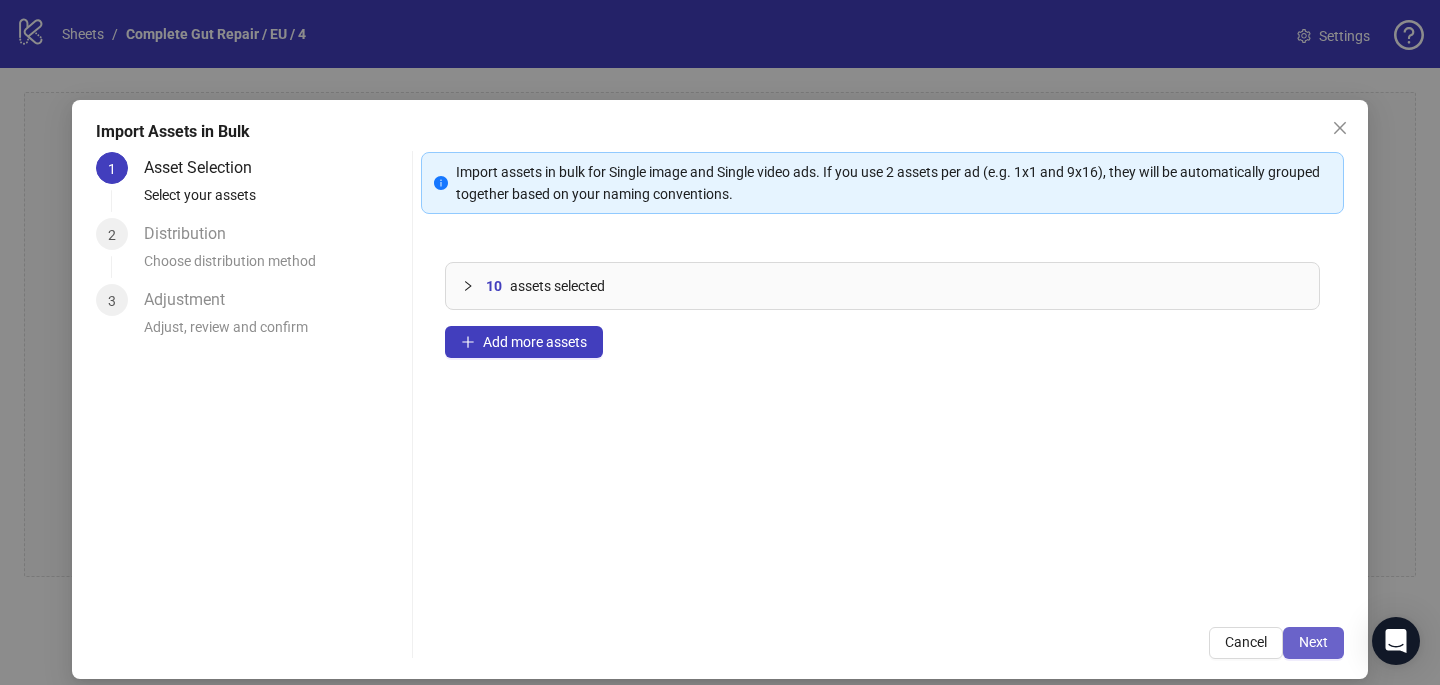 click on "Next" at bounding box center (1313, 642) 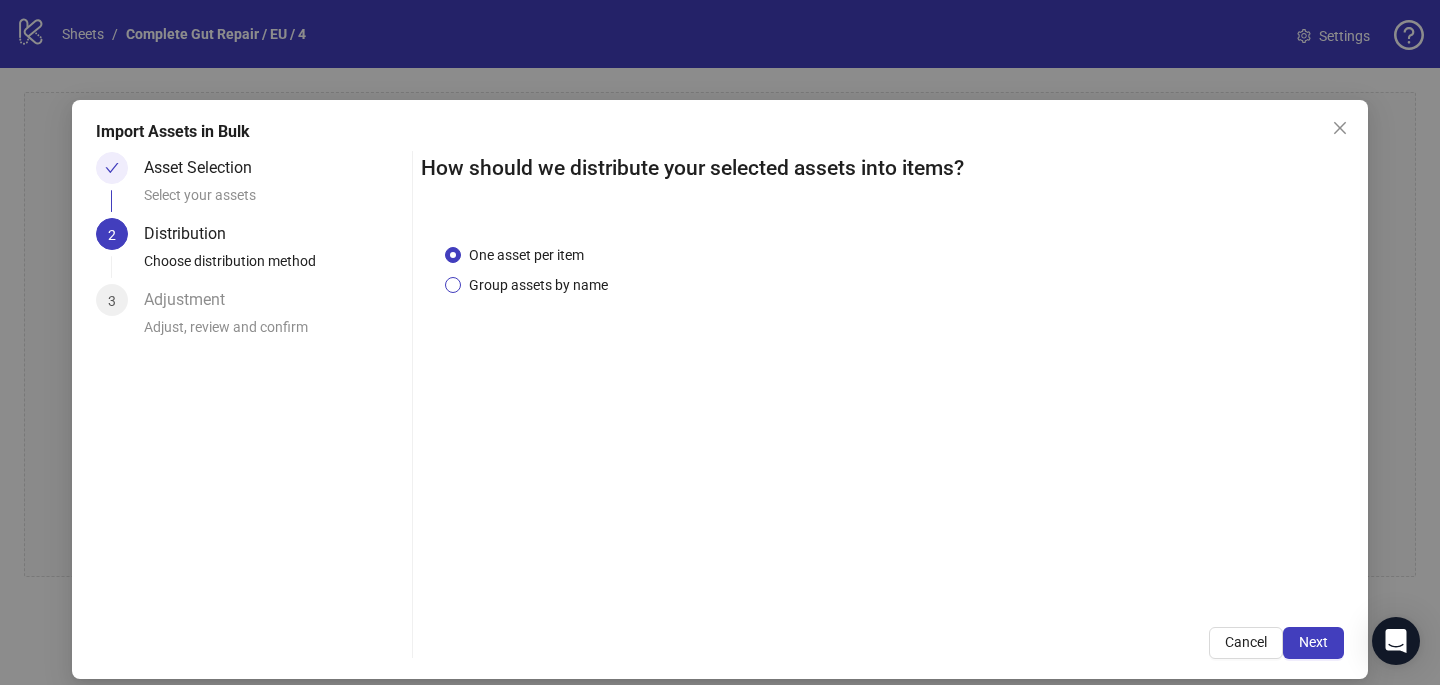 click on "Group assets by name" at bounding box center [526, 255] 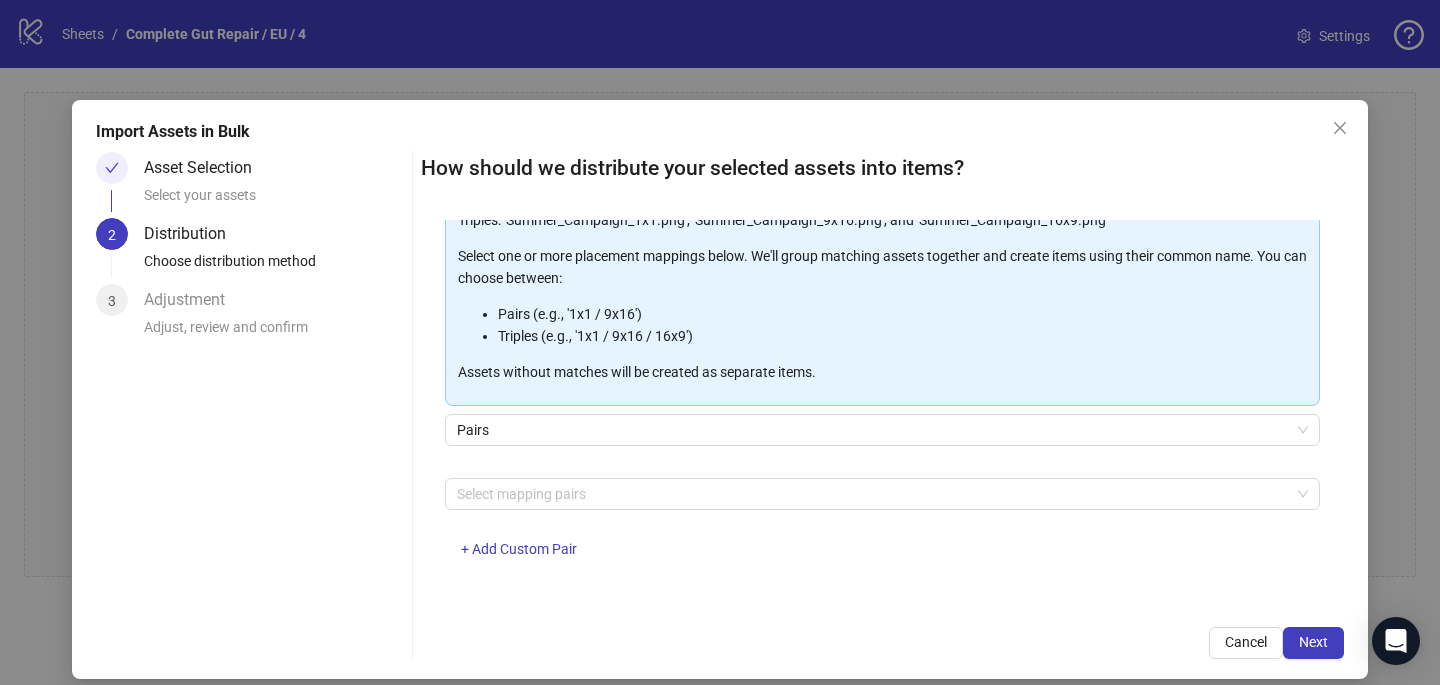 scroll, scrollTop: 203, scrollLeft: 0, axis: vertical 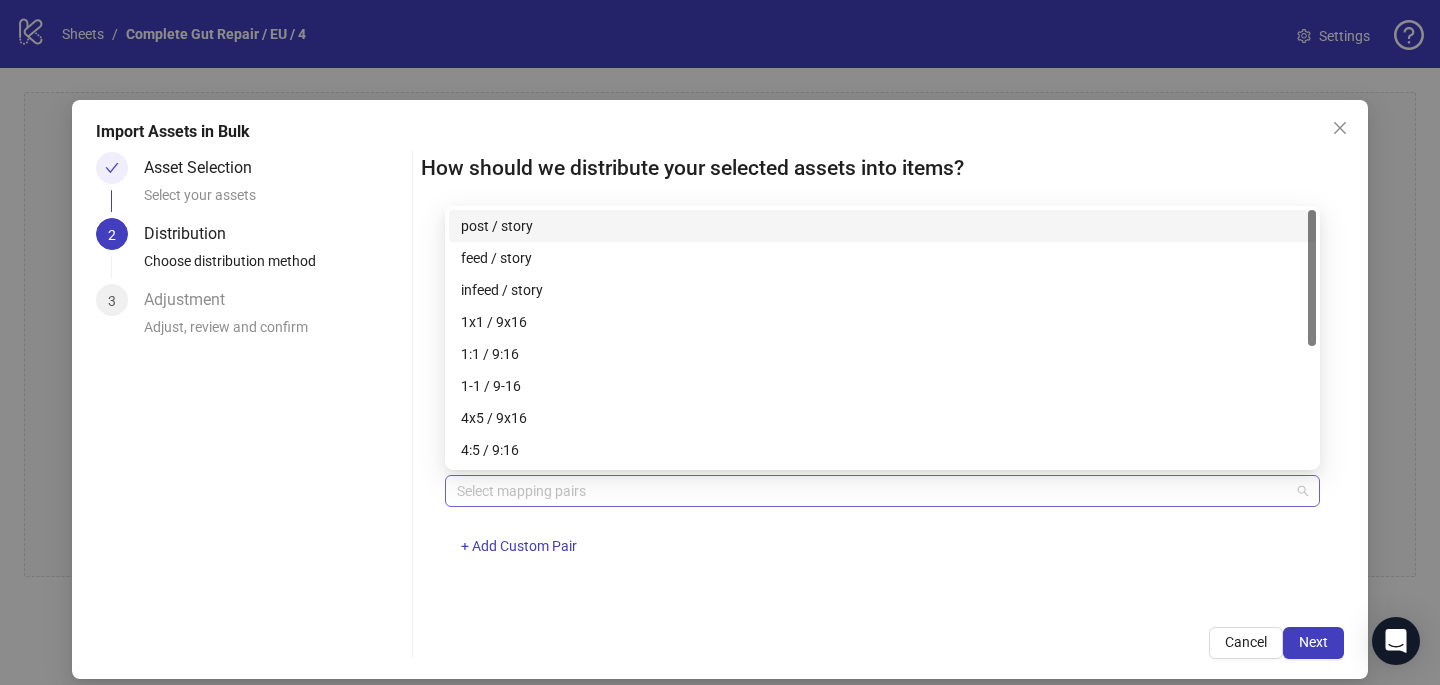 click at bounding box center [872, 491] 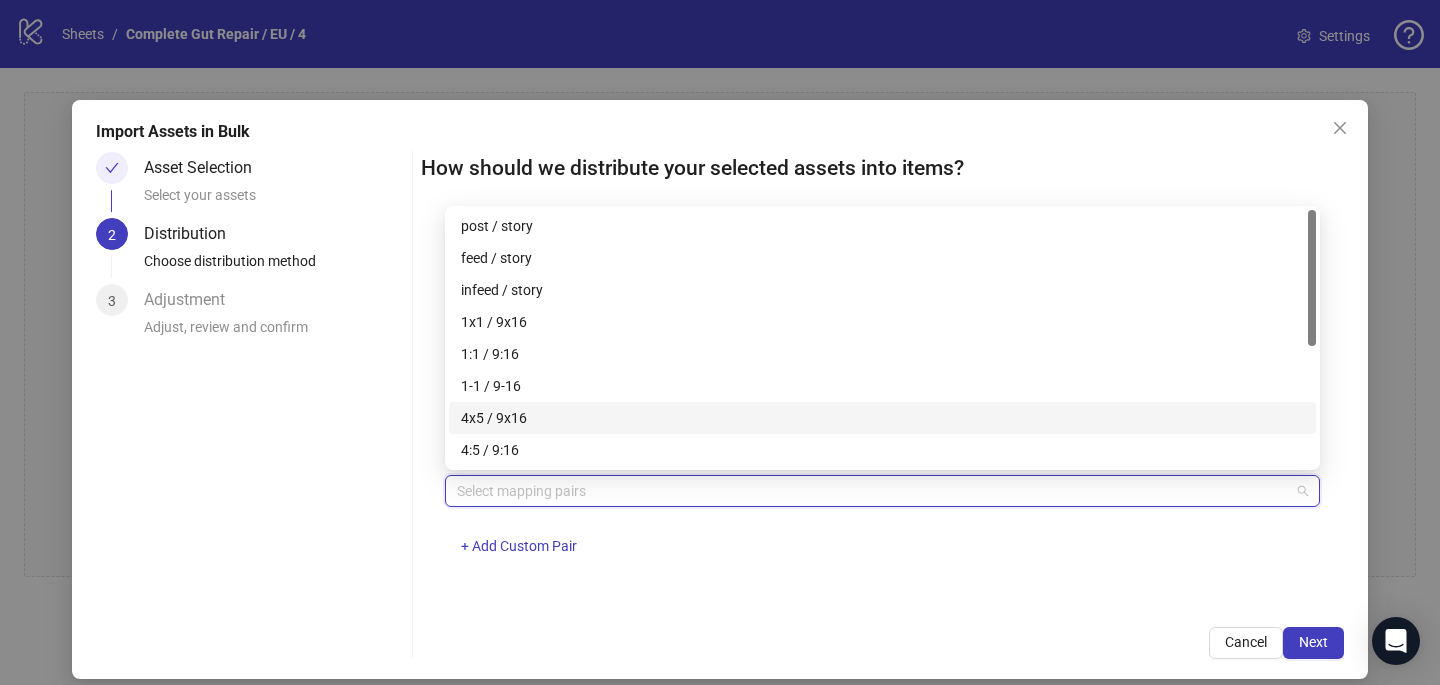 click on "4x5 / 9x16" at bounding box center (882, 418) 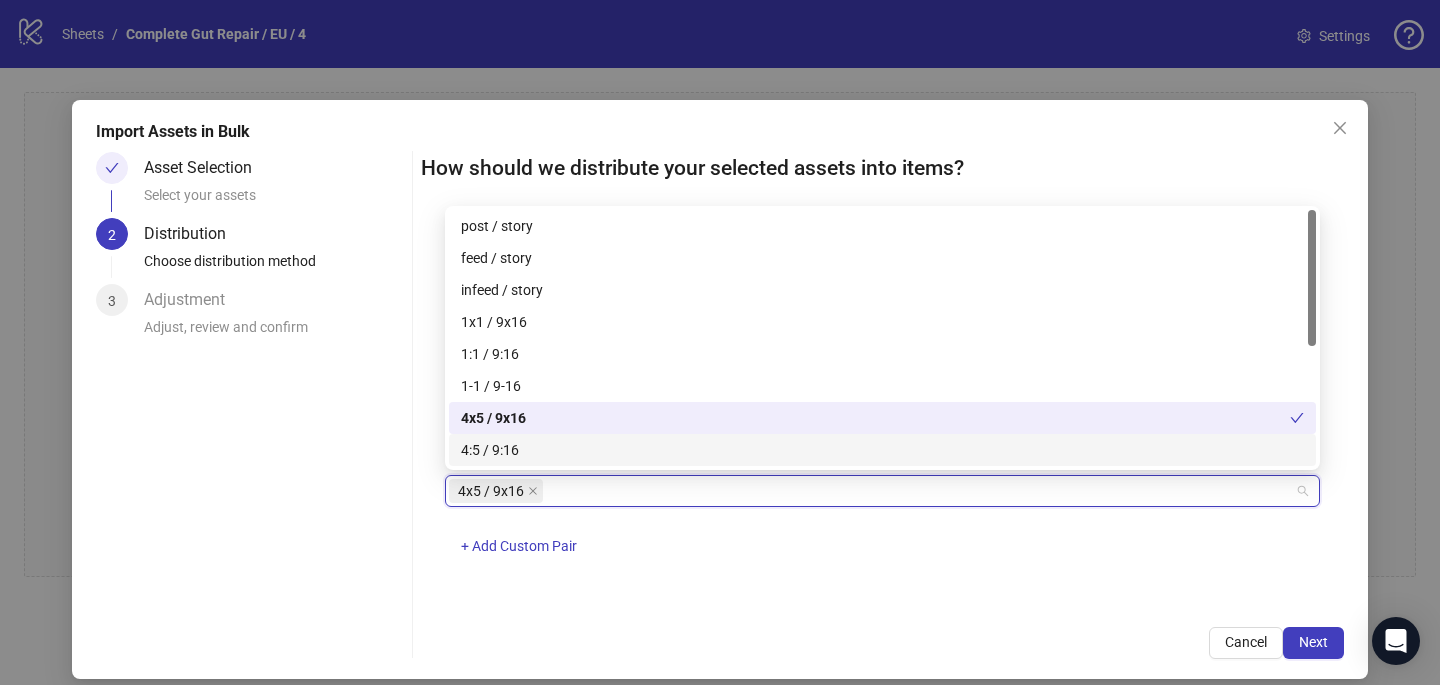 click on "4x5 / 9x16   + Add Custom Pair" at bounding box center (882, 527) 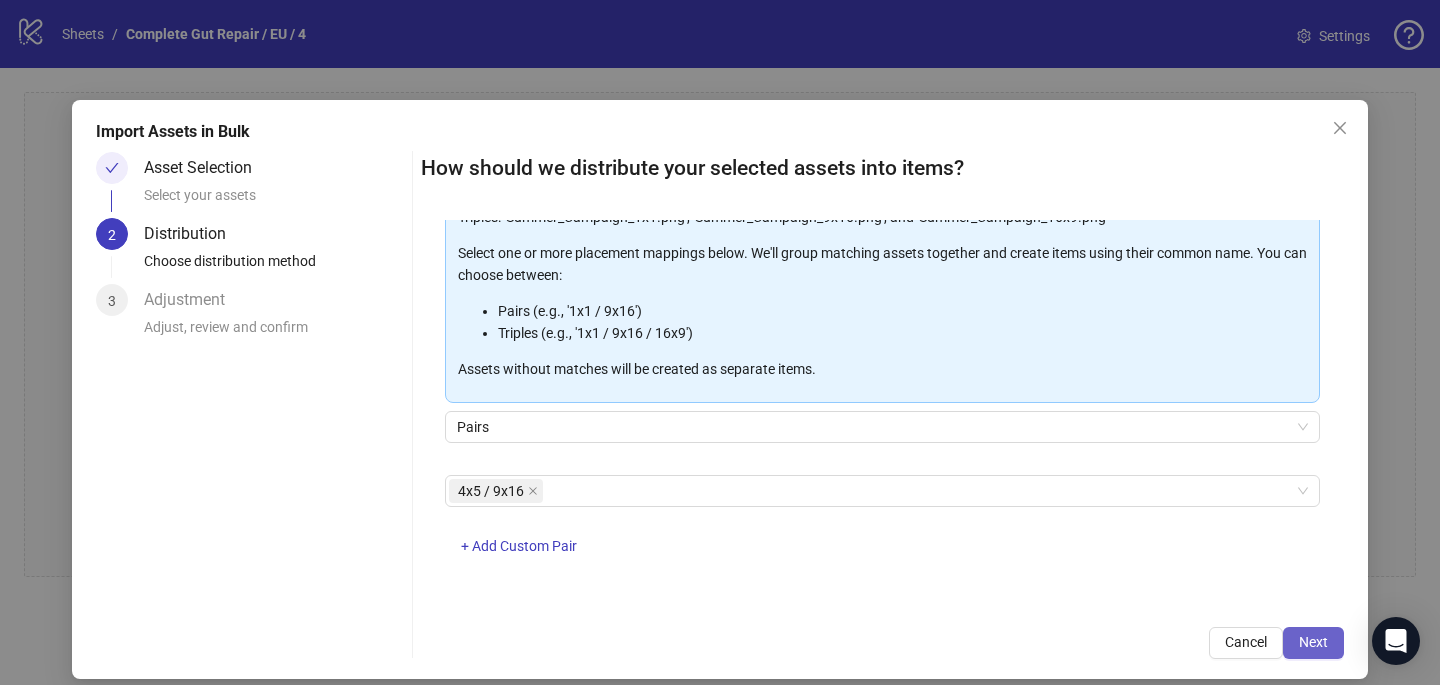 click on "Next" at bounding box center [1313, 642] 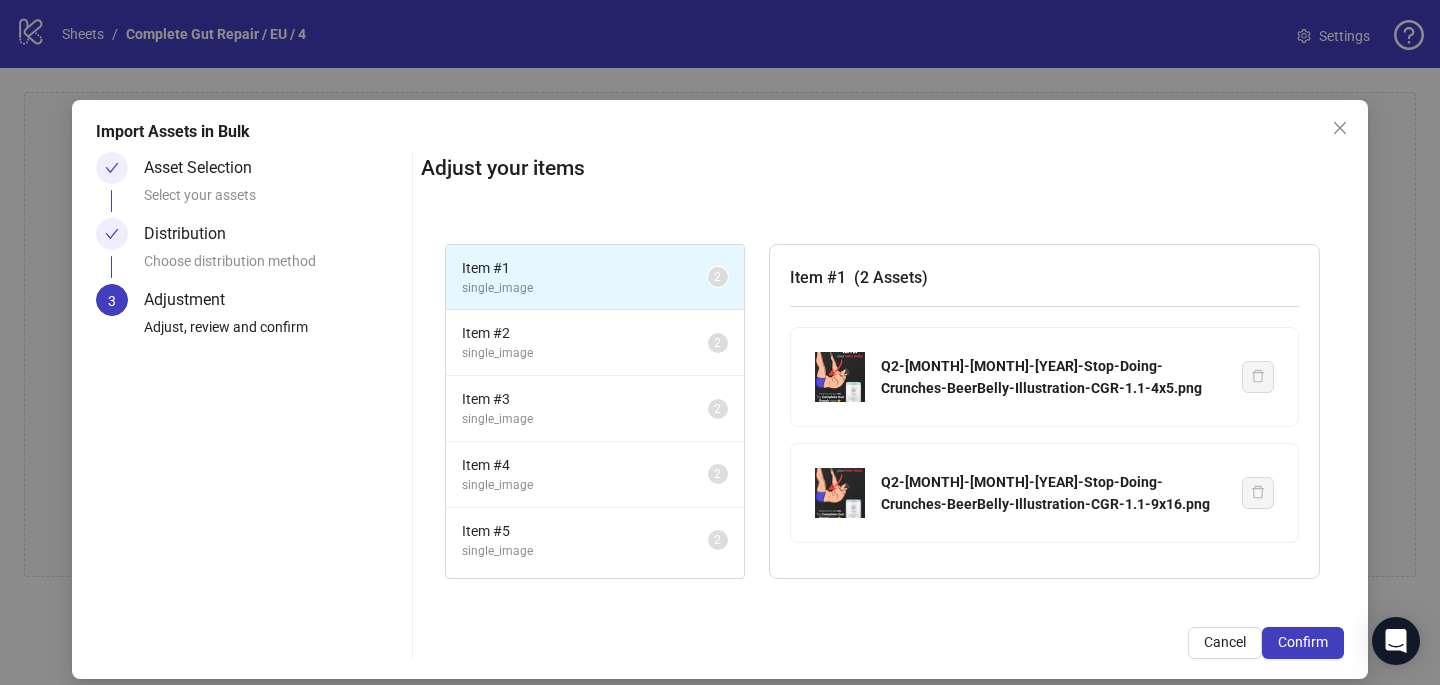 click on "Confirm" at bounding box center [1303, 642] 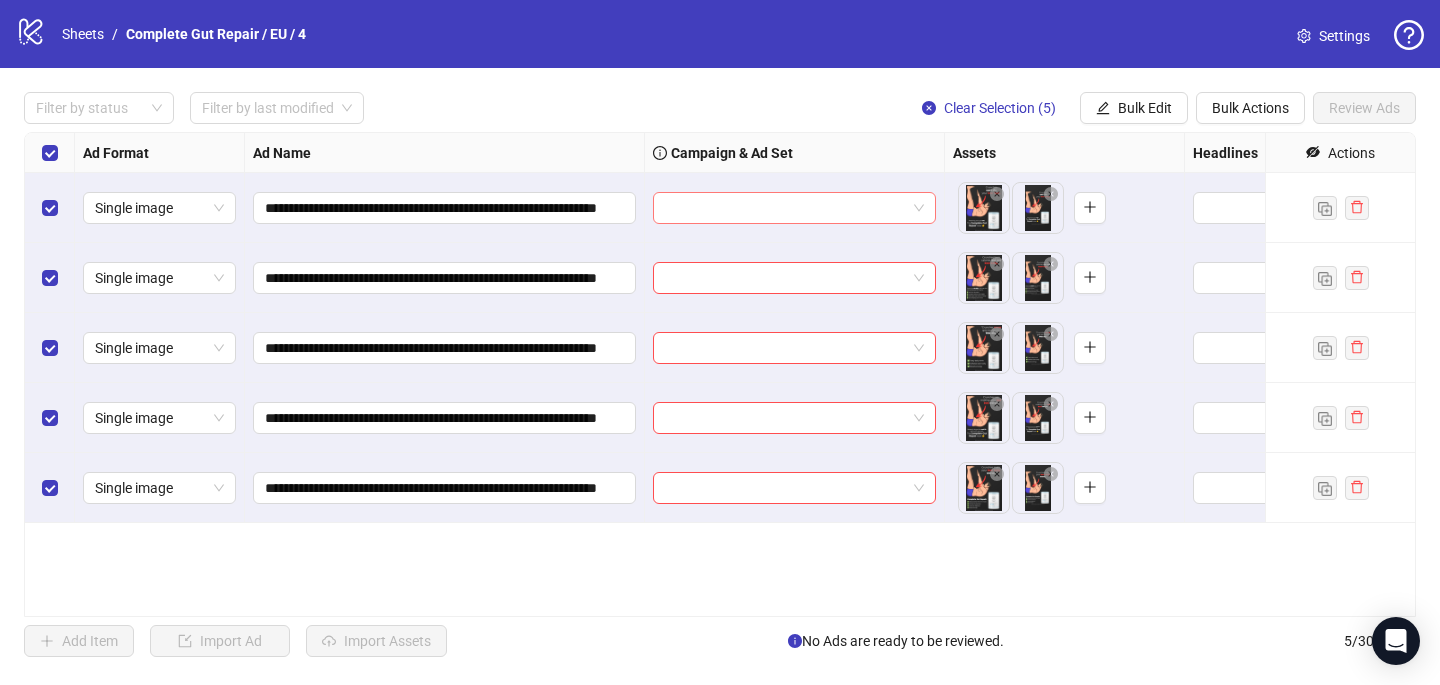 click at bounding box center [785, 208] 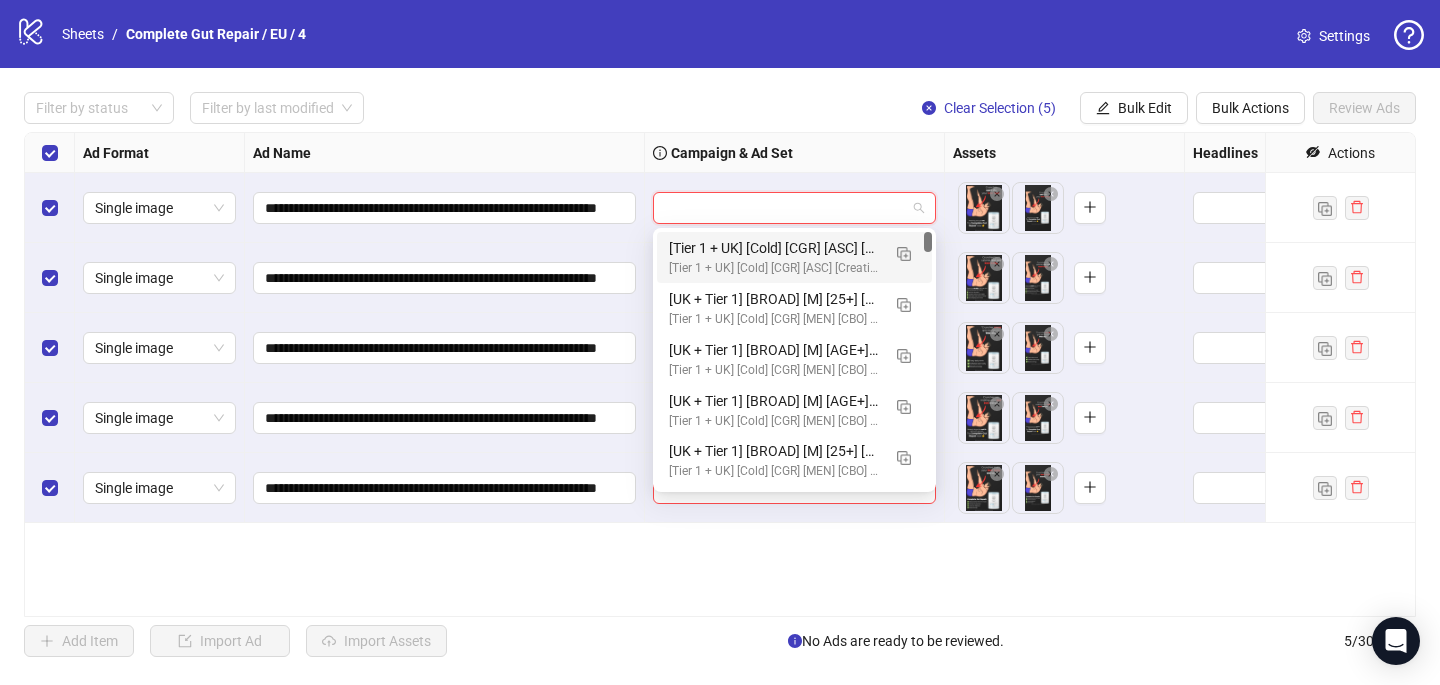 paste on "**********" 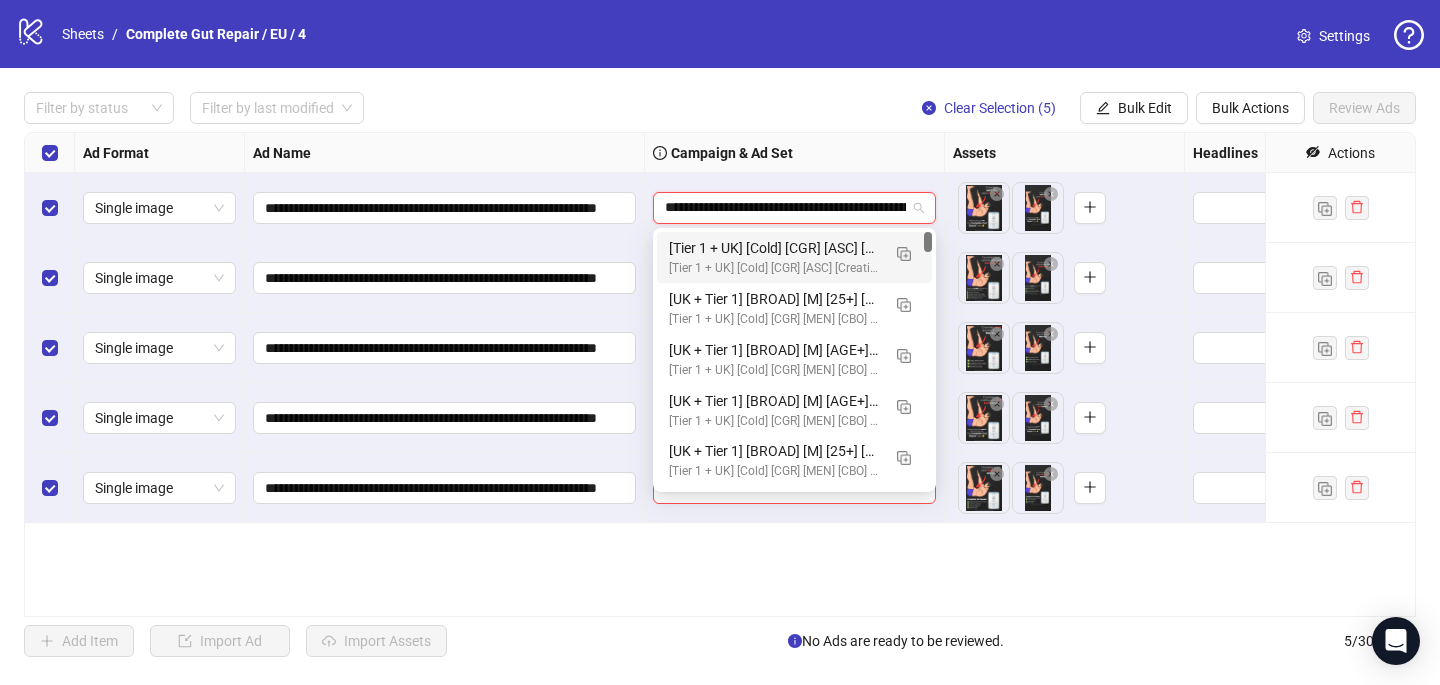 scroll, scrollTop: 0, scrollLeft: 209, axis: horizontal 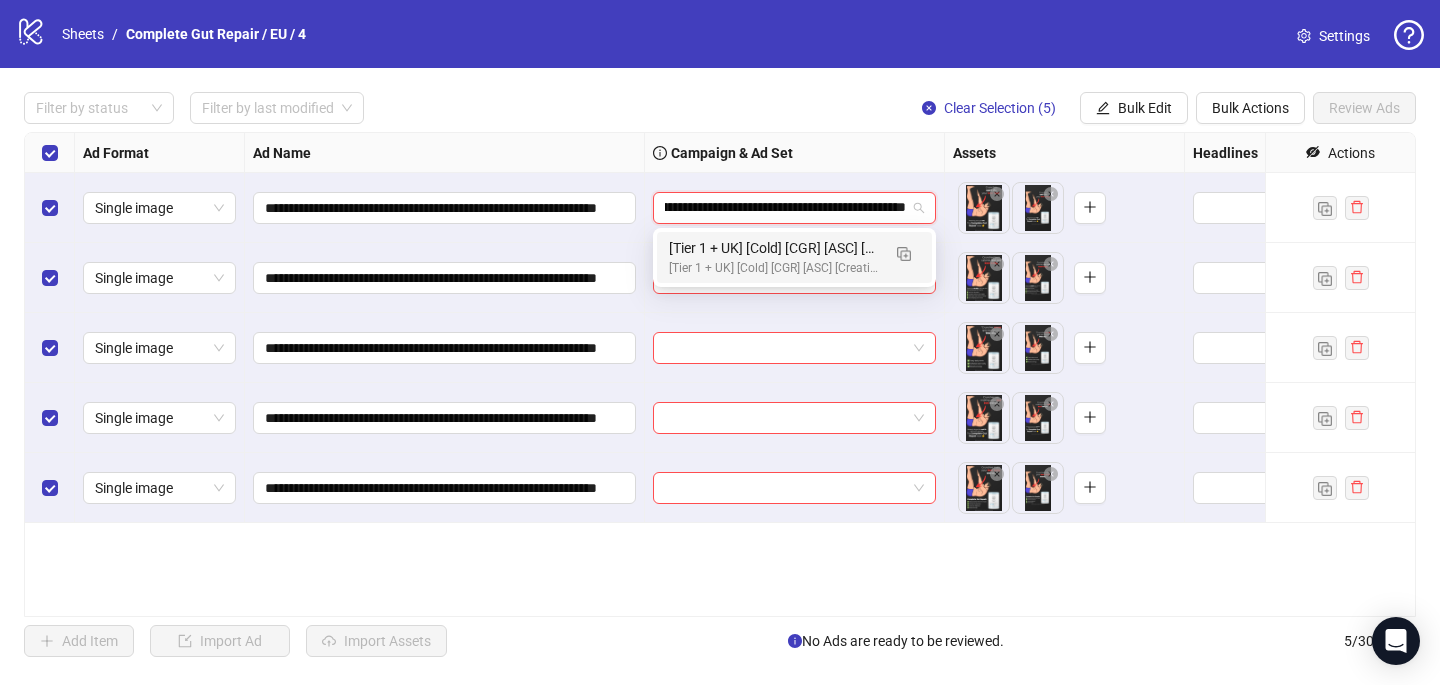 click on "[Tier 1 + UK] [Cold] [CGR] [ASC] [Creative Insertion] [7 July 2025] # 1,000€" at bounding box center (774, 268) 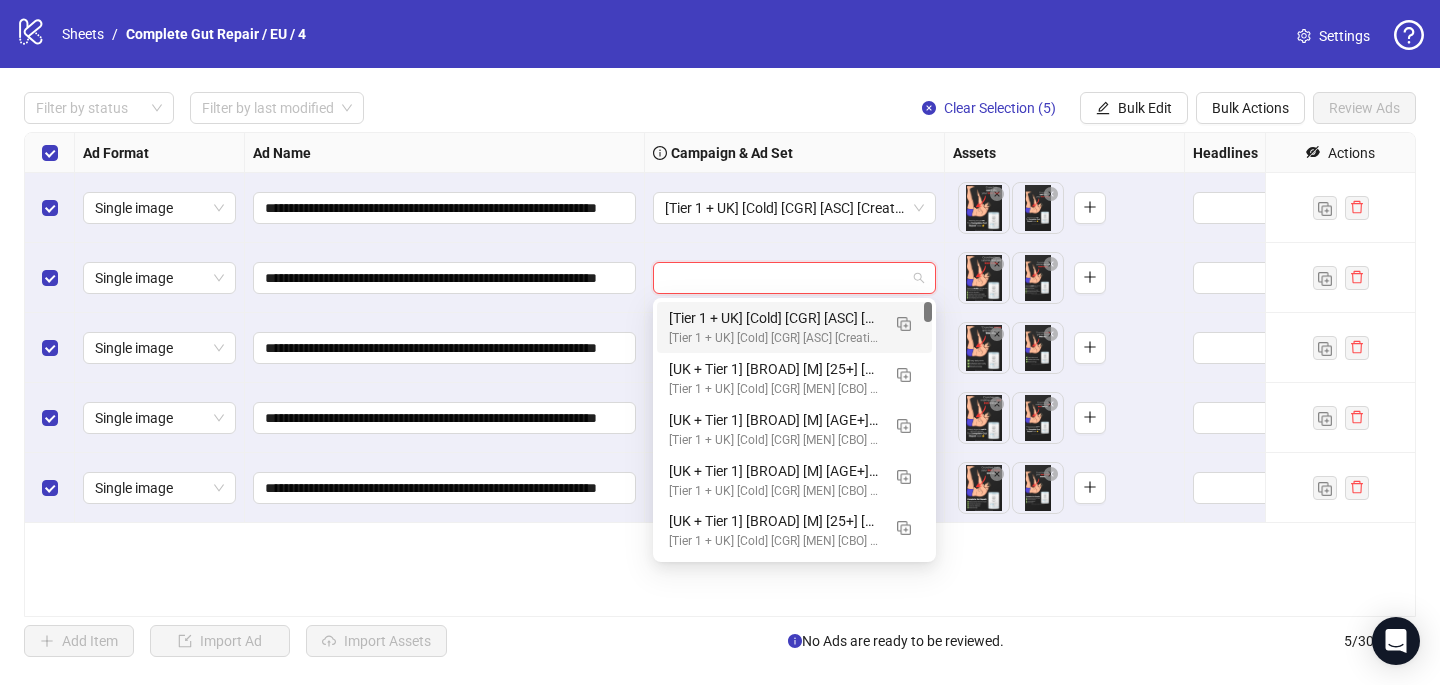click at bounding box center (785, 278) 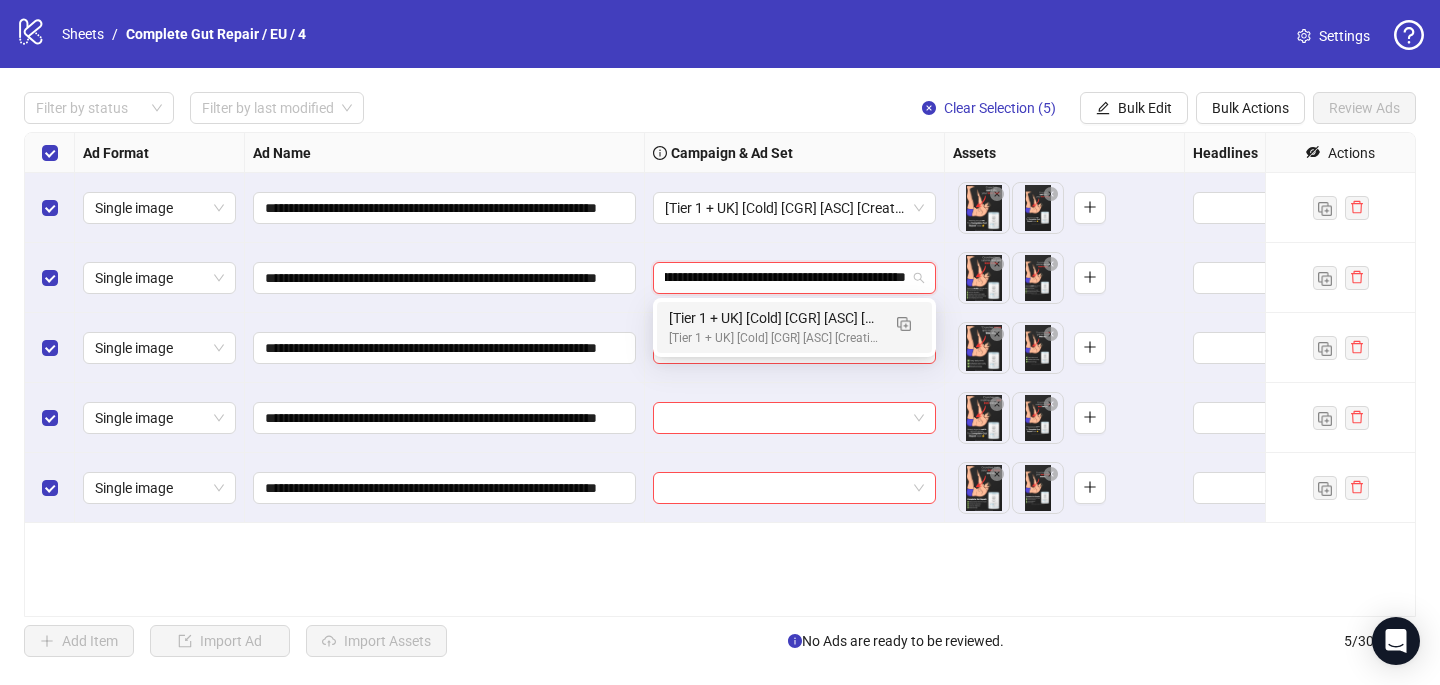 type on "**********" 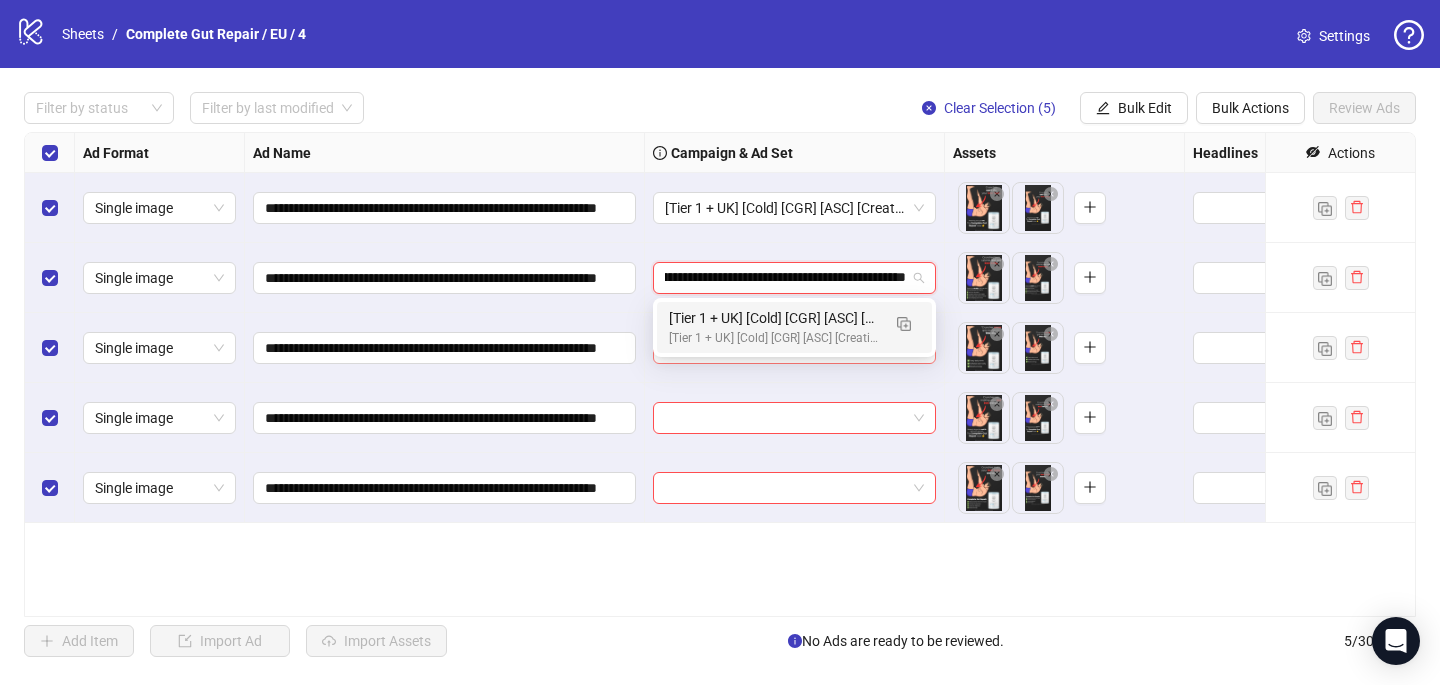 click on "[Tier 1 + UK] [Cold] [CGR] [ASC] [Creative Insertion] [7 July 2025] # 1,000€" at bounding box center [774, 338] 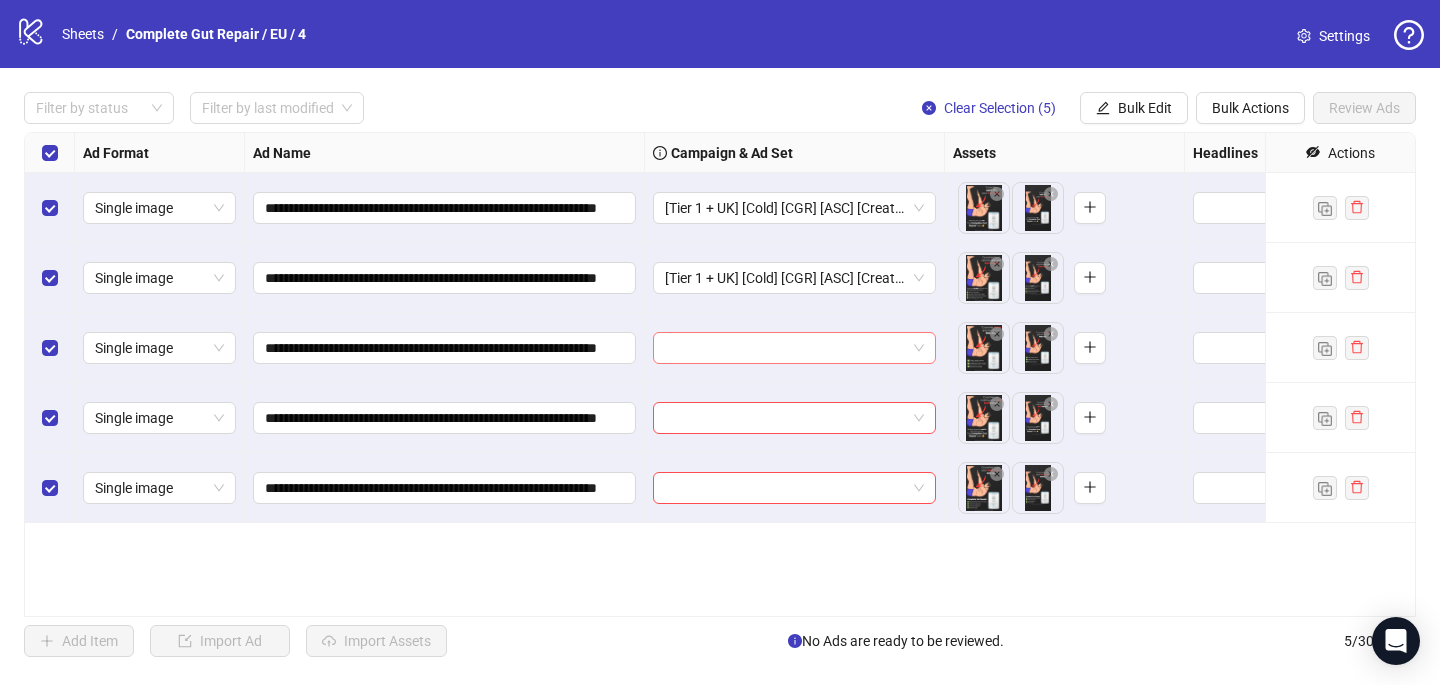 click at bounding box center [785, 348] 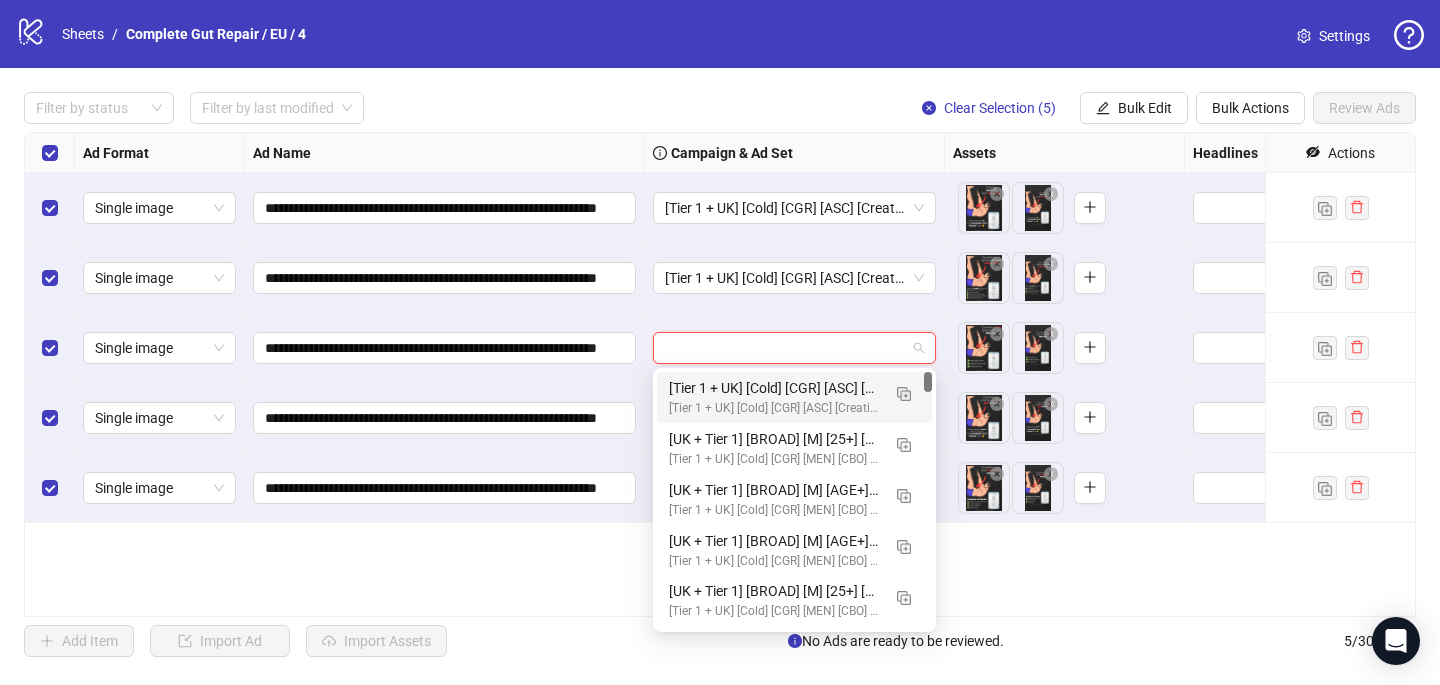paste on "**********" 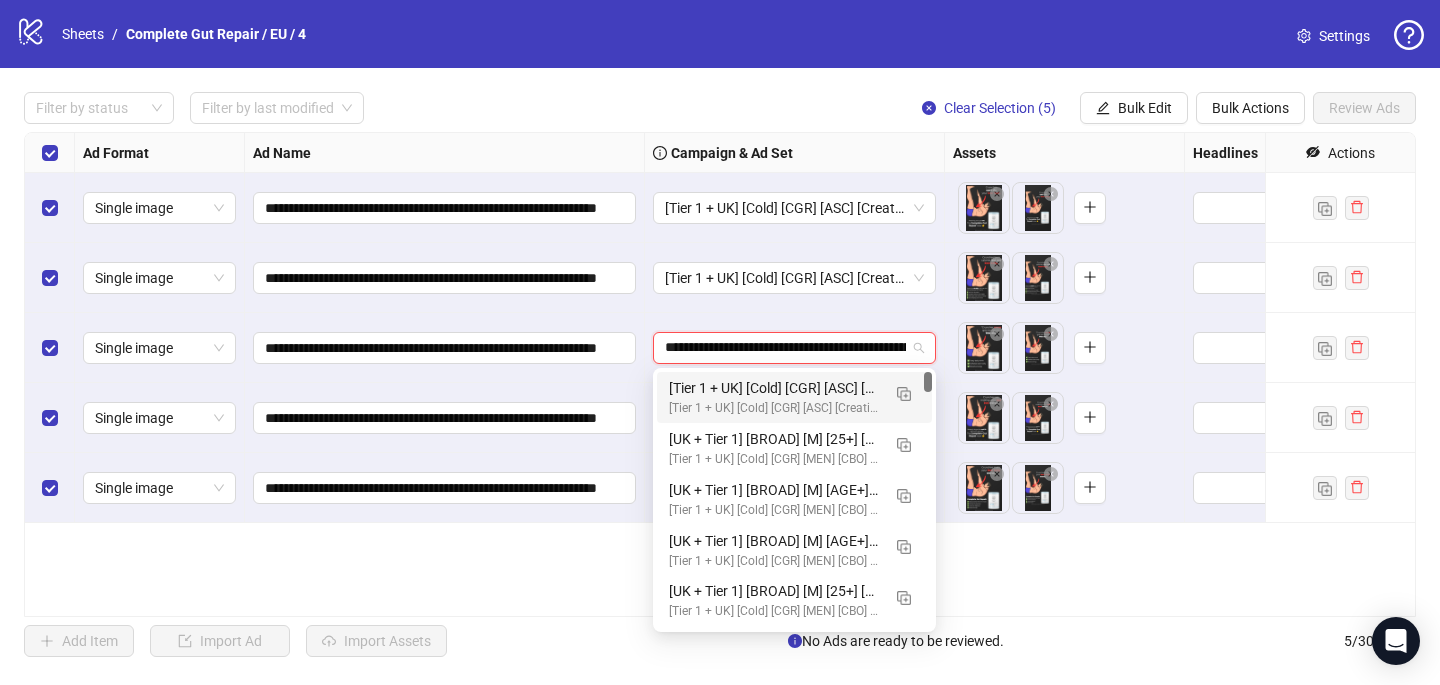 scroll, scrollTop: 0, scrollLeft: 209, axis: horizontal 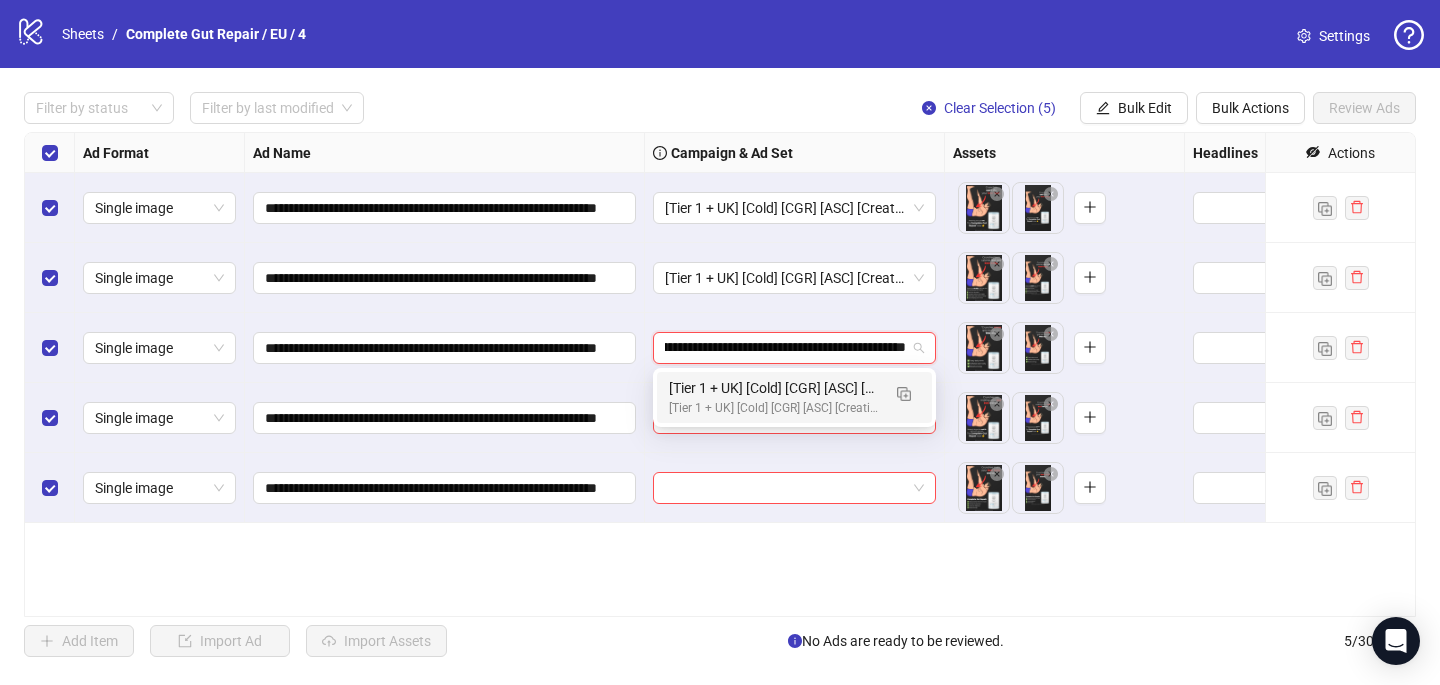 click on "[Tier 1 + UK] [Cold] [CGR] [ASC] [Creative Insertion] [7 July 2025] # 1,000€" at bounding box center [774, 388] 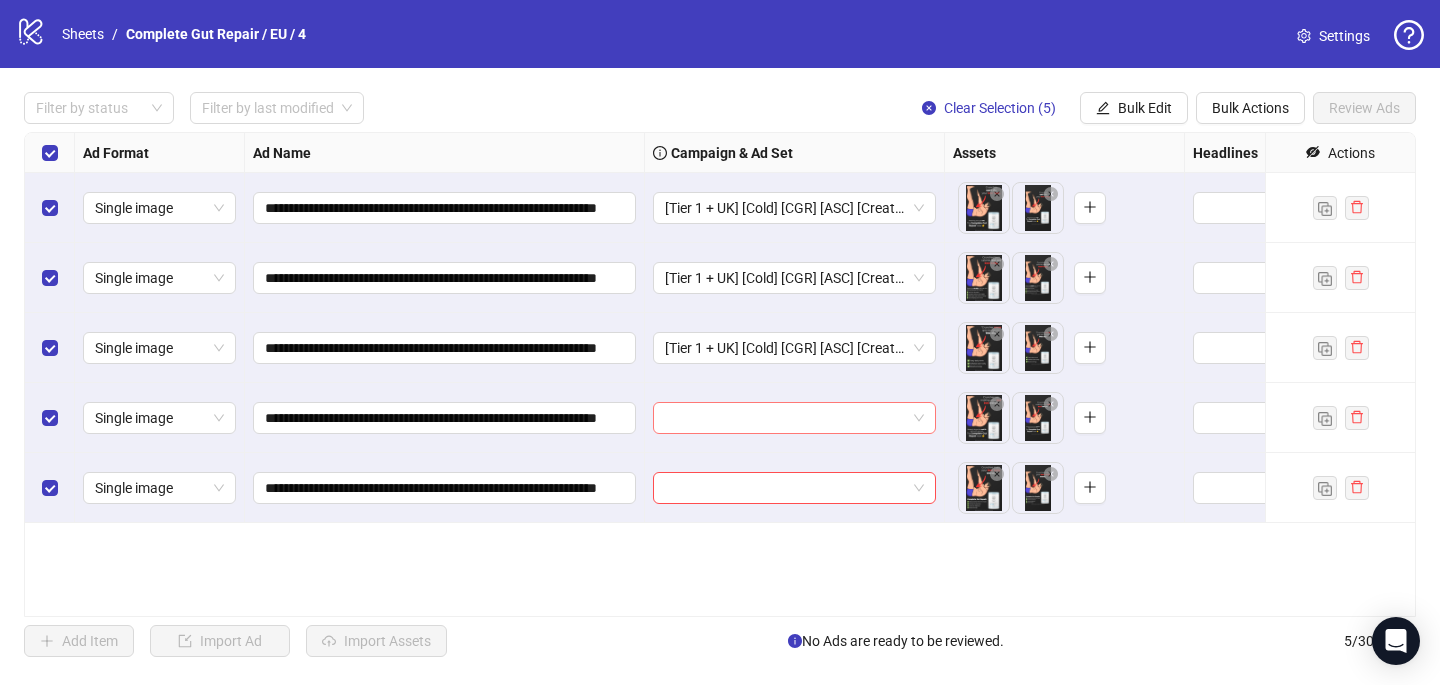 click at bounding box center (785, 418) 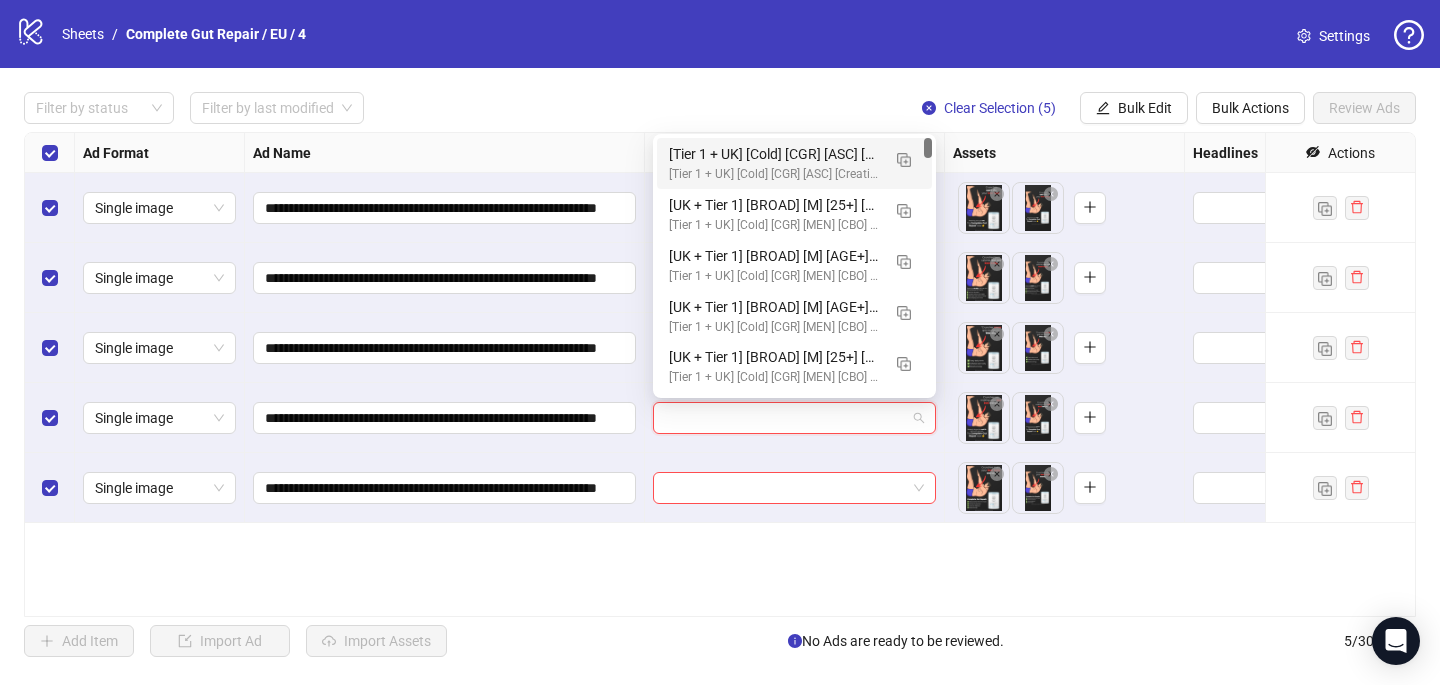paste on "**********" 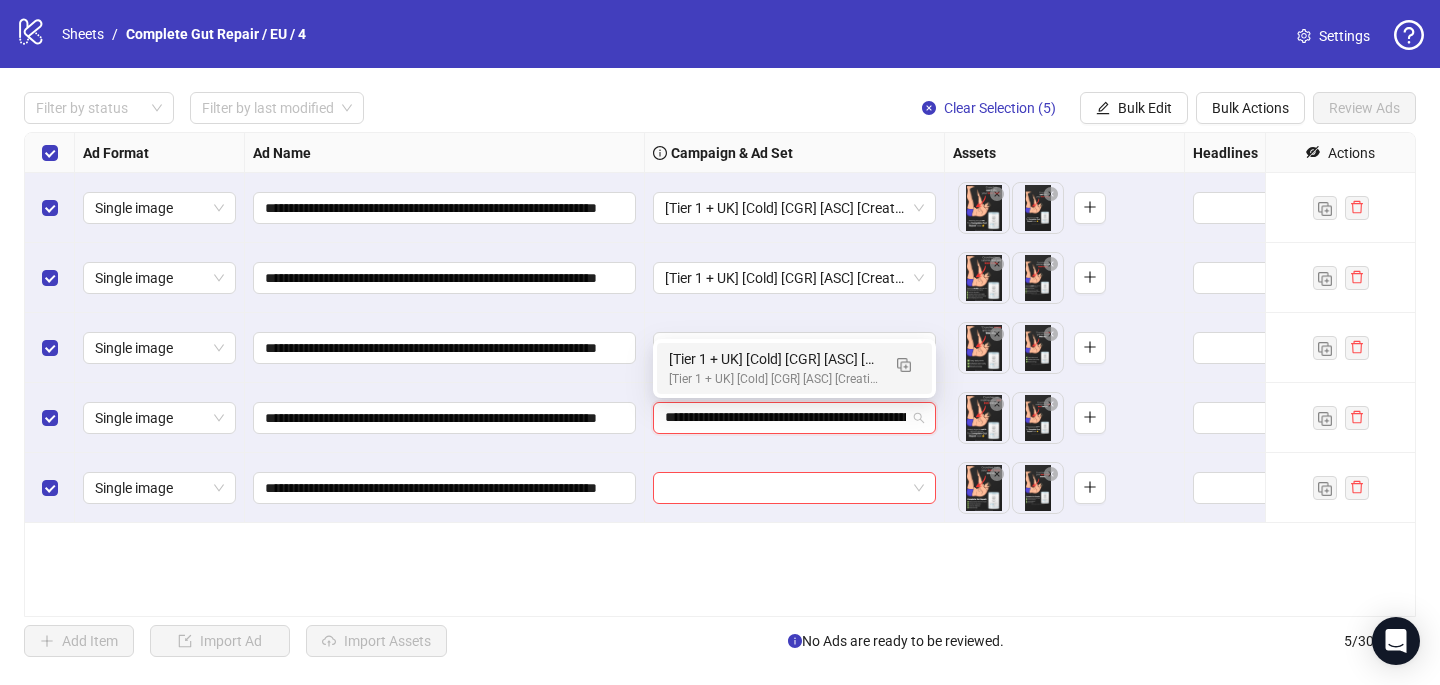 scroll, scrollTop: 0, scrollLeft: 209, axis: horizontal 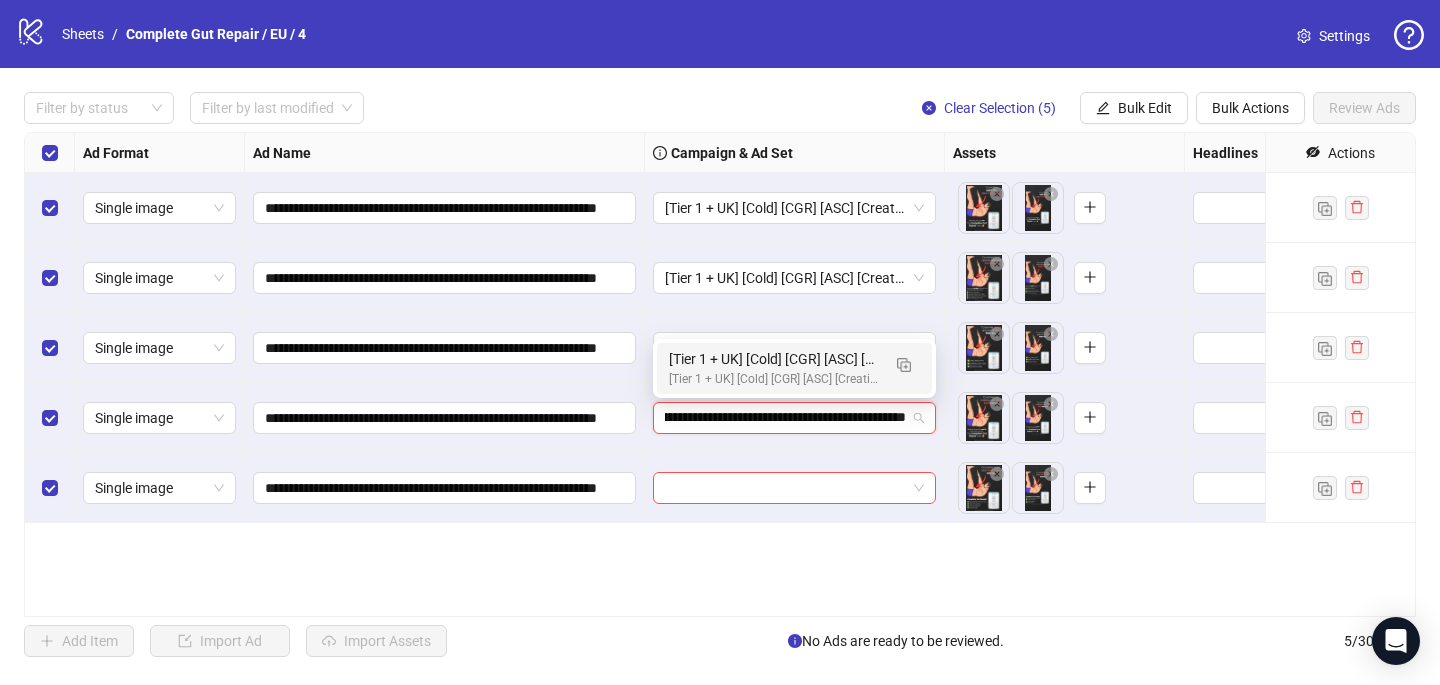 click on "[Tier 1 + UK] [Cold] [CGR] [ASC] [Creative Insertion] [7 July 2025] # 1,000€" at bounding box center [774, 379] 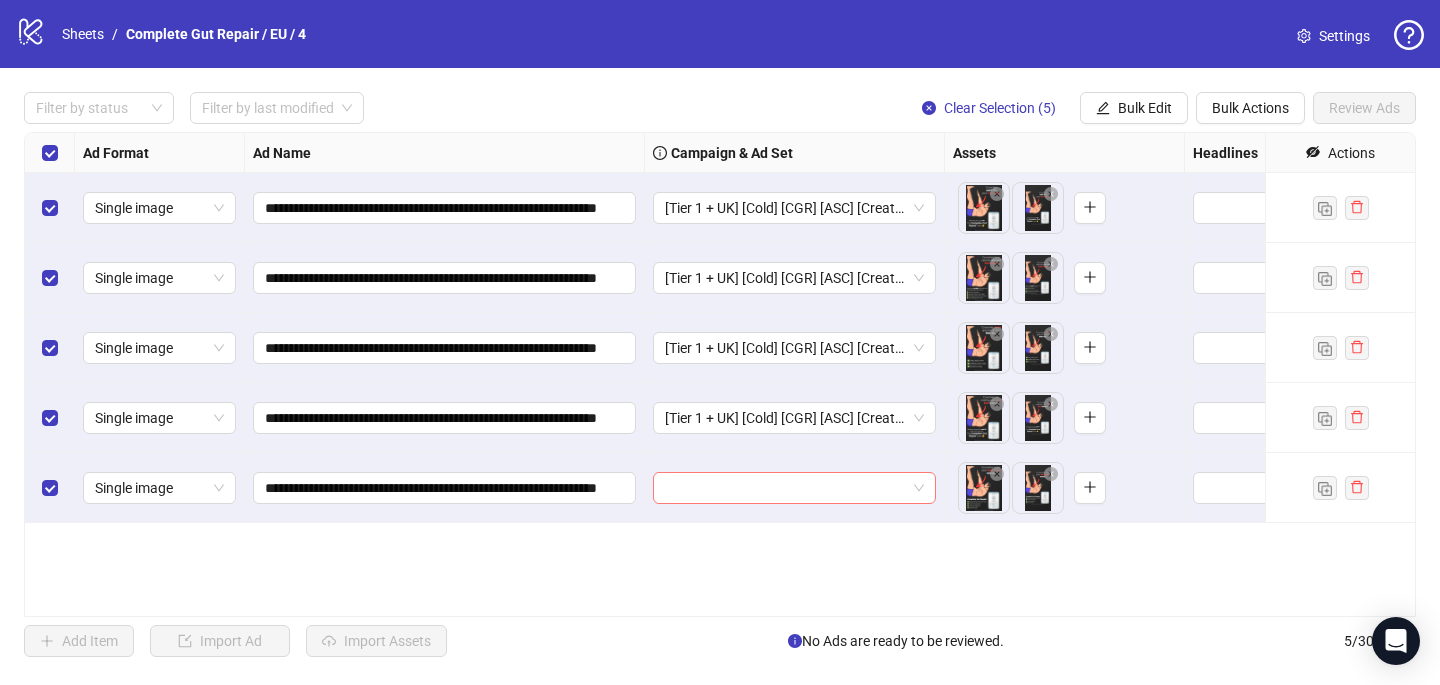 click at bounding box center [785, 488] 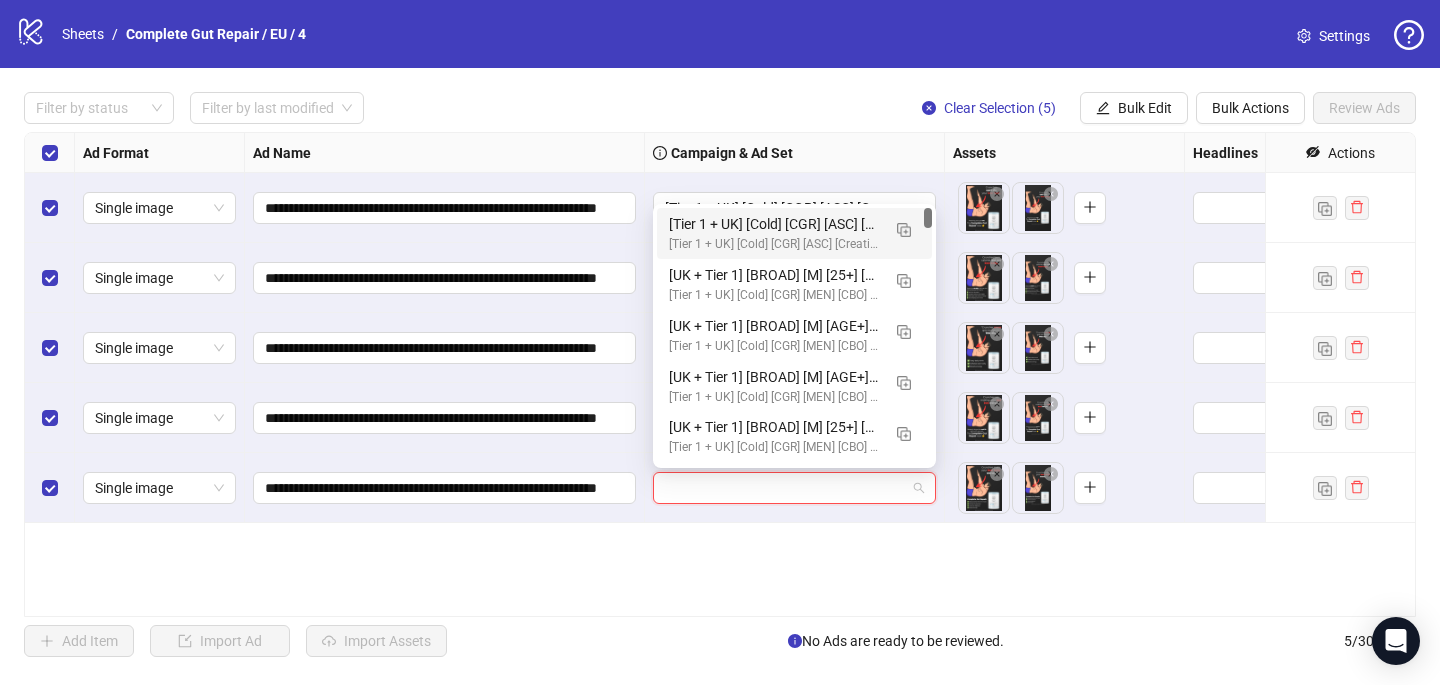 paste on "**********" 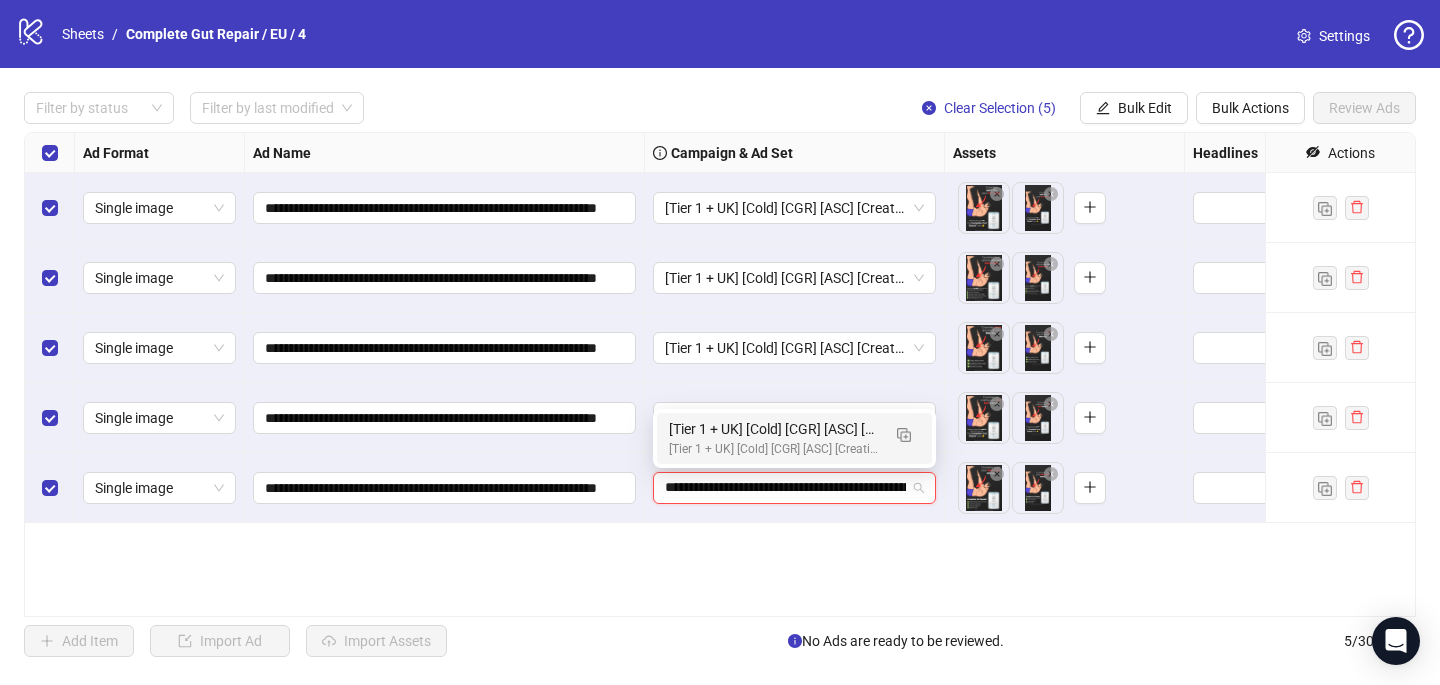 scroll, scrollTop: 0, scrollLeft: 209, axis: horizontal 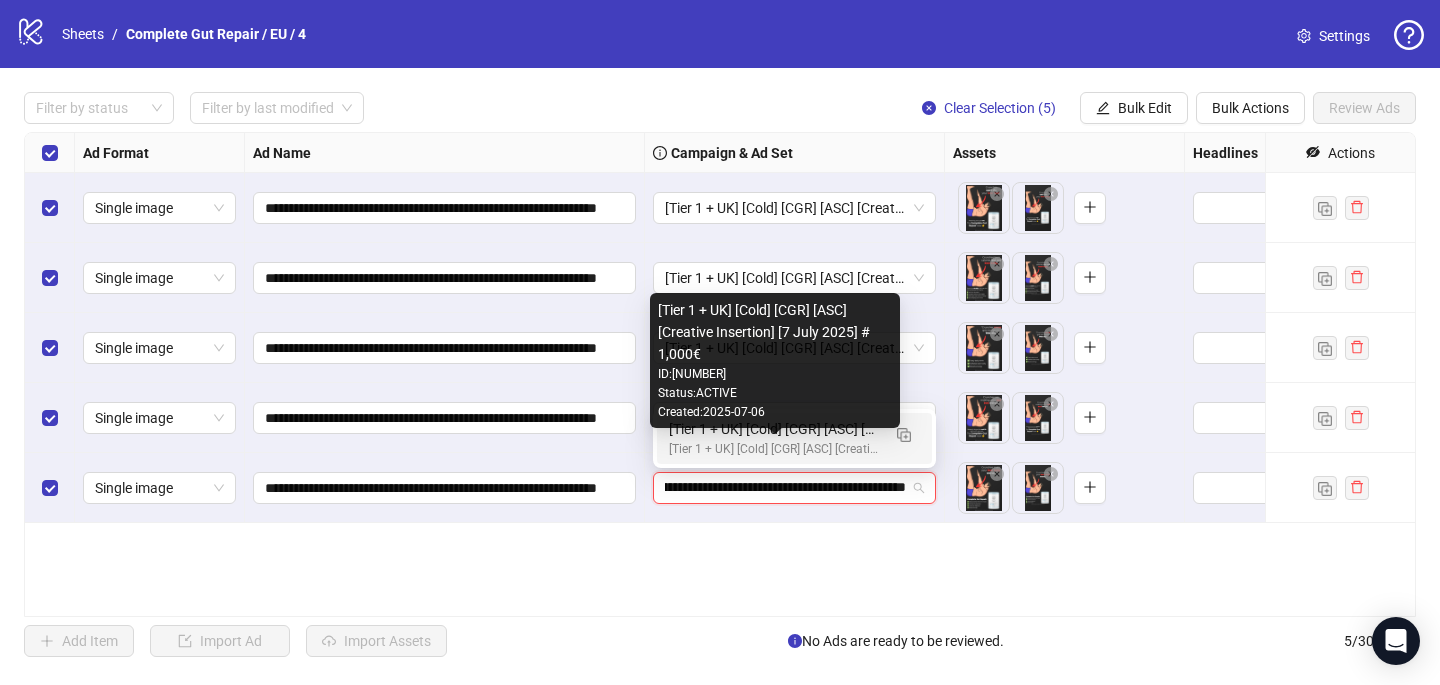 click on "[Tier 1 + UK] [Cold] [CGR] [ASC] [Creative Insertion] [7 July 2025] # 1,000€" at bounding box center [774, 449] 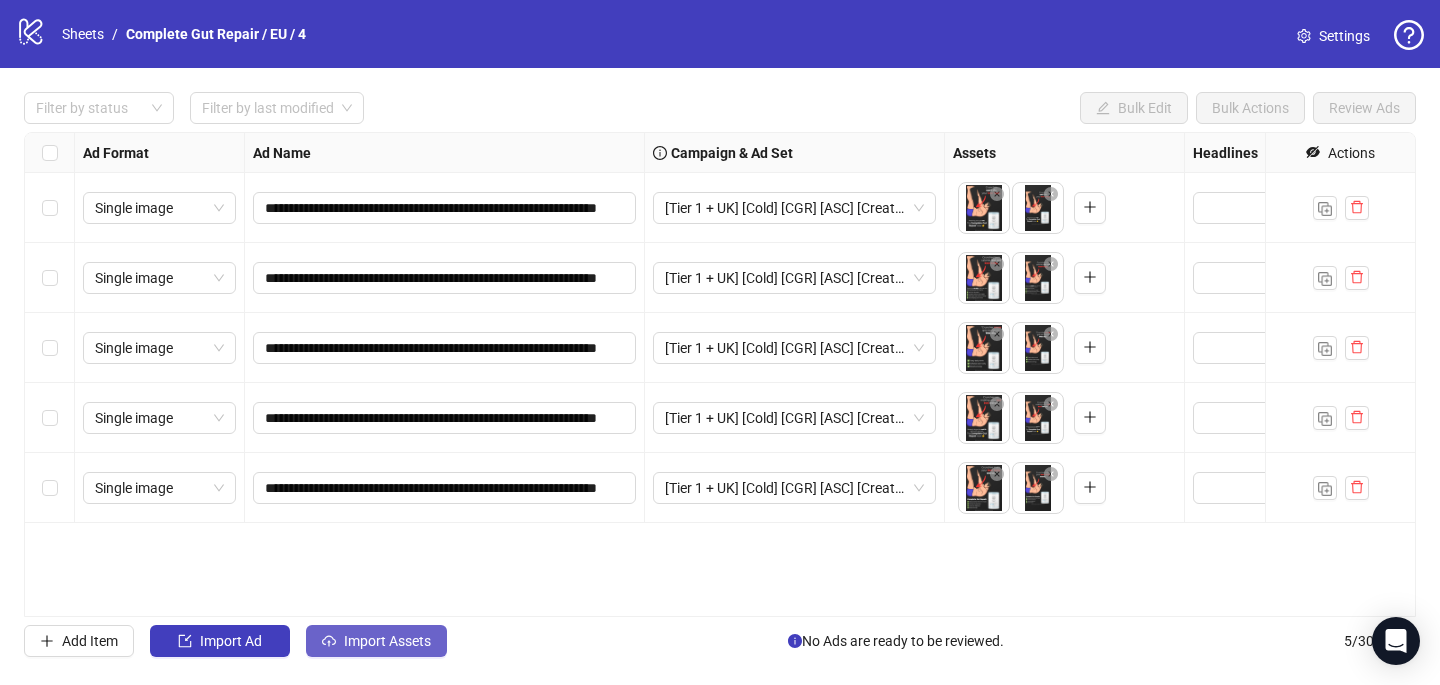 click on "Import Assets" at bounding box center (376, 641) 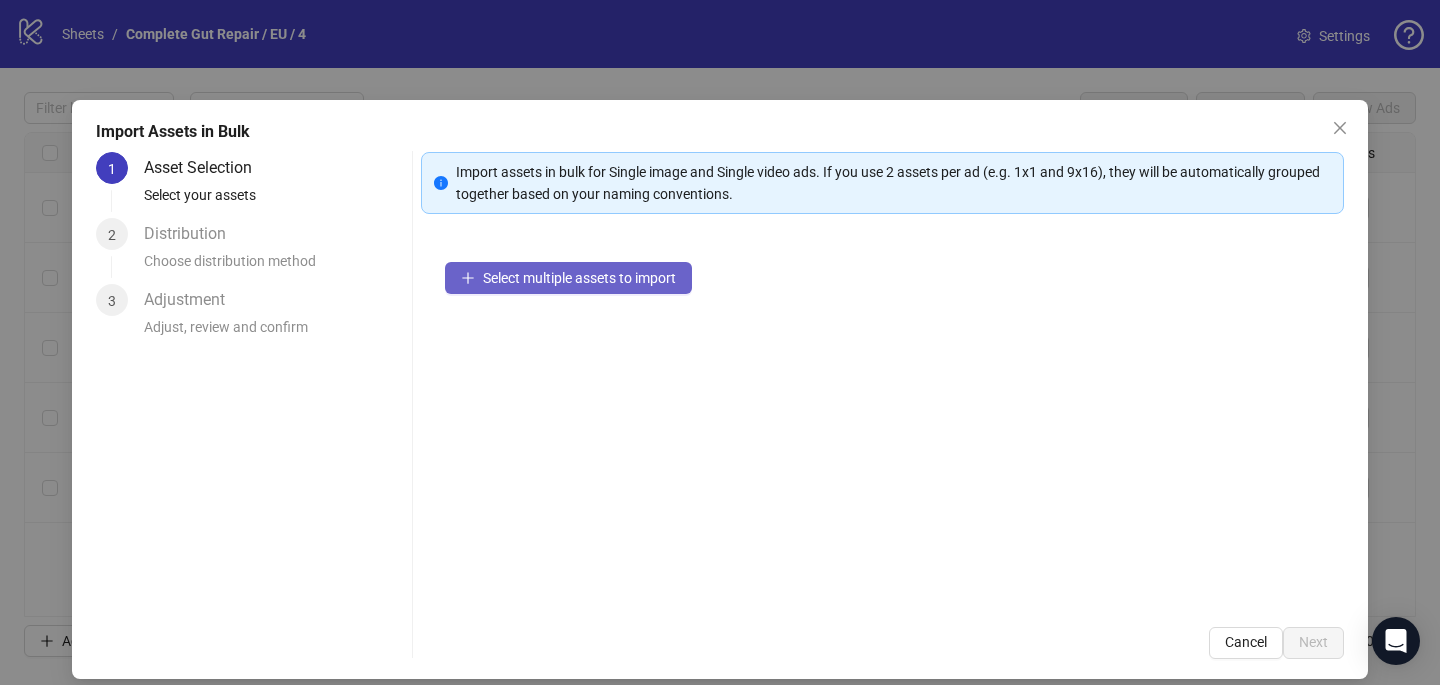 click on "Select multiple assets to import" at bounding box center (579, 278) 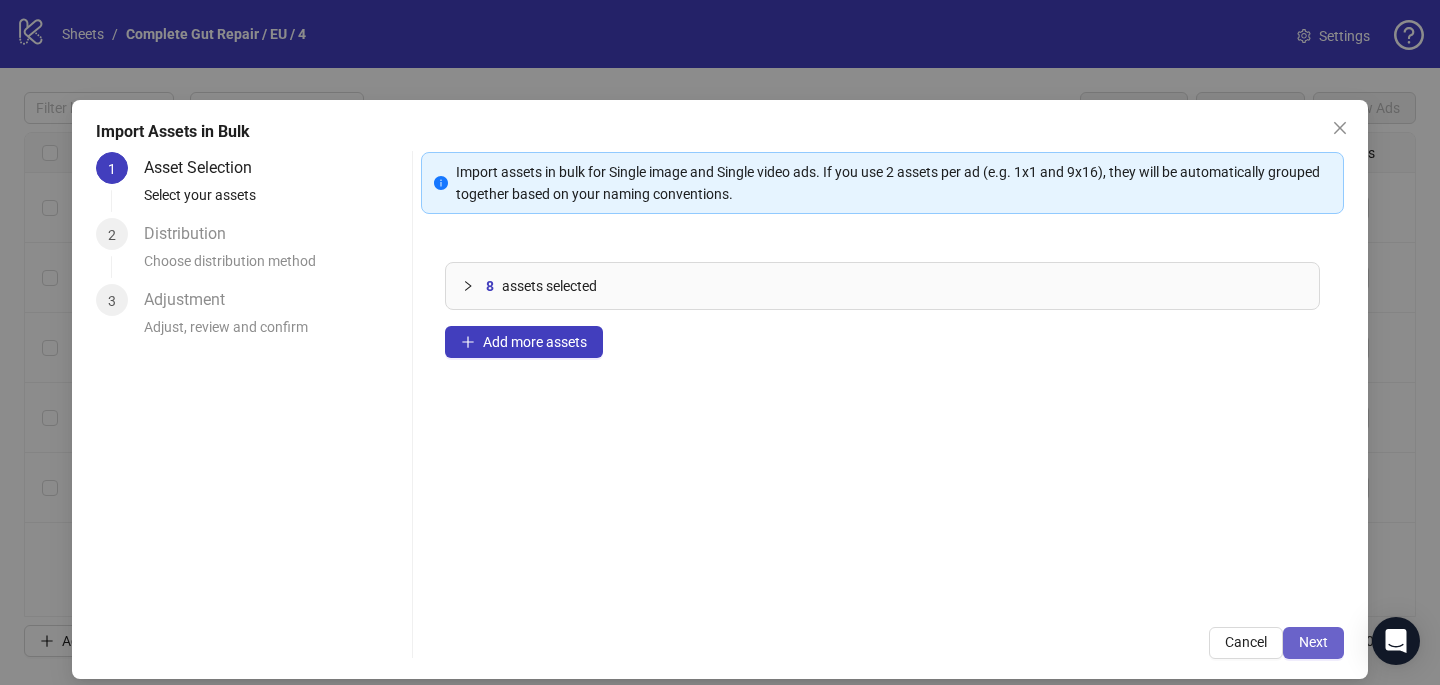 click on "Next" at bounding box center (1313, 642) 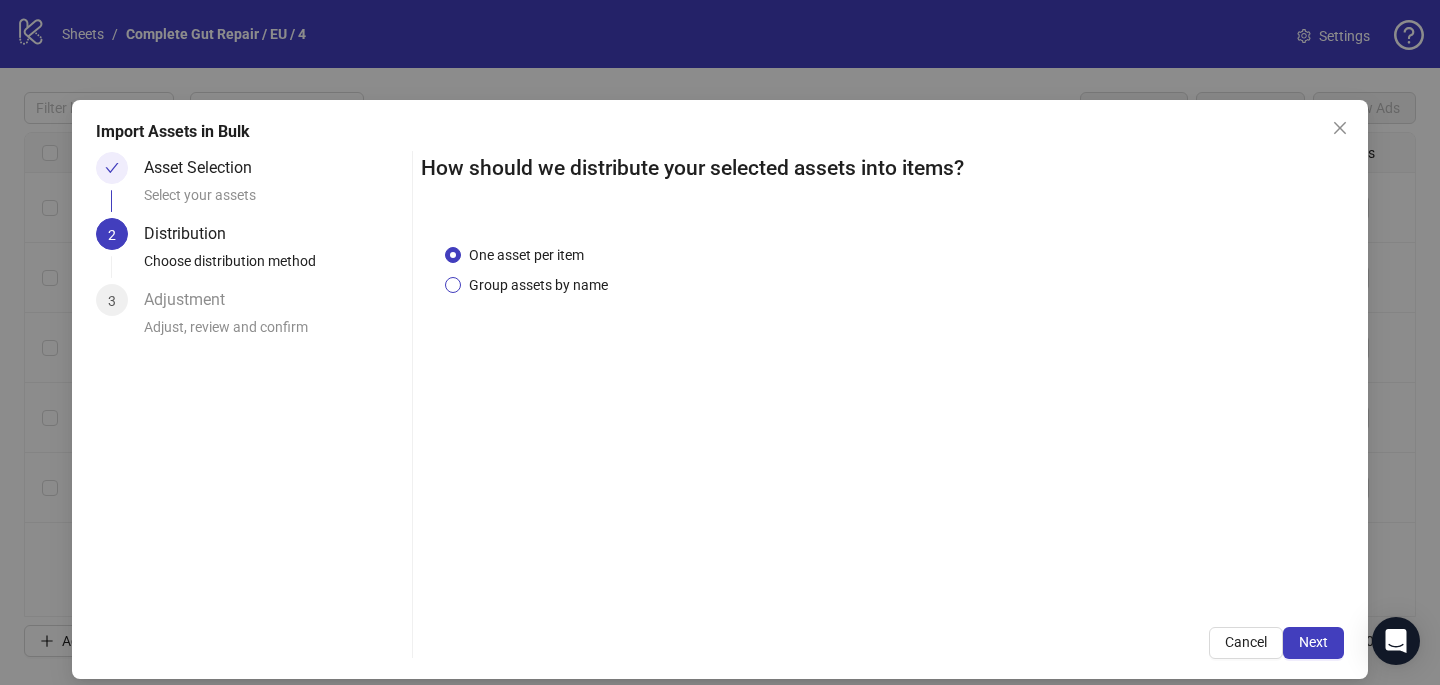 click on "Group assets by name" at bounding box center (526, 255) 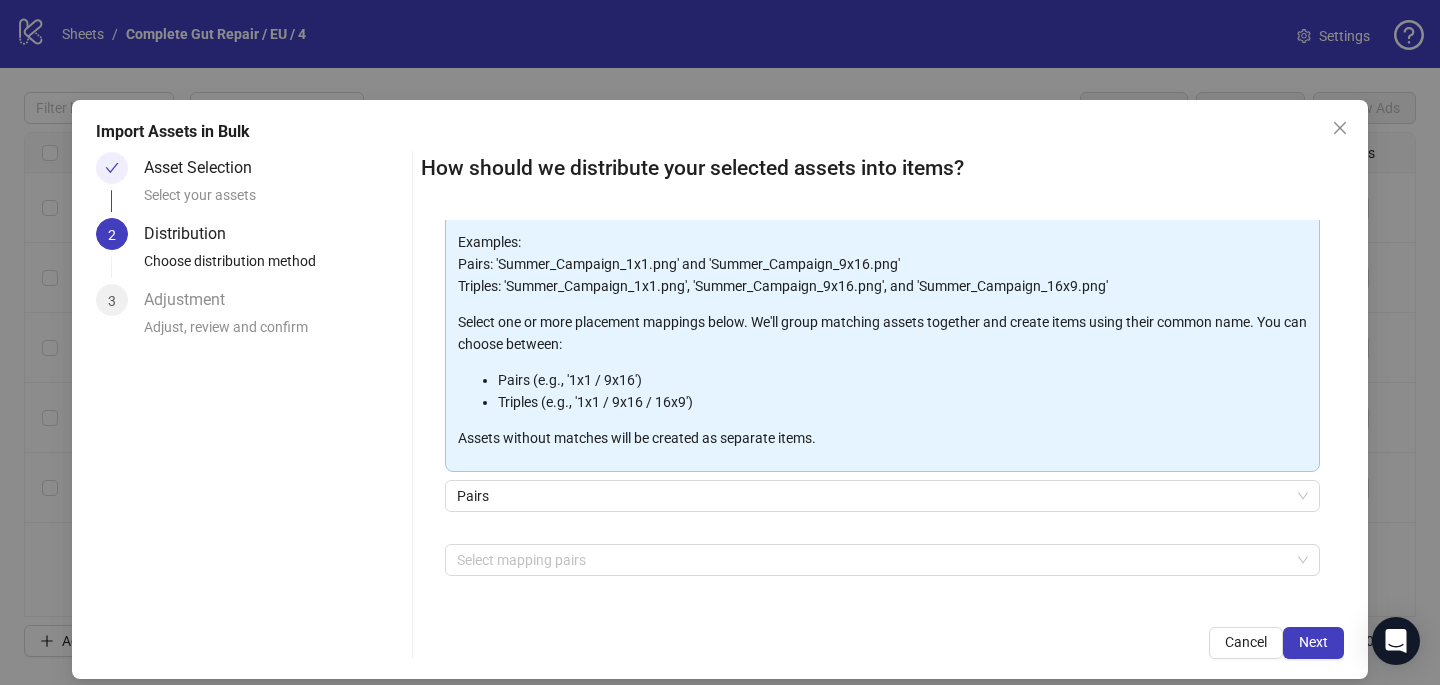 scroll, scrollTop: 203, scrollLeft: 0, axis: vertical 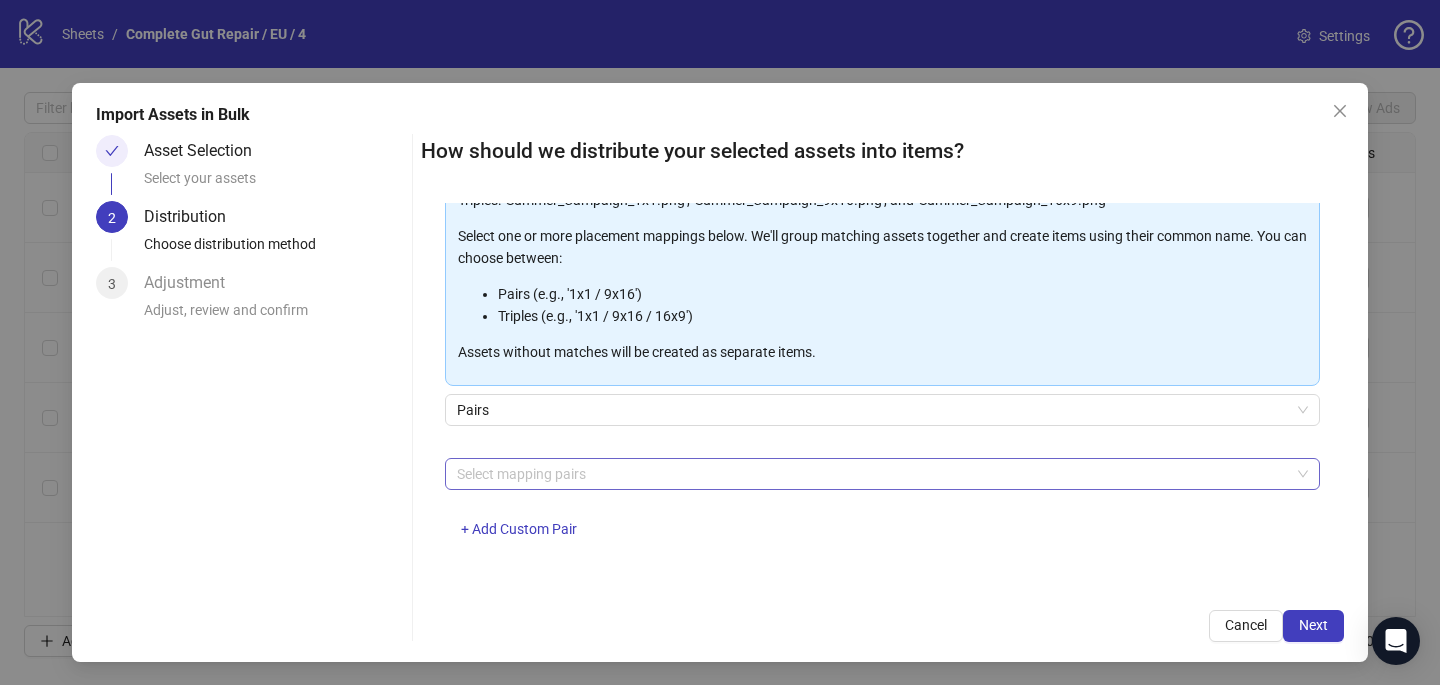 click at bounding box center [872, 474] 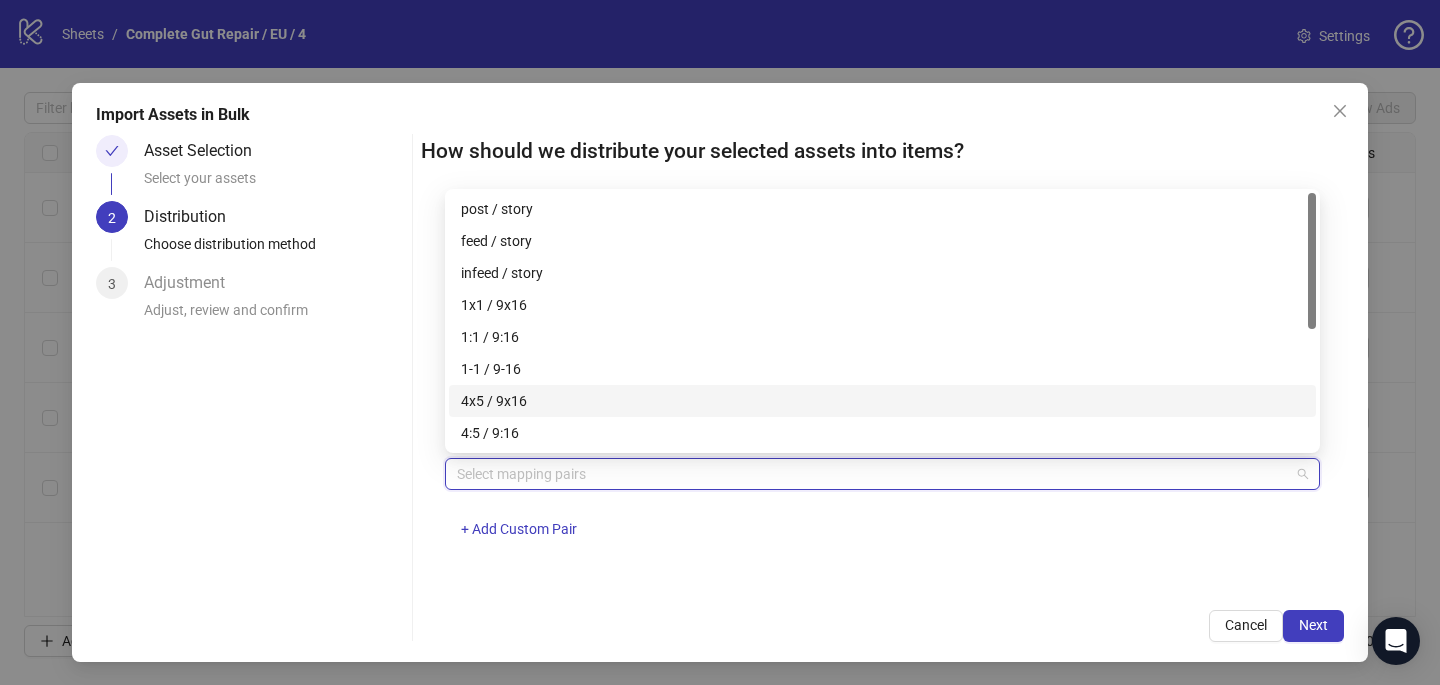 click on "4x5 / 9x16" at bounding box center (882, 401) 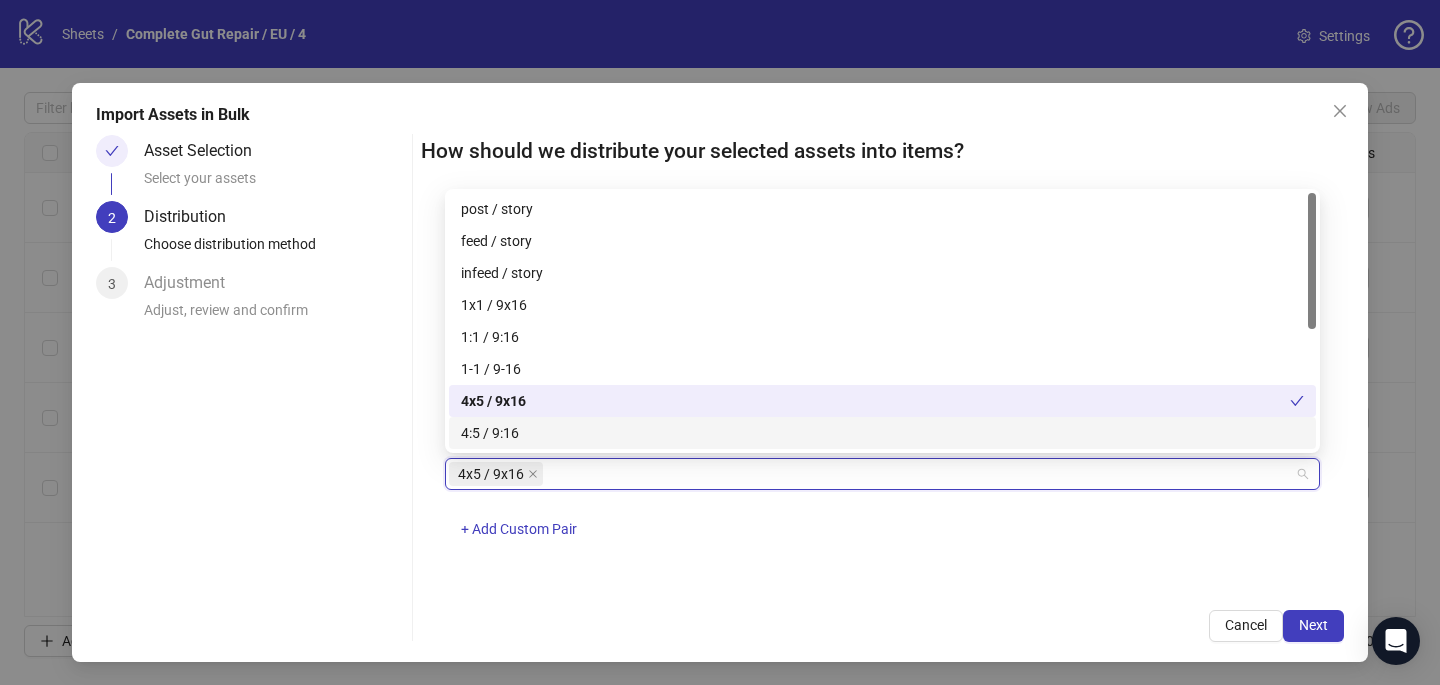 click on "4x5 / 9x16   + Add Custom Pair" at bounding box center (882, 510) 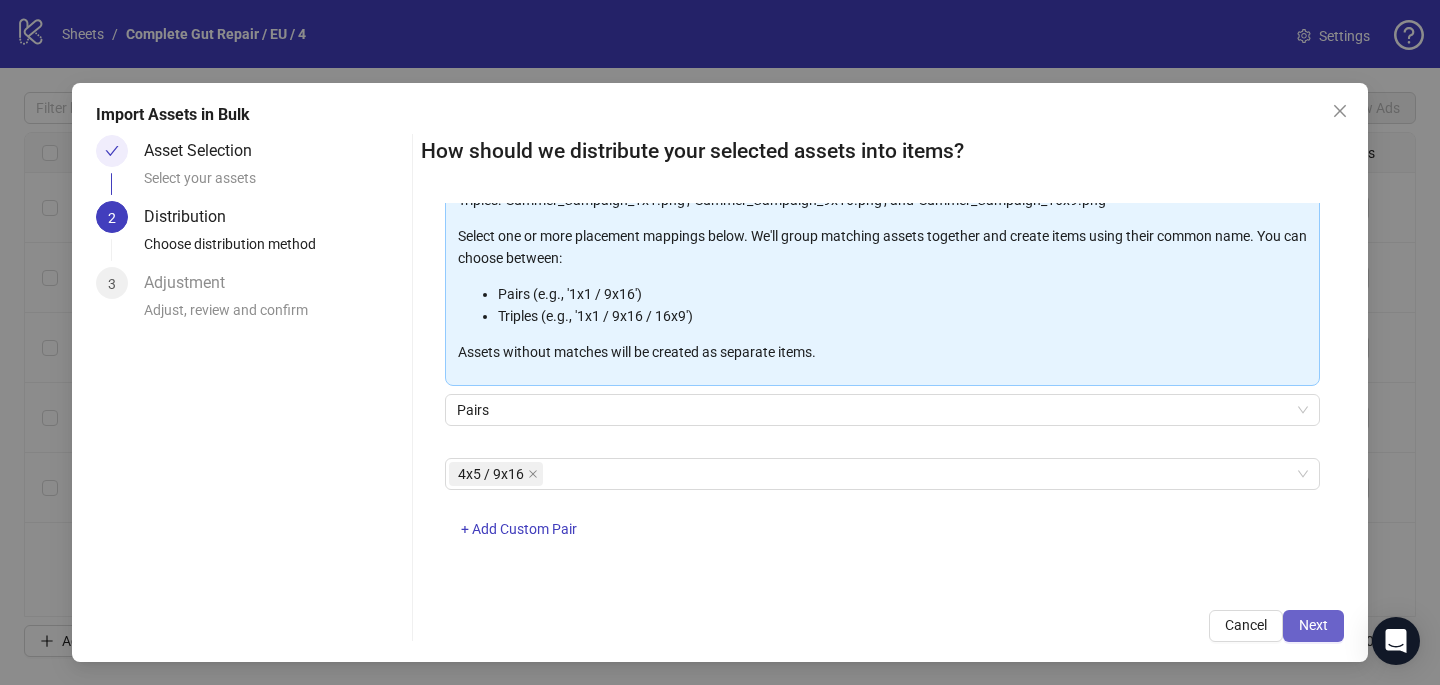 click on "Next" at bounding box center (1313, 625) 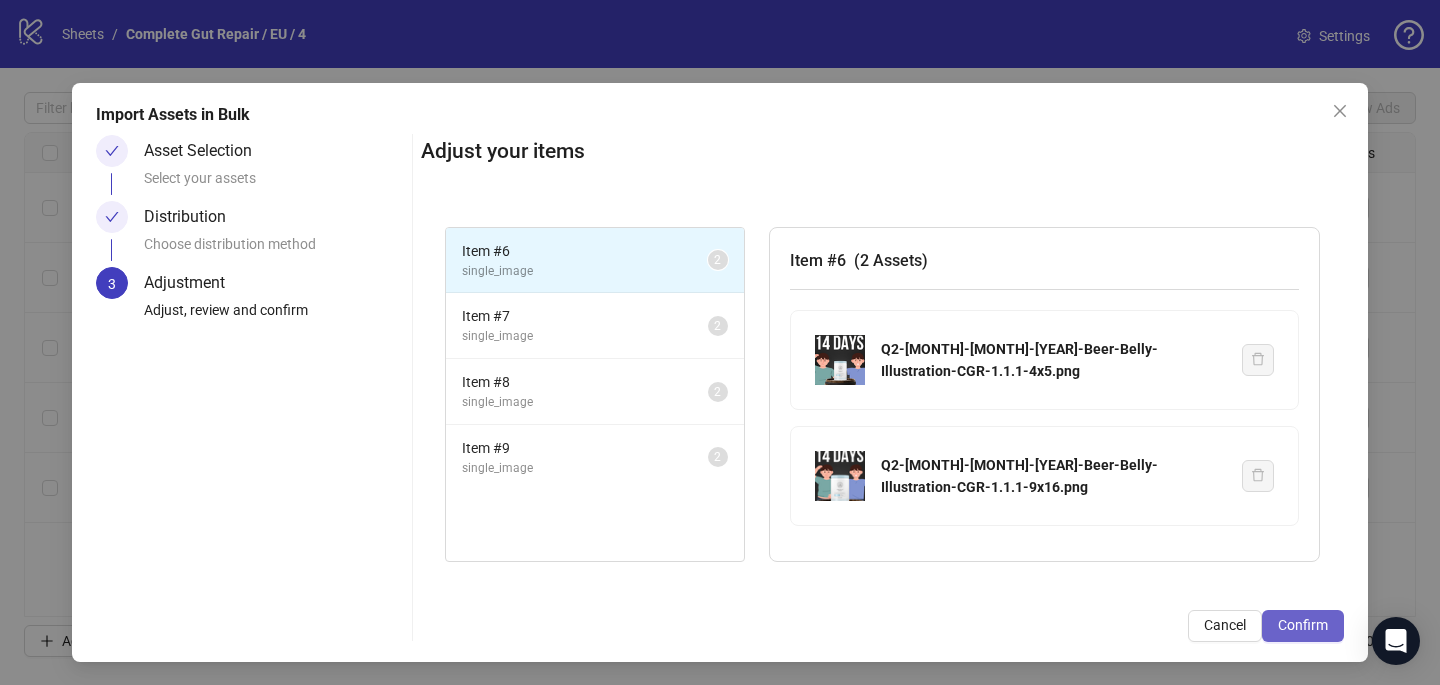 click on "Confirm" at bounding box center [1303, 625] 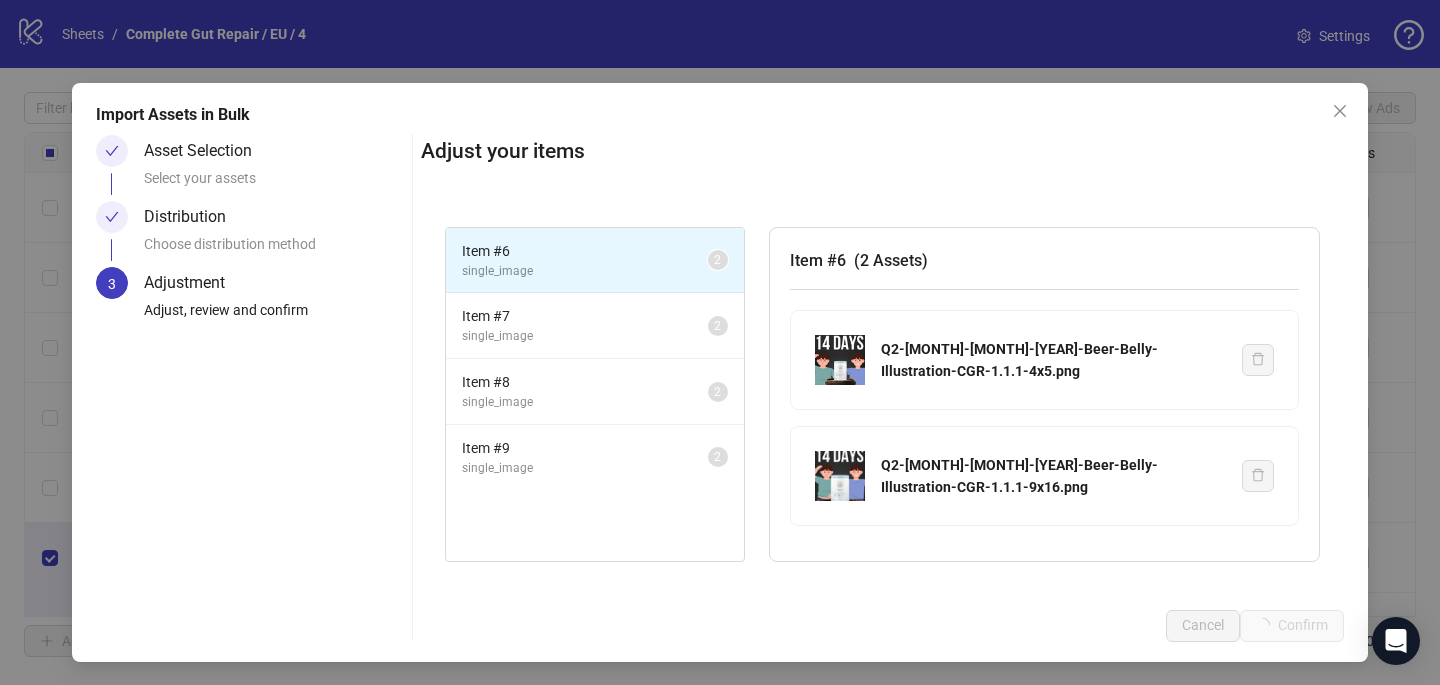 scroll, scrollTop: 66, scrollLeft: 0, axis: vertical 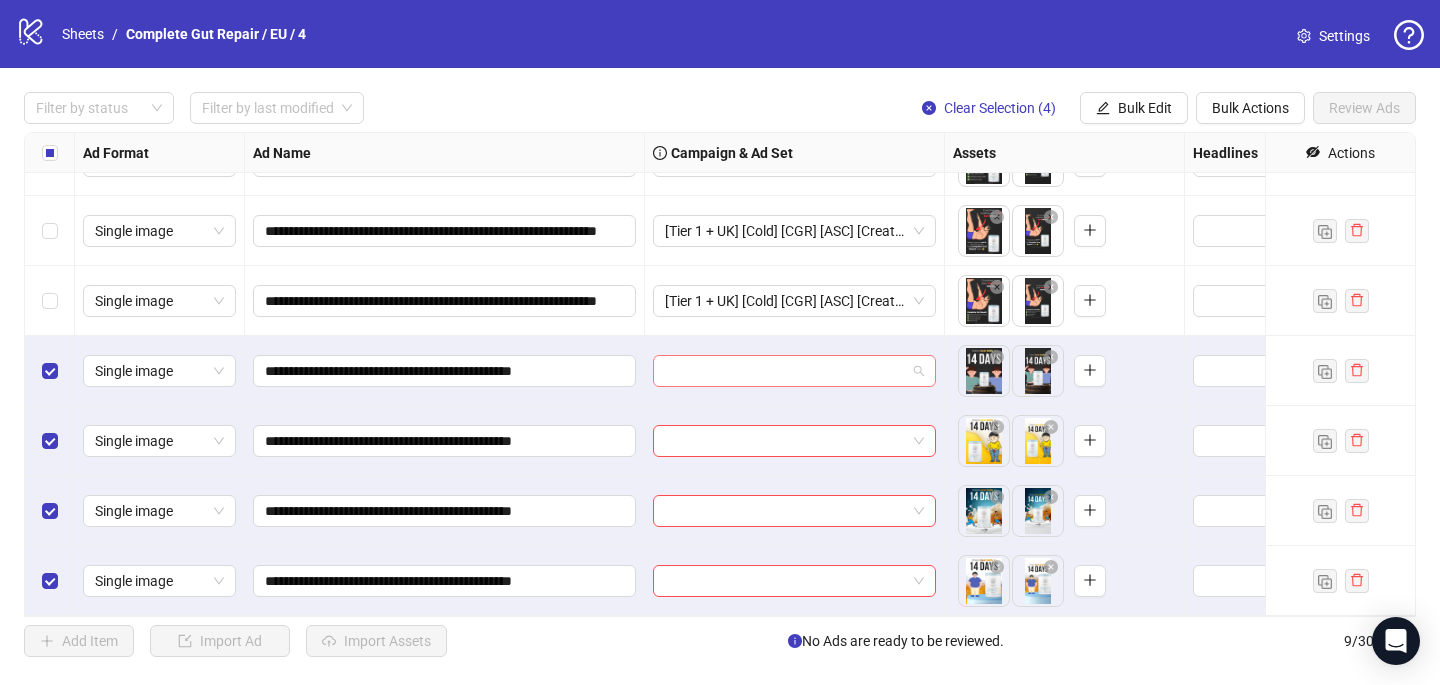 click at bounding box center (785, 371) 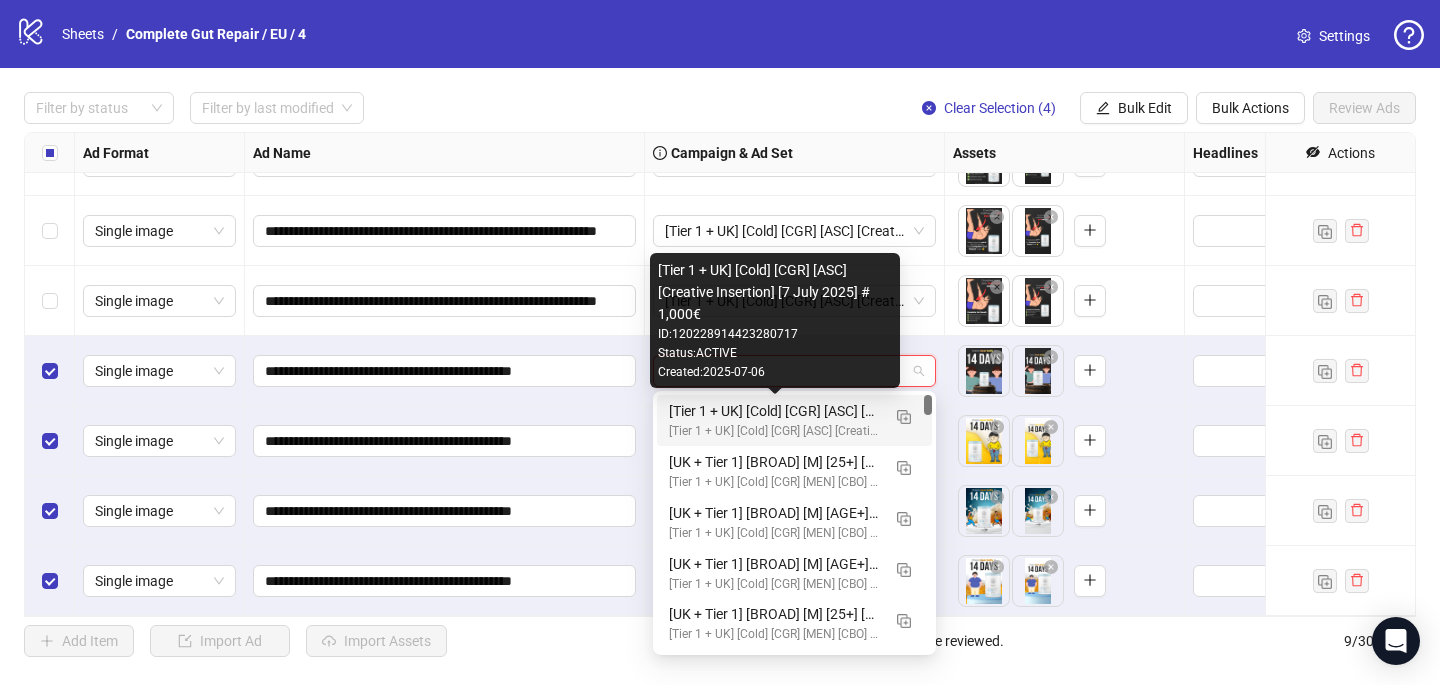 click on "[Tier 1 + UK] [Cold] [CGR] [ASC] [Creative Insertion] [7 July 2025] # 1,000€" at bounding box center (774, 411) 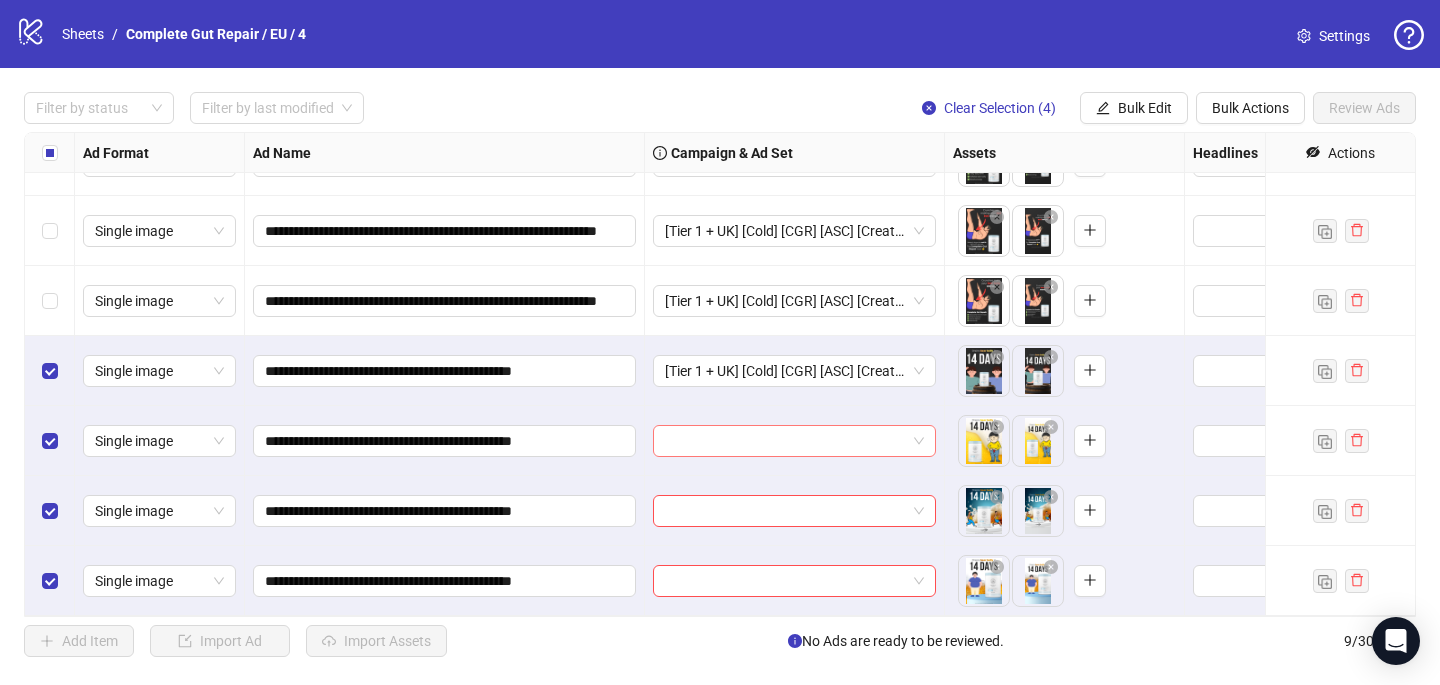 click at bounding box center (785, 441) 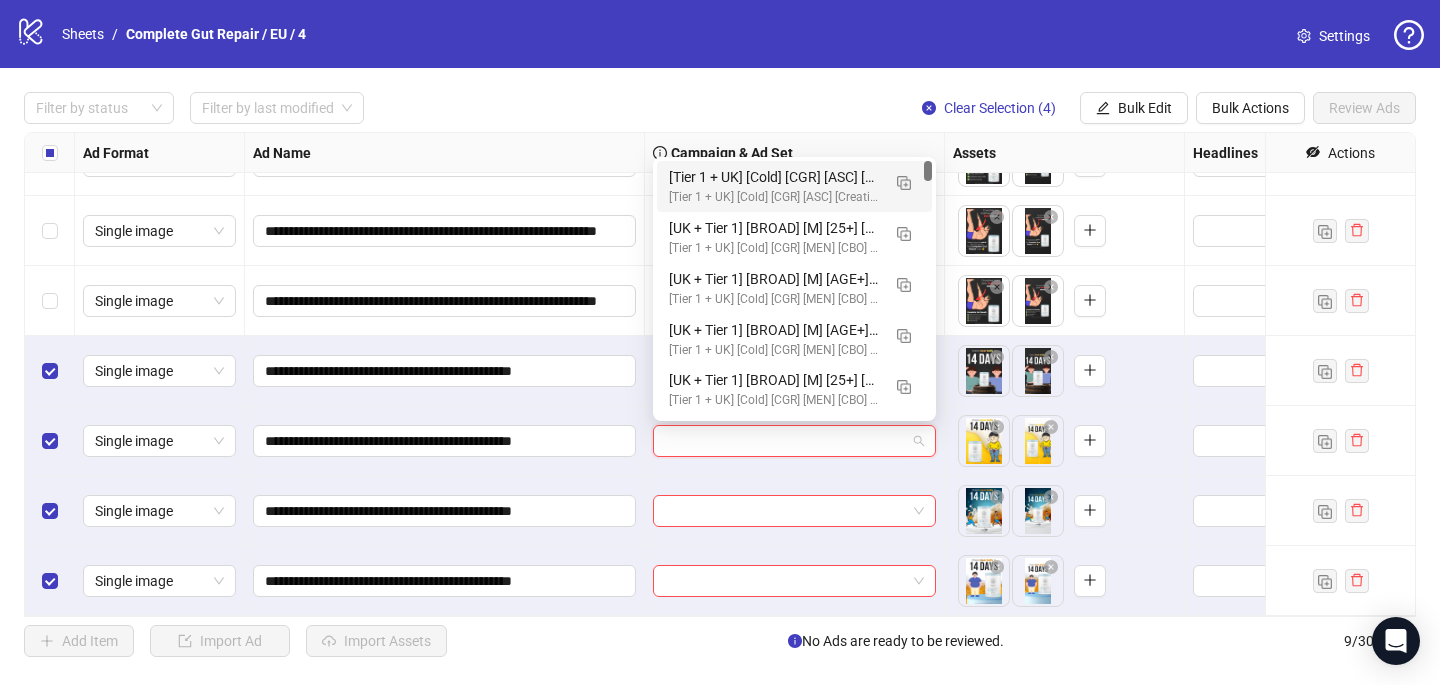 click on "[Tier 1 + UK] [Cold] [CGR] [ASC] [Creative Insertion] [7 July 2025] # 1,000€" at bounding box center [774, 177] 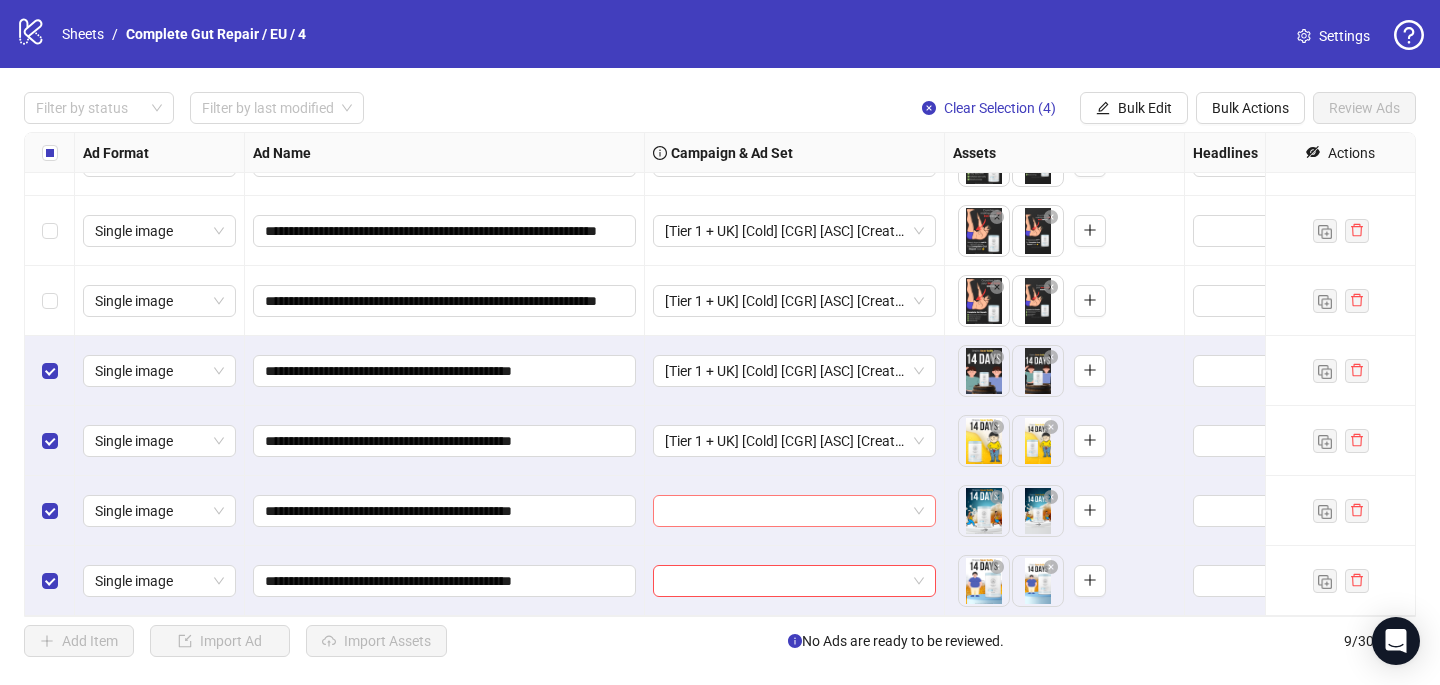 click at bounding box center [785, 511] 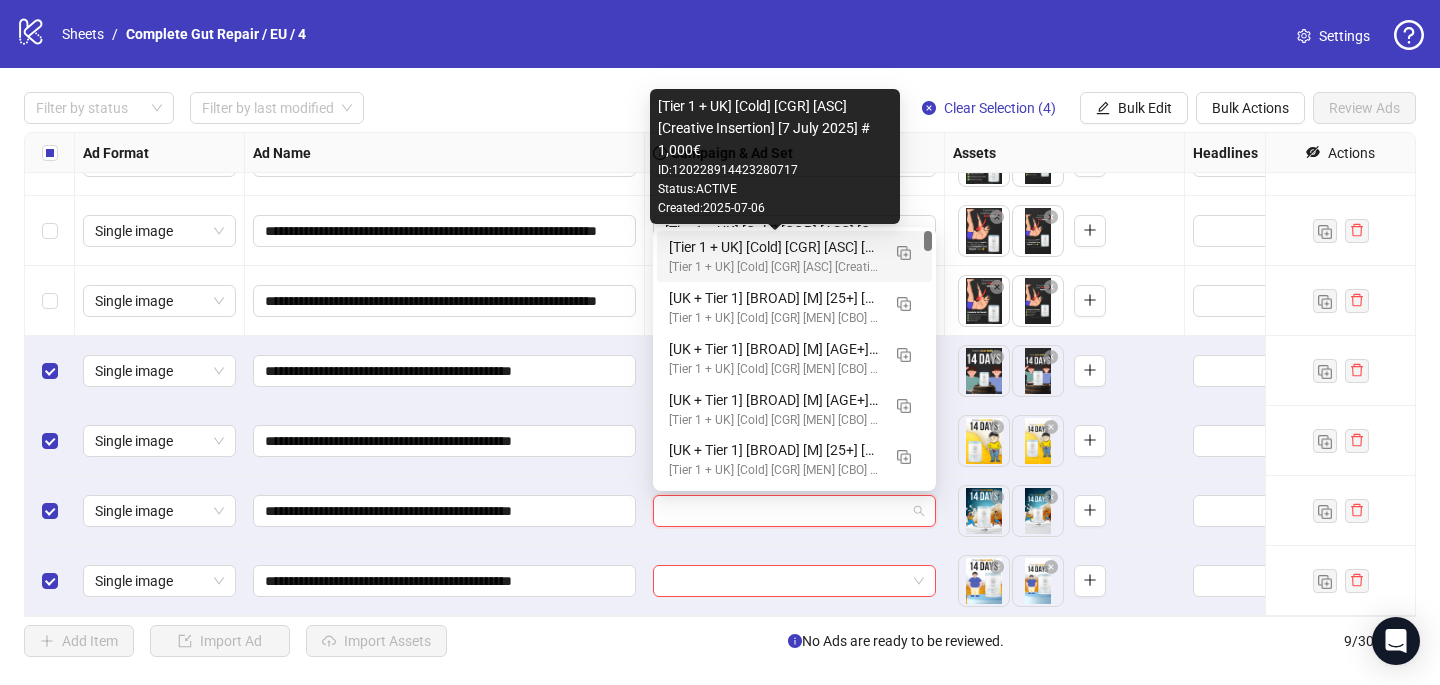 click on "[Tier 1 + UK] [Cold] [CGR] [ASC] [Creative Insertion] [7 July 2025] # 1,000€" at bounding box center [774, 267] 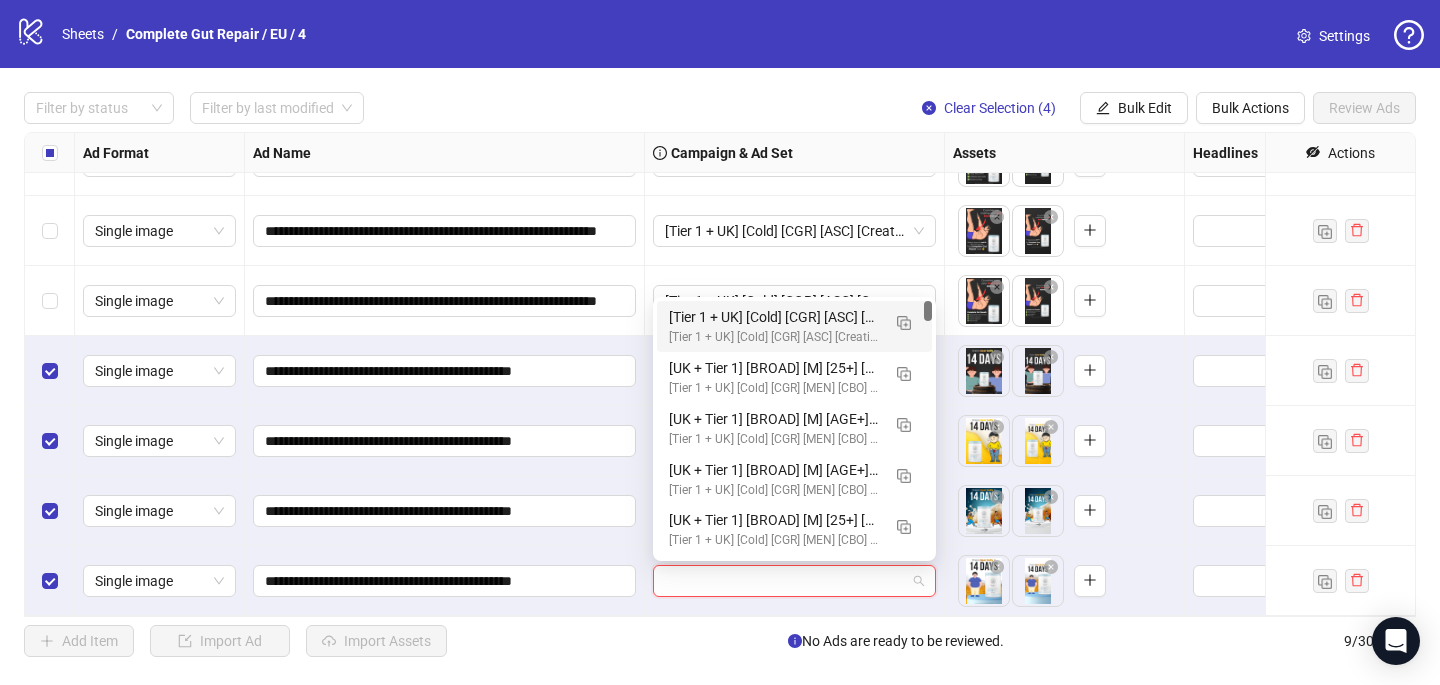 click at bounding box center (785, 581) 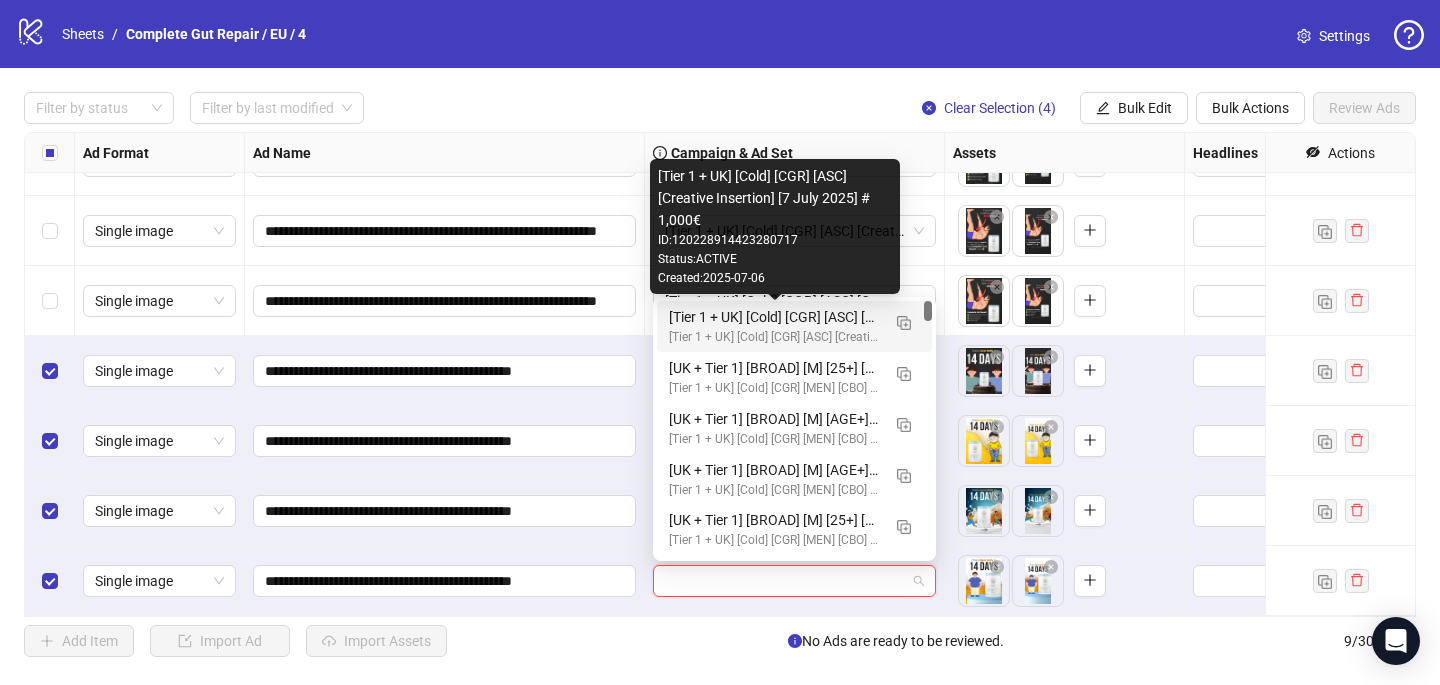 click on "[Tier 1 + UK] [Cold] [CGR] [ASC] [Creative Insertion] [7 July 2025] # 1,000€" at bounding box center (774, 317) 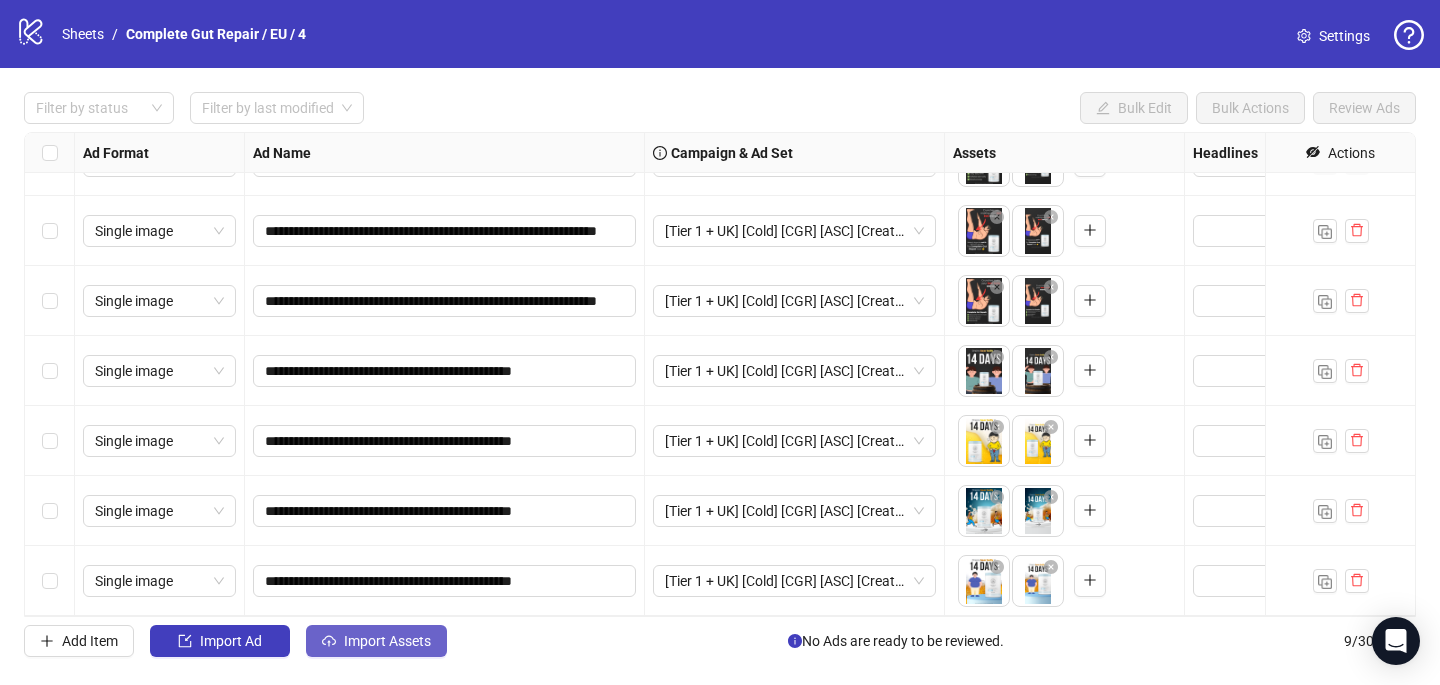 click on "Import Assets" at bounding box center (231, 641) 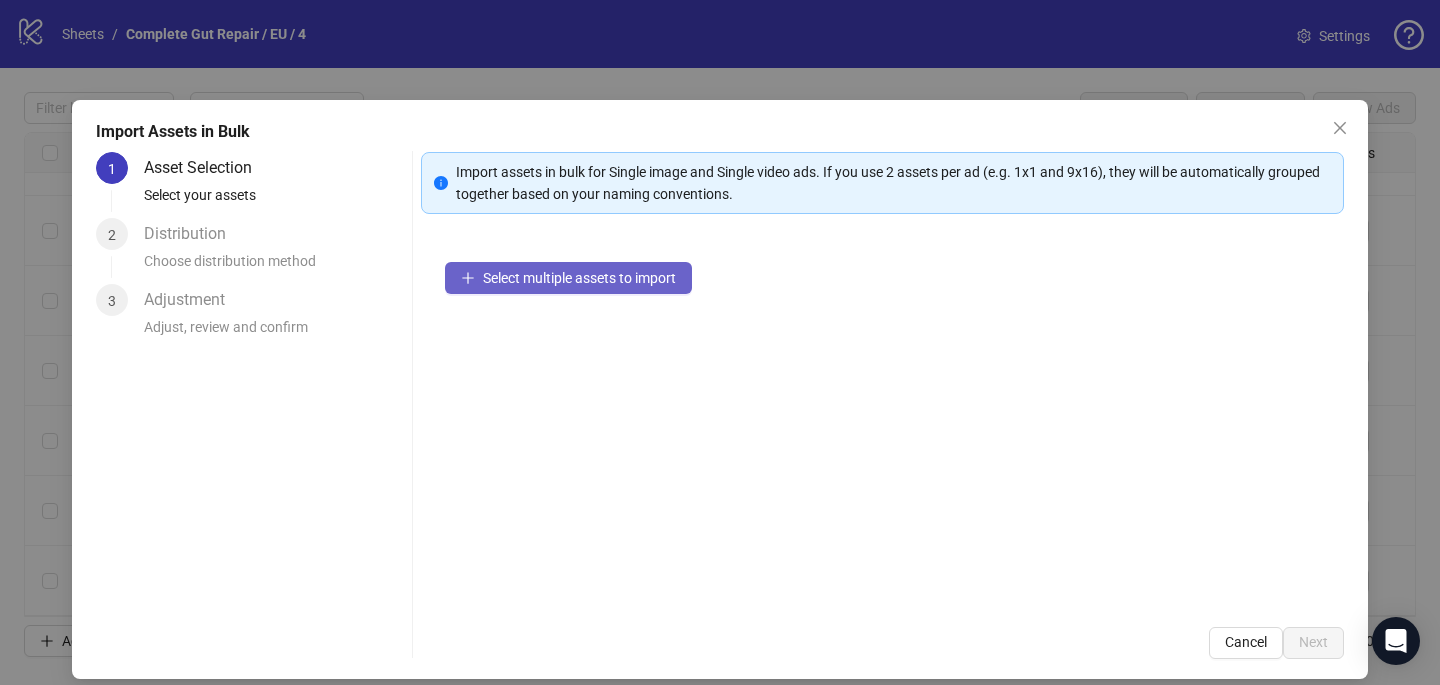 click on "Select multiple assets to import" at bounding box center [579, 278] 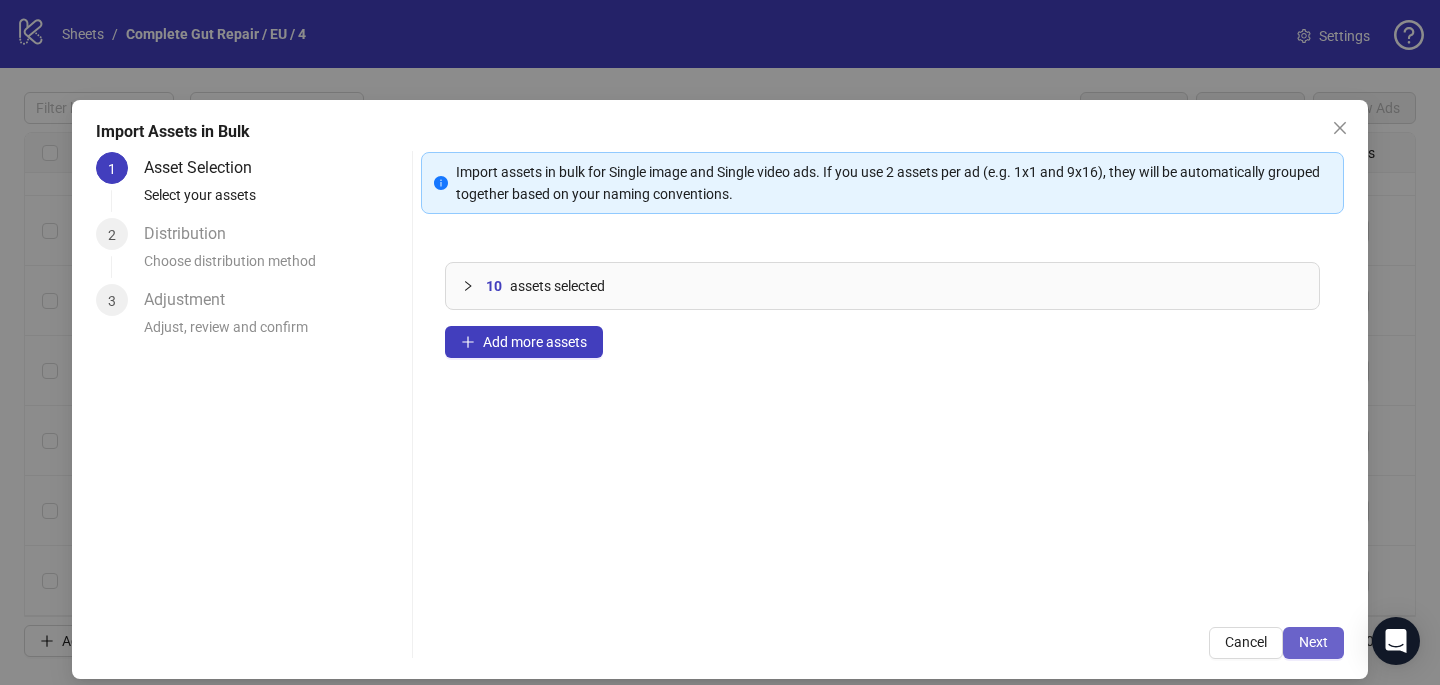 click on "Next" at bounding box center (1313, 642) 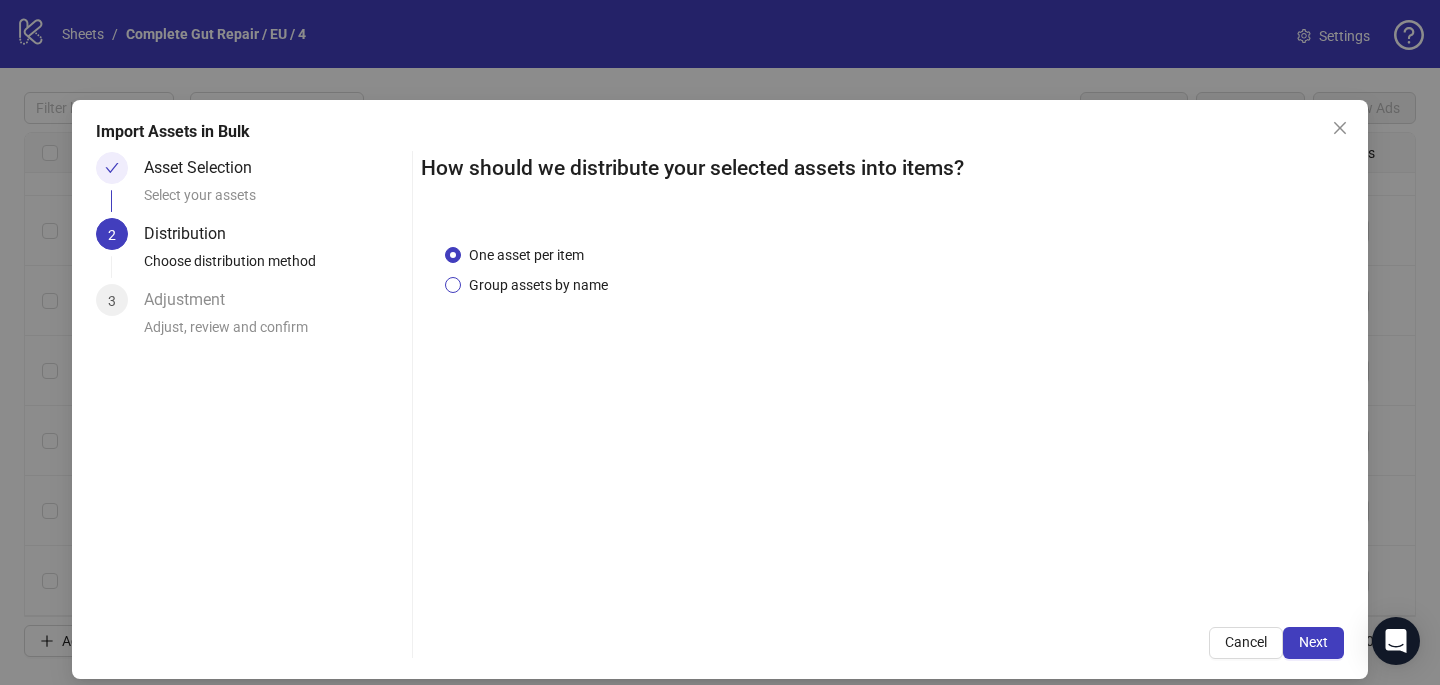 click on "One asset per item Group assets by name" at bounding box center [530, 270] 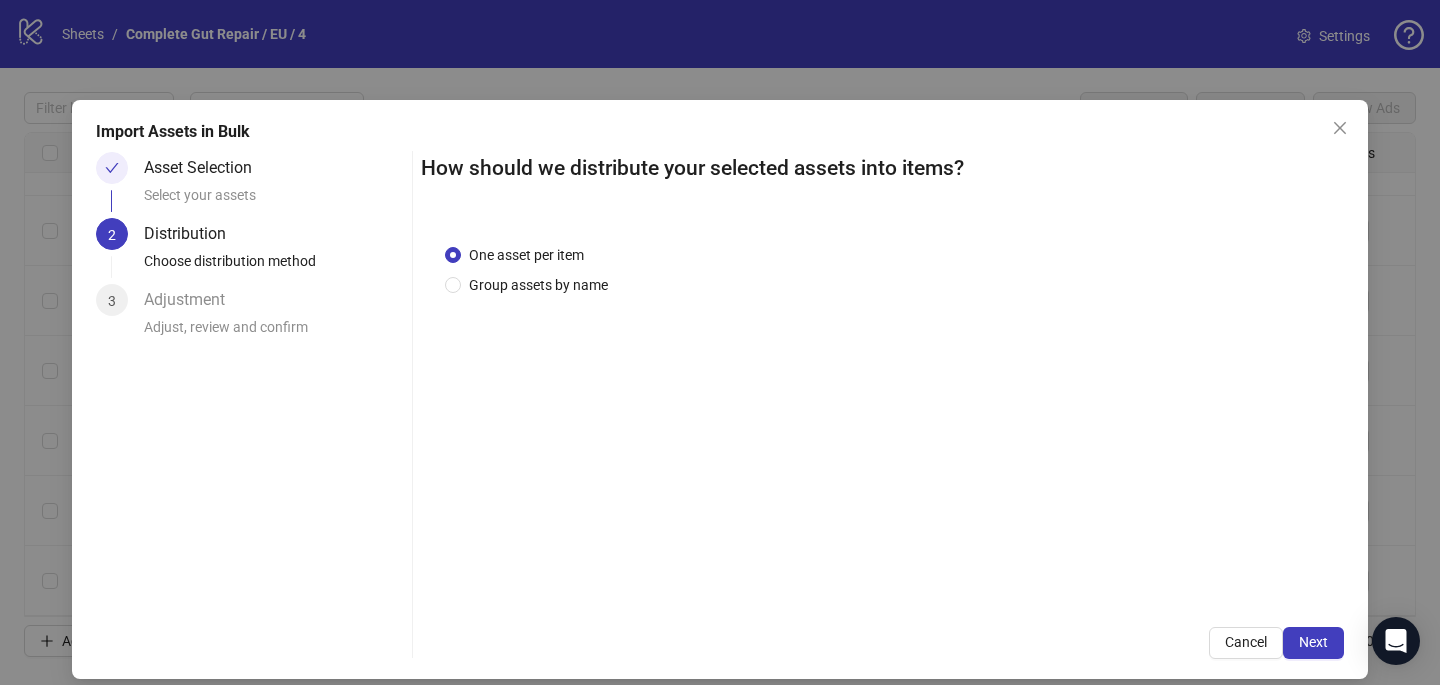 click on "One asset per item Group assets by name" at bounding box center [530, 270] 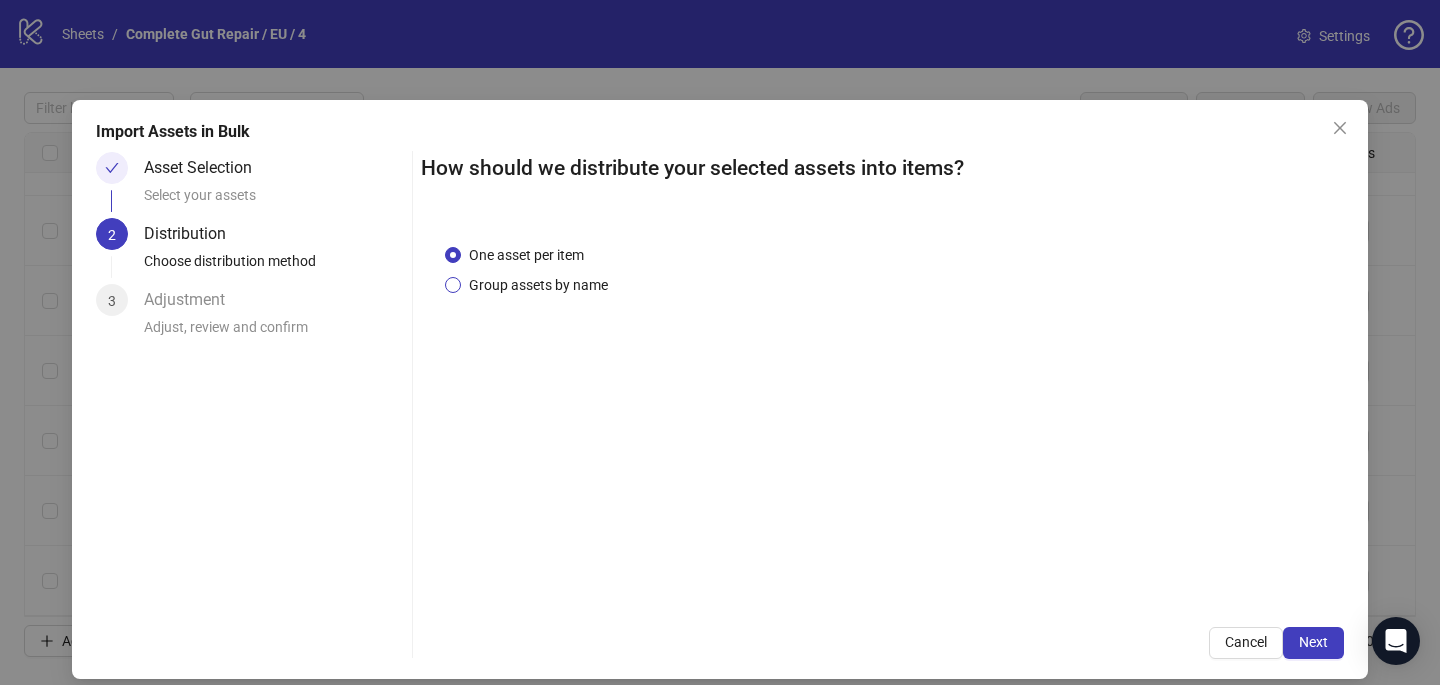 click on "Group assets by name" at bounding box center [526, 255] 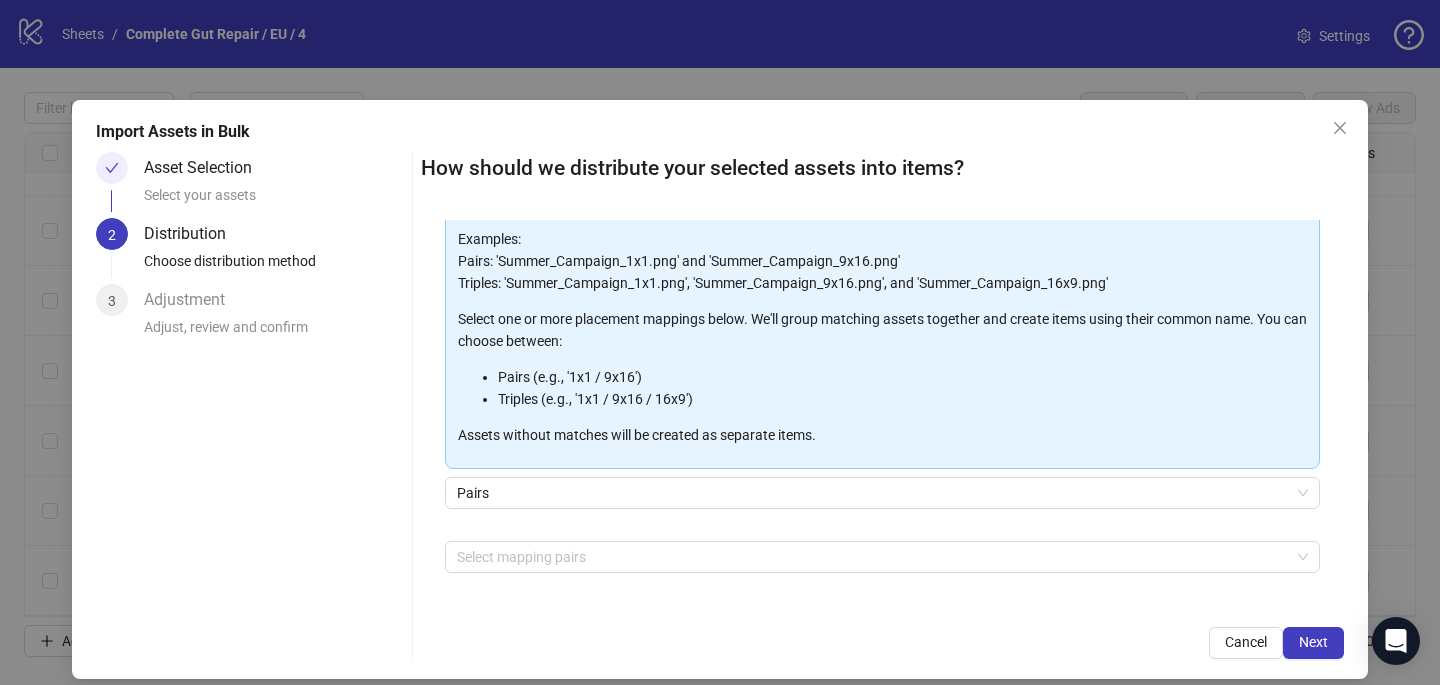 scroll, scrollTop: 203, scrollLeft: 0, axis: vertical 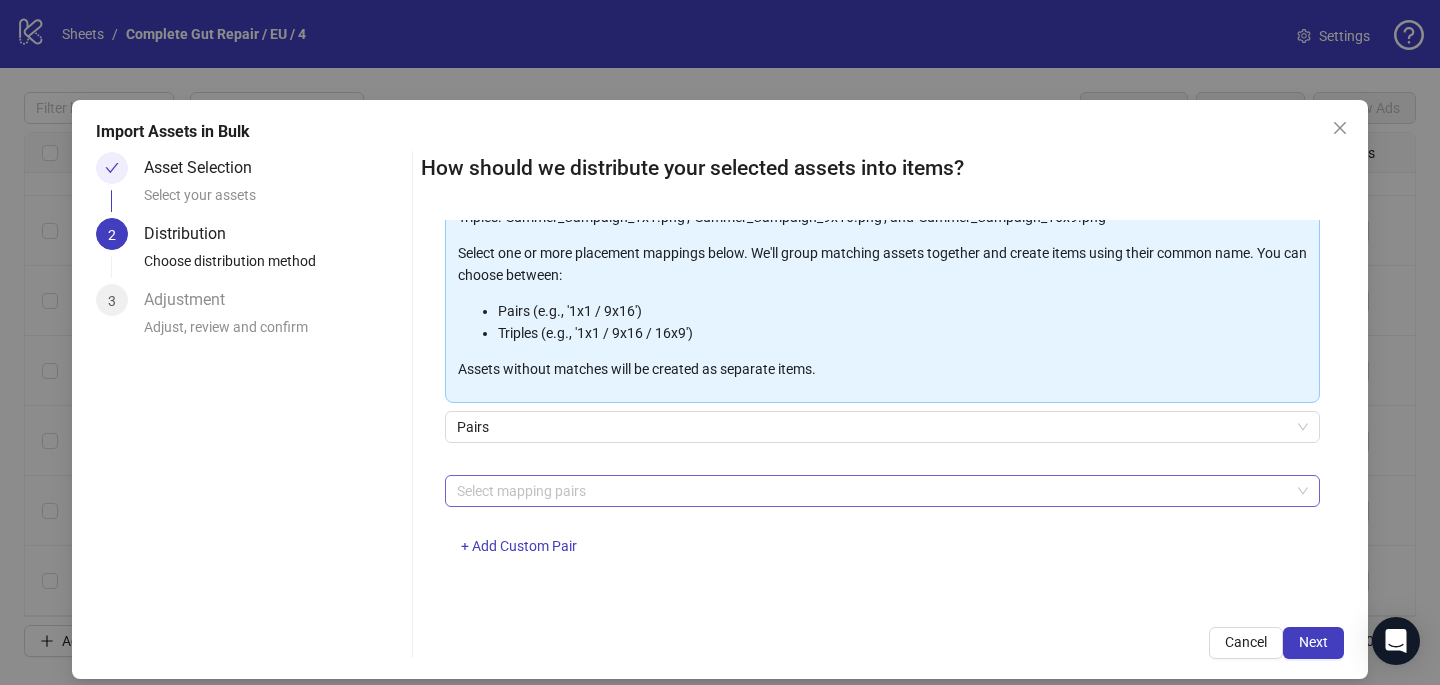 click at bounding box center [872, 491] 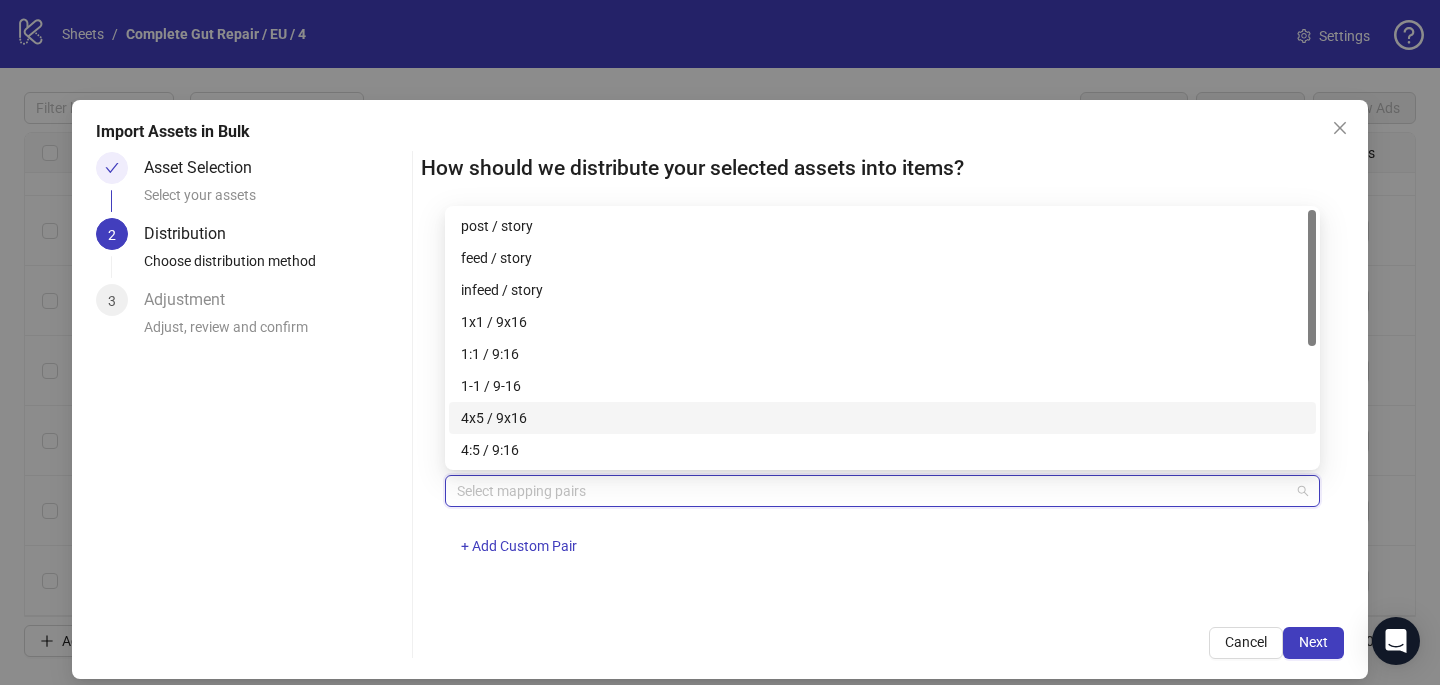 click on "4x5 / 9x16" at bounding box center [882, 418] 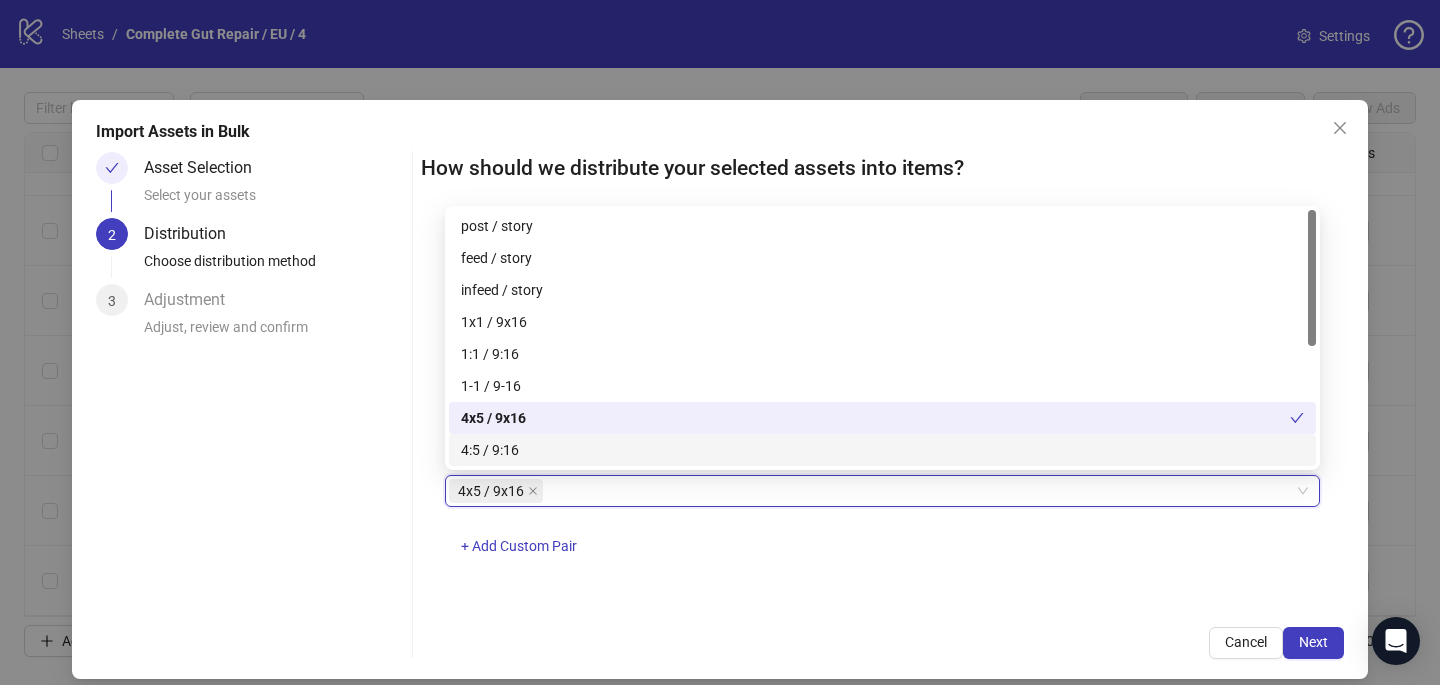 click on "One asset per item Group assets by name Assets must follow a consistent naming pattern to use this feature. Examples: Pairs: 'Summer_Campaign_1x1.png' and 'Summer_Campaign_9x16.png' Triples: 'Summer_Campaign_1x1.png', 'Summer_Campaign_9x16.png', and 'Summer_Campaign_16x9.png' Select one or more placement mappings below. We'll group matching assets together and create items using their common name. You can choose between: Pairs (e.g., '1x1 / 9x16') Triples (e.g., '1x1 / 9x16 / 16x9') Assets without matches will be created as separate items. Pairs 4x5 / 9x16 4x5 / 9x16   + Add Custom Pair" at bounding box center (882, 411) 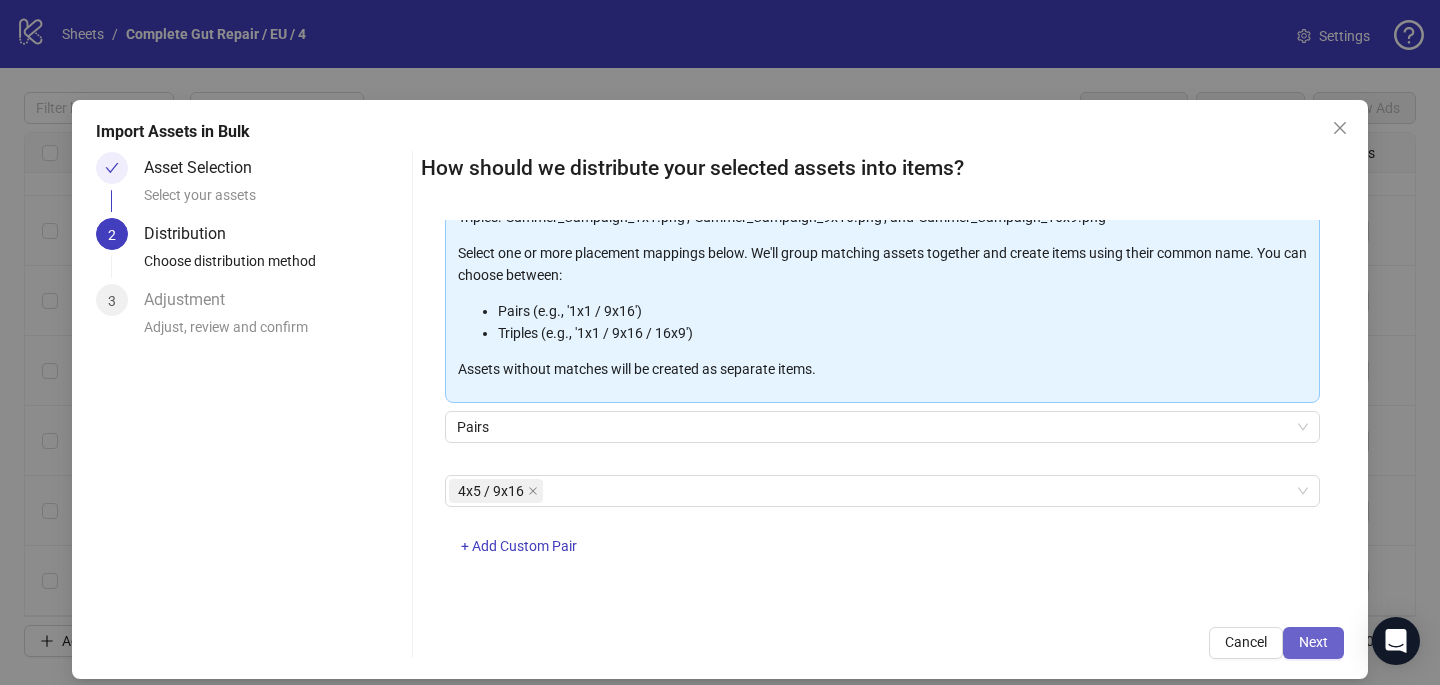 click on "Next" at bounding box center [1313, 643] 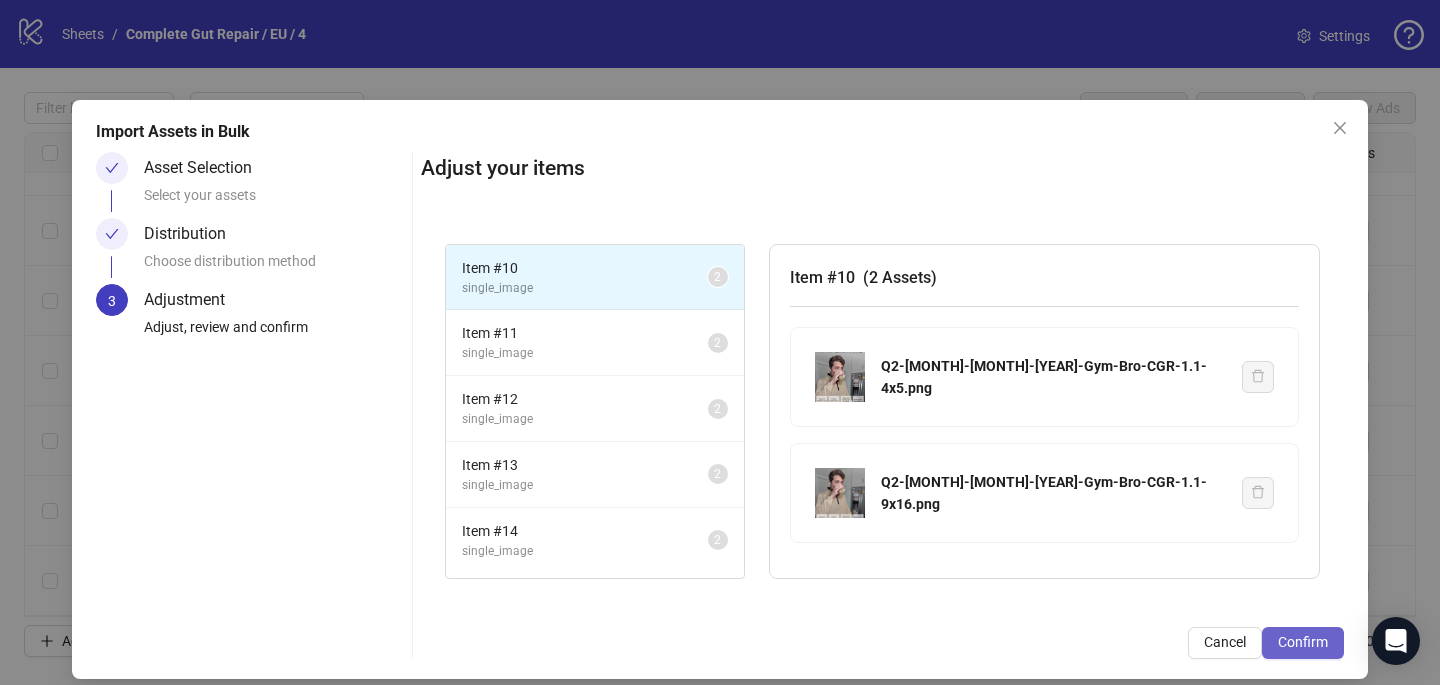 click on "Confirm" at bounding box center [1303, 642] 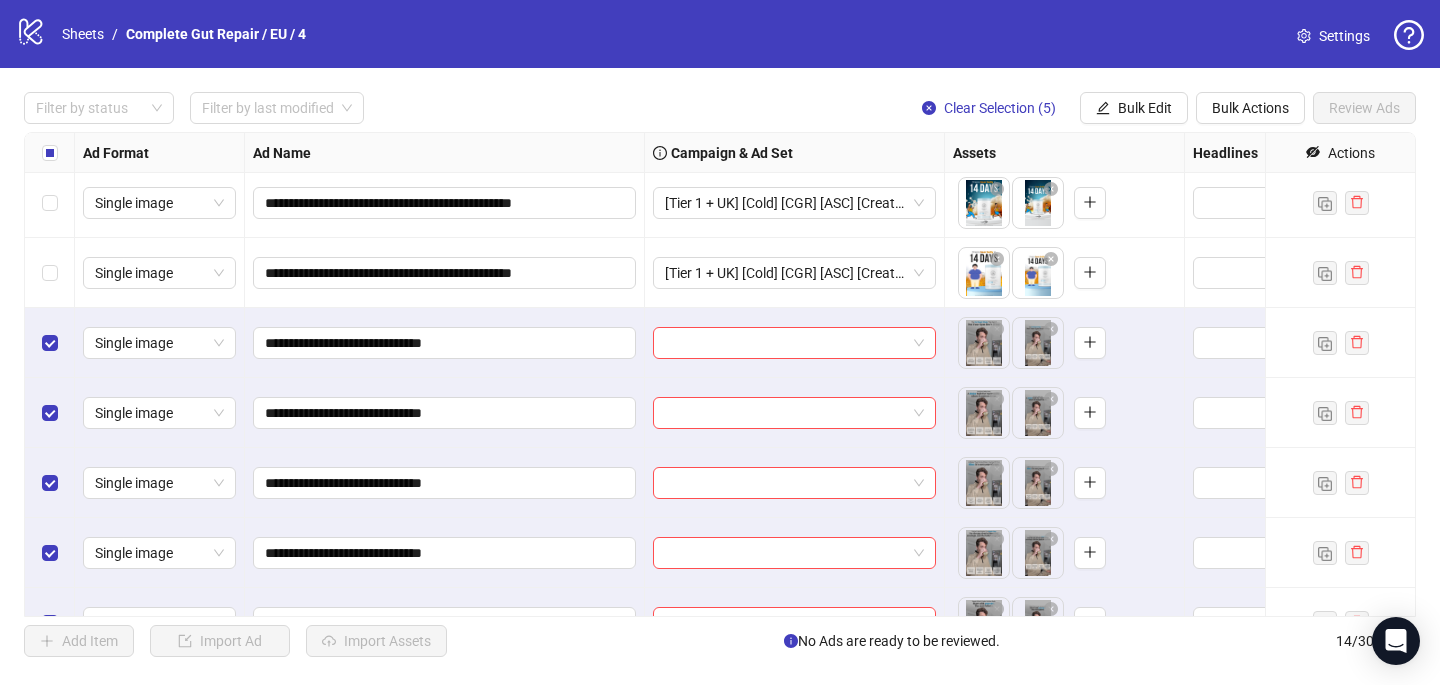 scroll, scrollTop: 537, scrollLeft: 0, axis: vertical 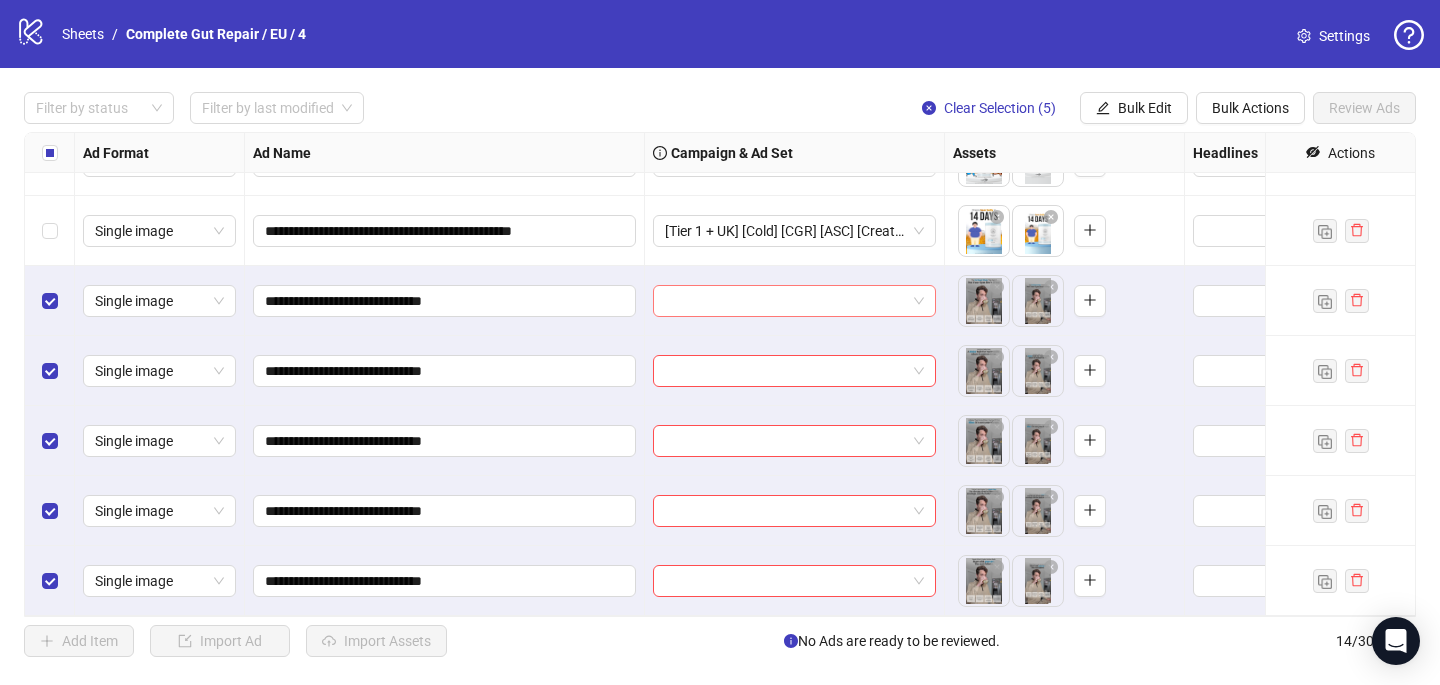click at bounding box center (785, 301) 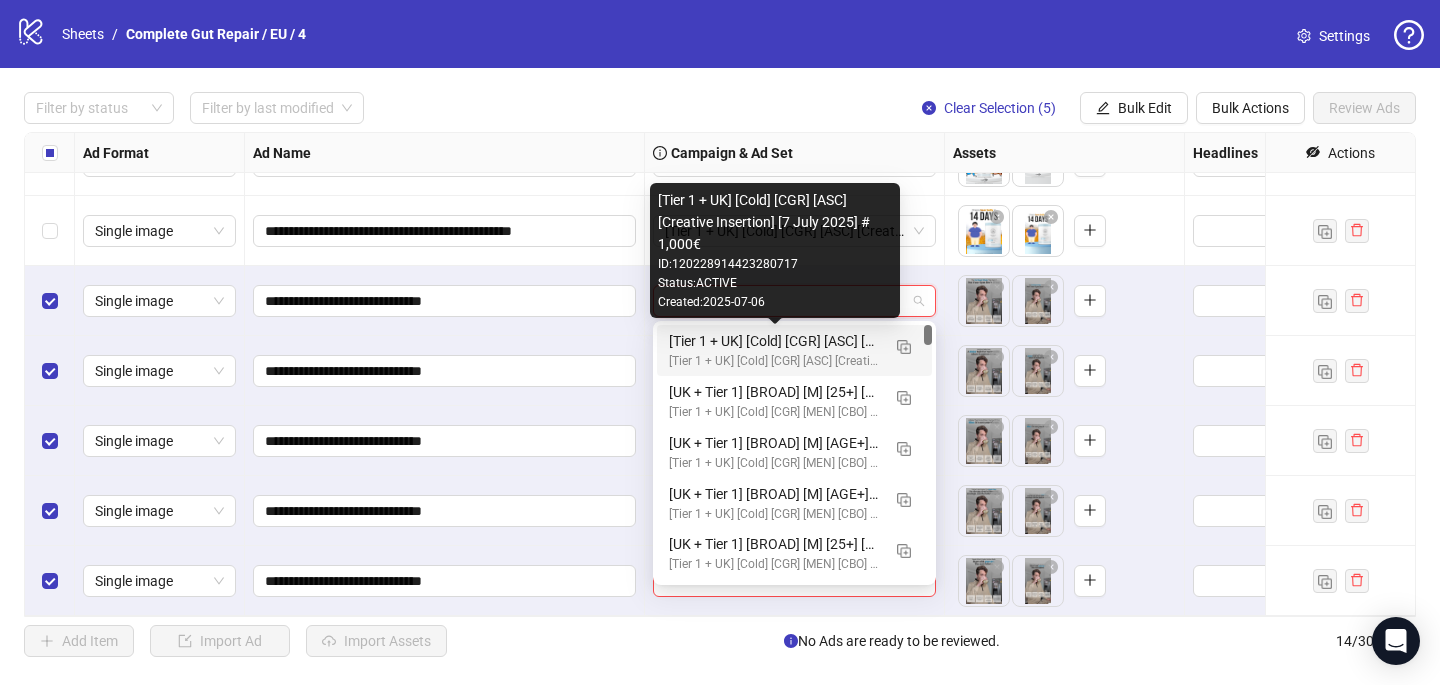 click on "[Tier 1 + UK] [Cold] [CGR] [ASC] [Creative Insertion] [7 July 2025] # 1,000€" at bounding box center [774, 341] 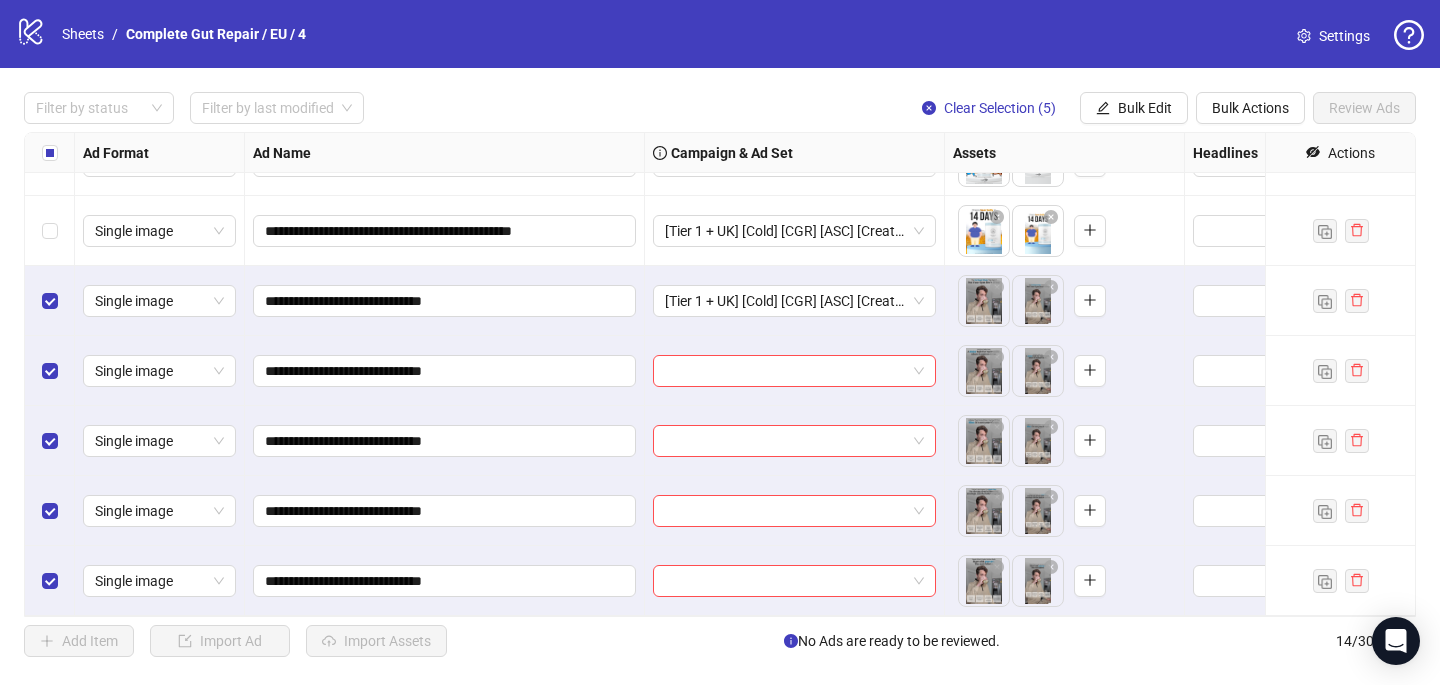 click at bounding box center [795, 371] 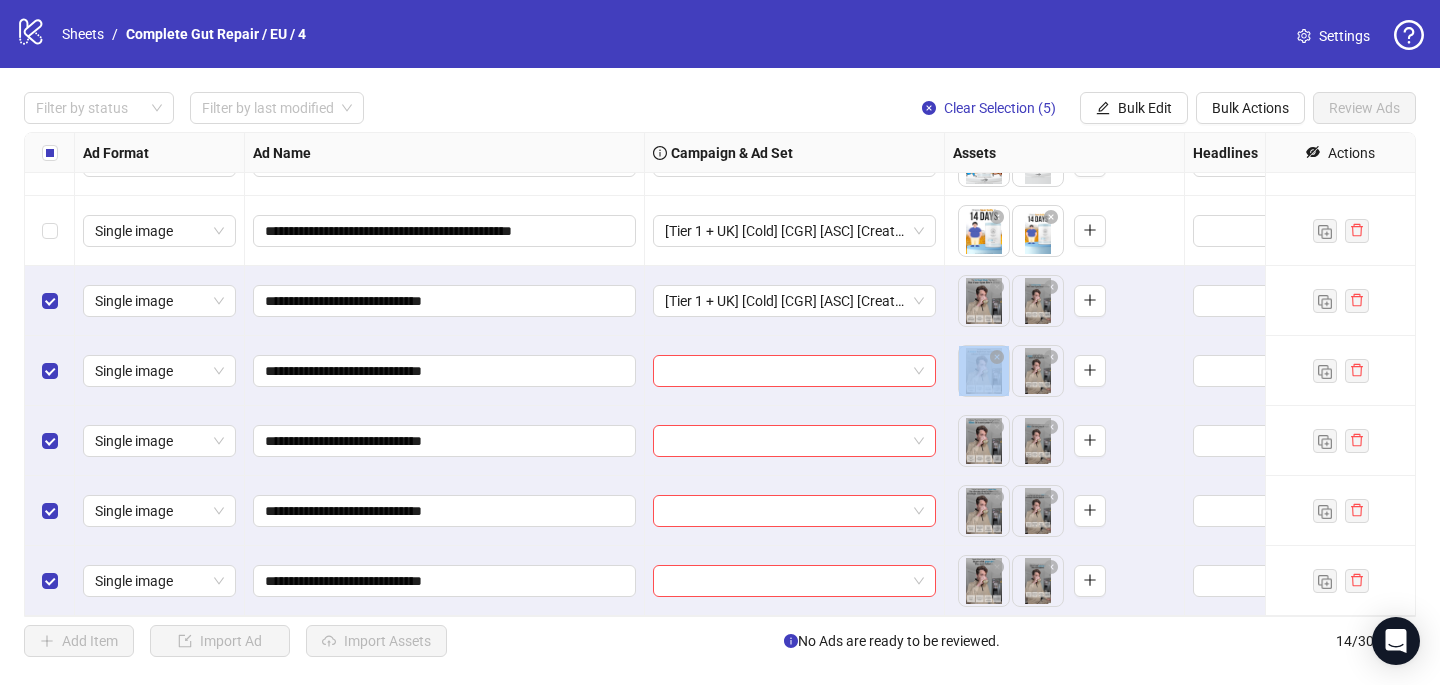 click at bounding box center [795, 371] 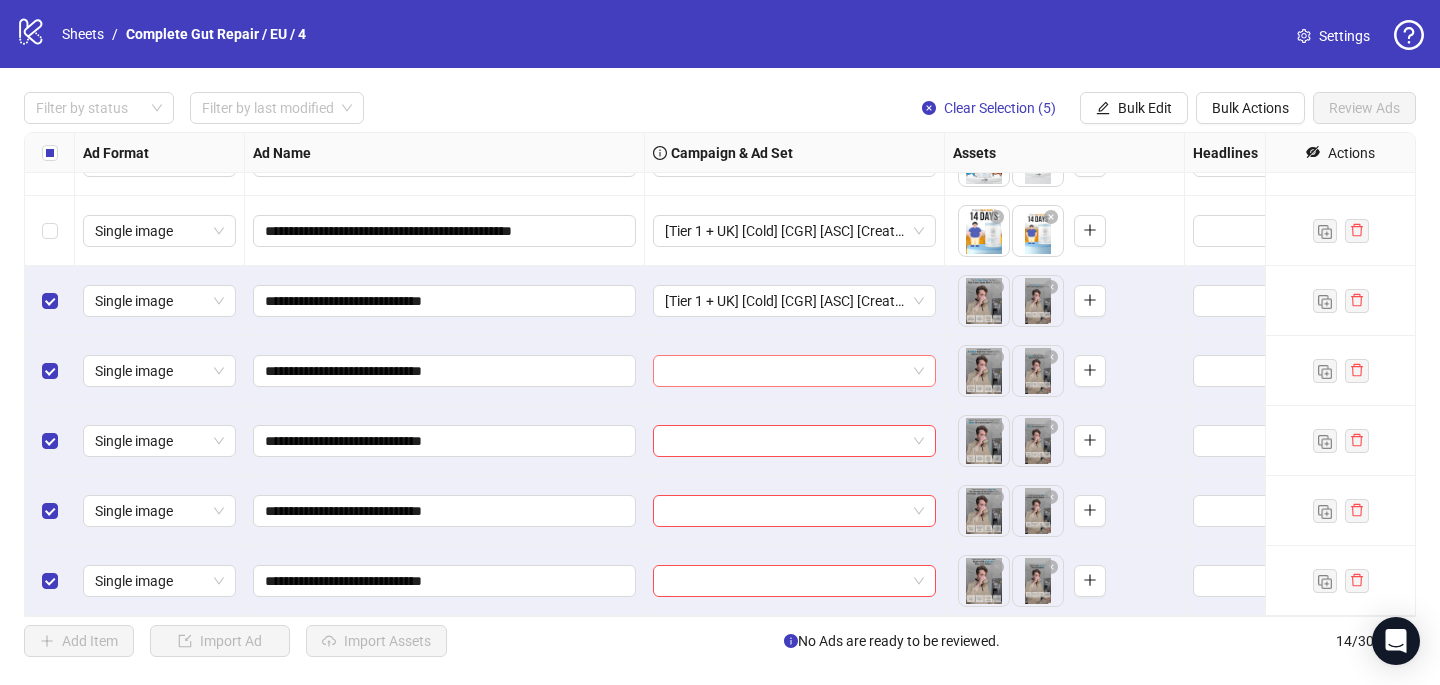 click at bounding box center [785, 371] 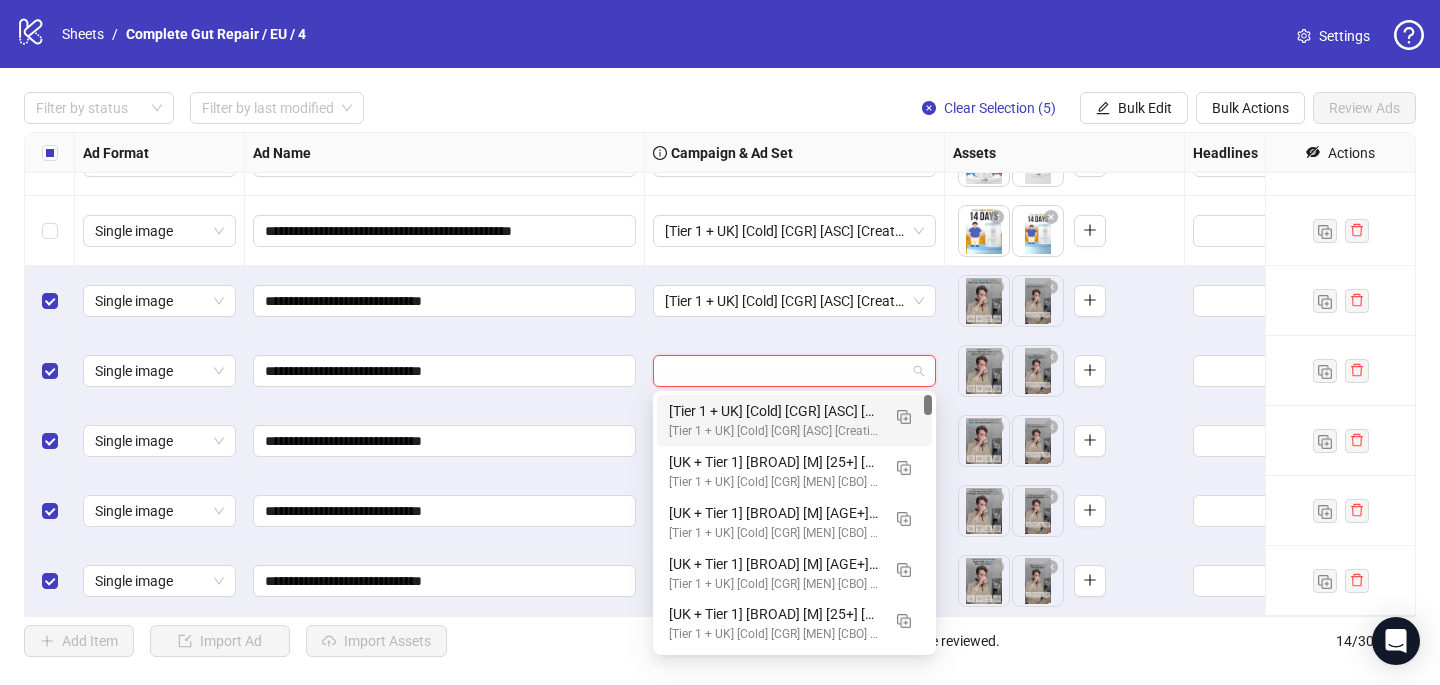 click on "[Tier 1 + UK] [Cold] [CGR] [ASC] [Creative Insertion] [7 July 2025] # 1,000€" at bounding box center [774, 411] 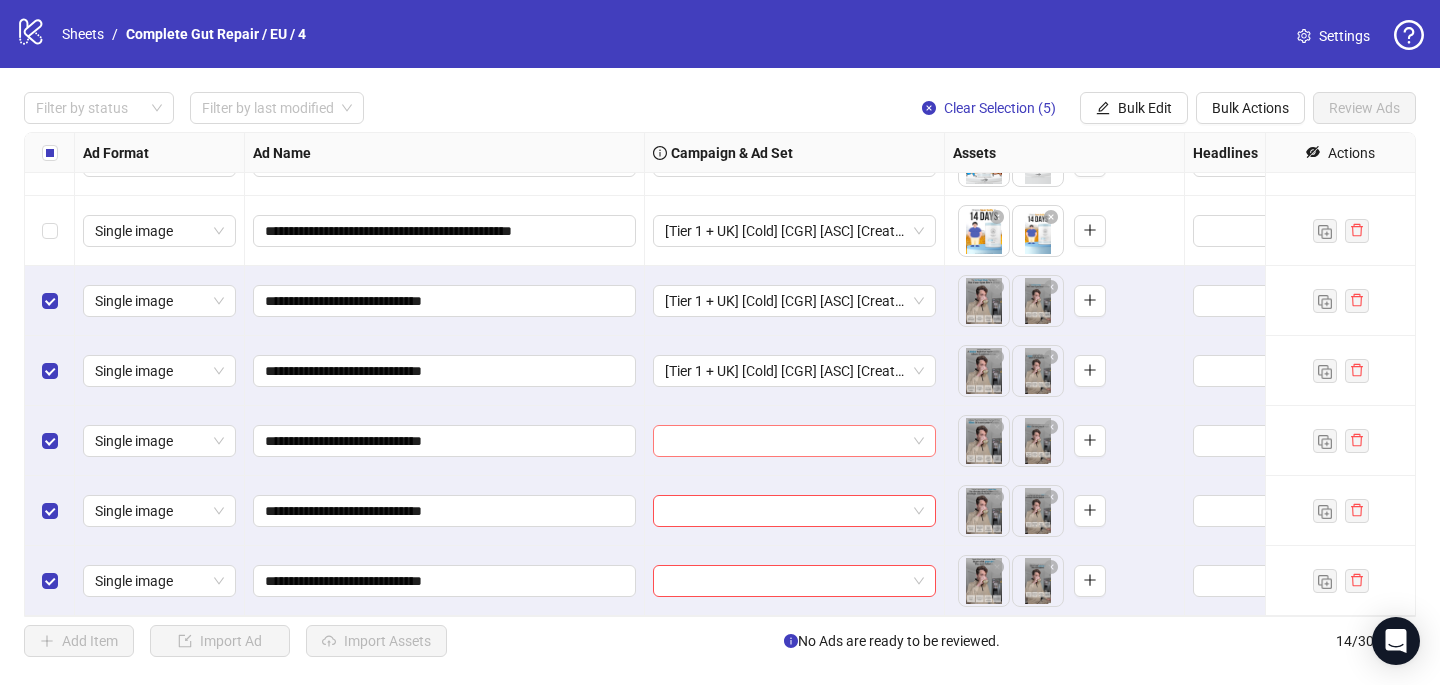 click at bounding box center [785, 441] 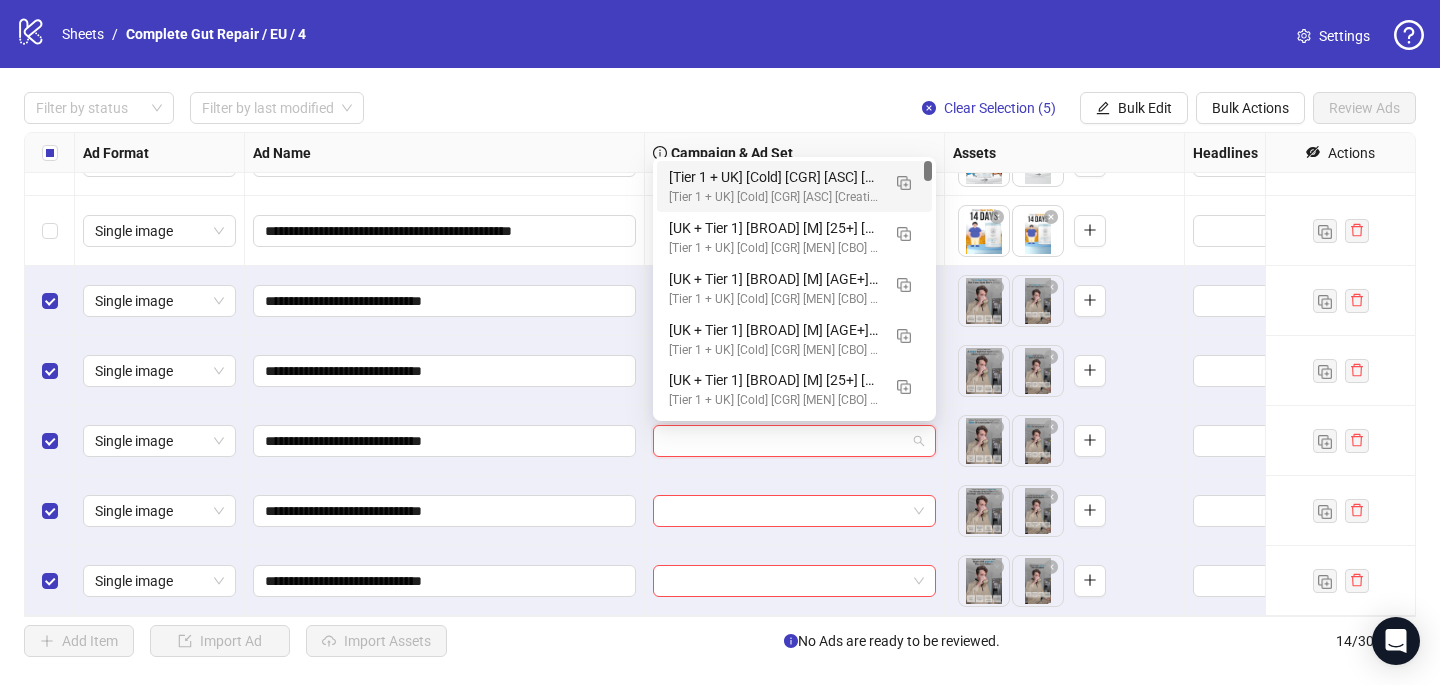 click on "[Tier 1 + UK] [Cold] [CGR] [ASC] [Creative Insertion] [7 July 2025] # 1,000€" at bounding box center (774, 177) 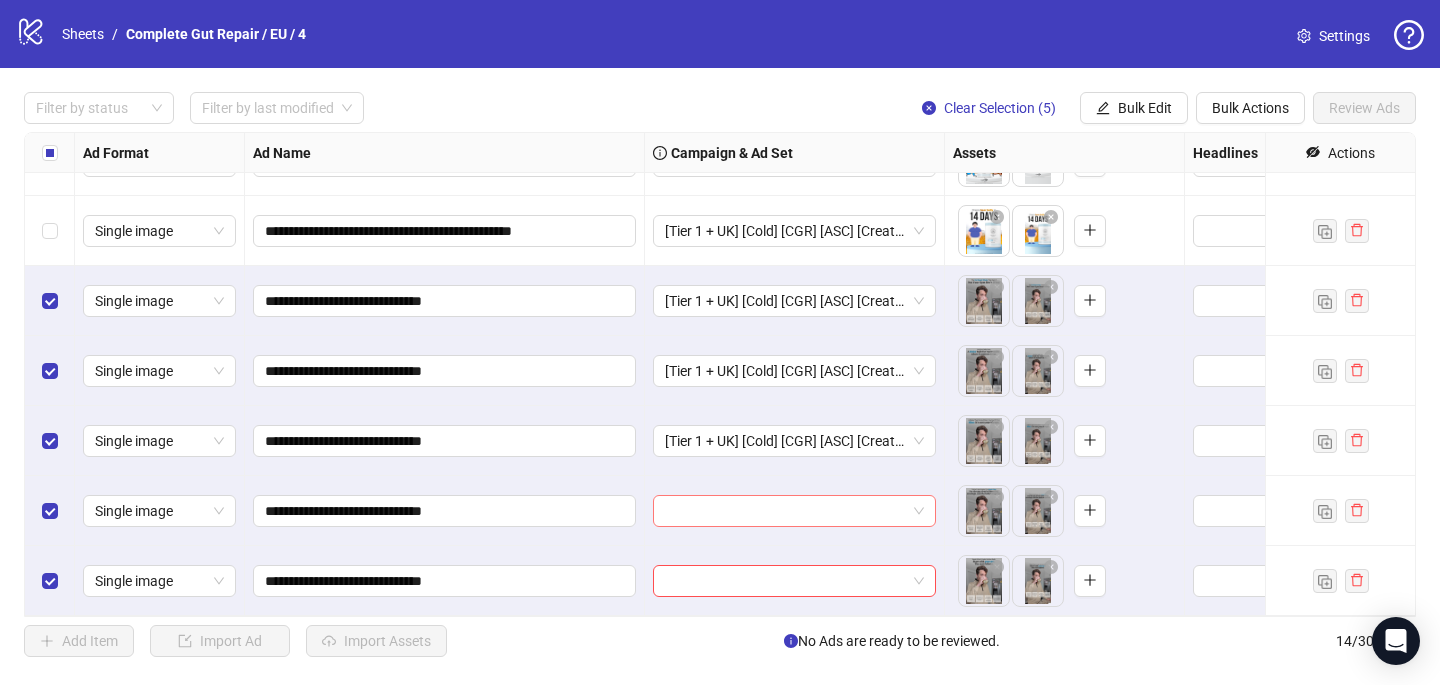 click at bounding box center [785, 511] 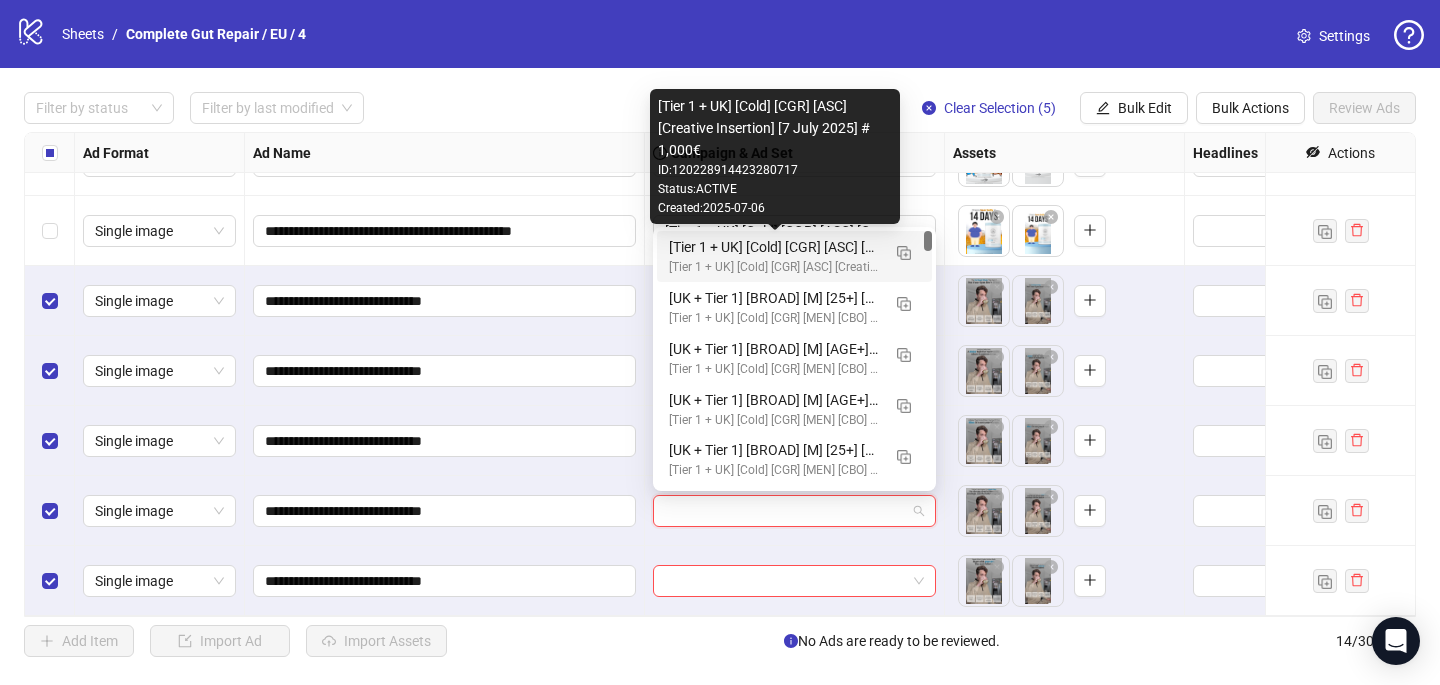 click on "[Tier 1 + UK] [Cold] [CGR] [ASC] [Creative Insertion] [7 July 2025] # 1,000€" at bounding box center (774, 247) 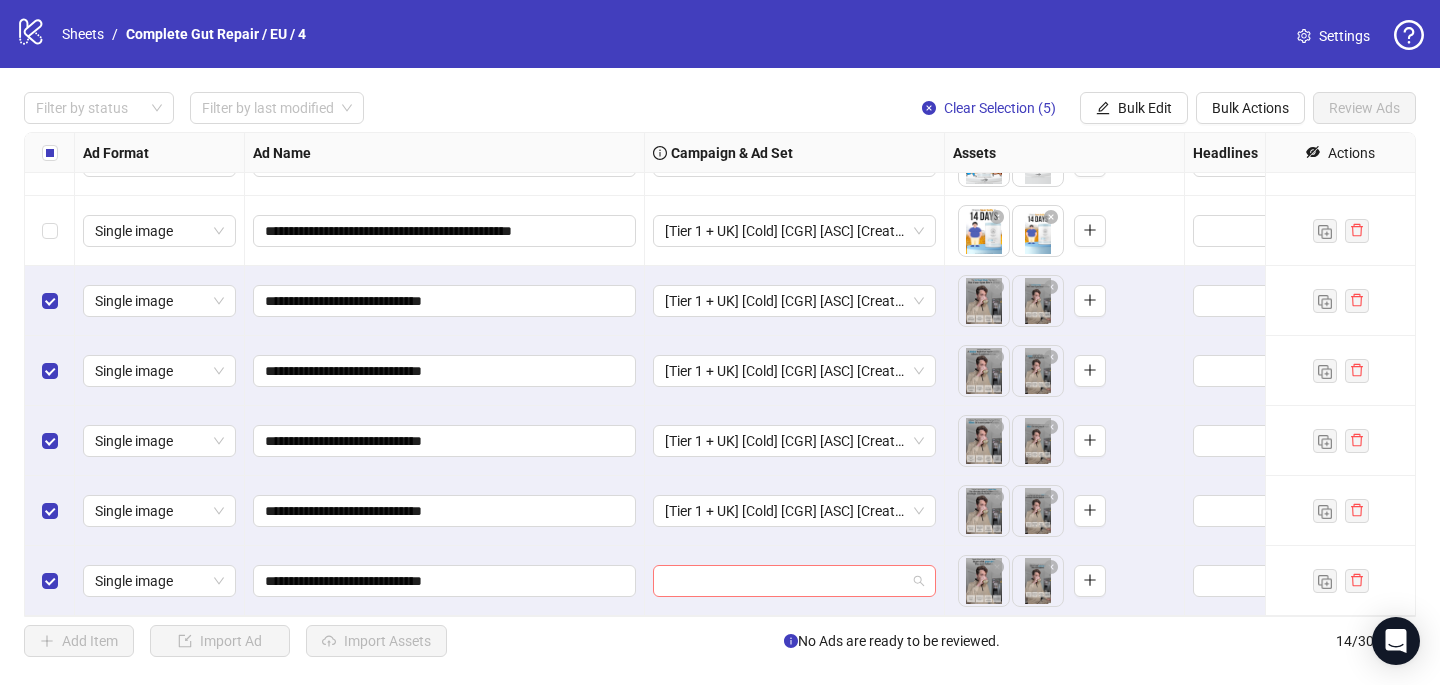 click at bounding box center (785, 581) 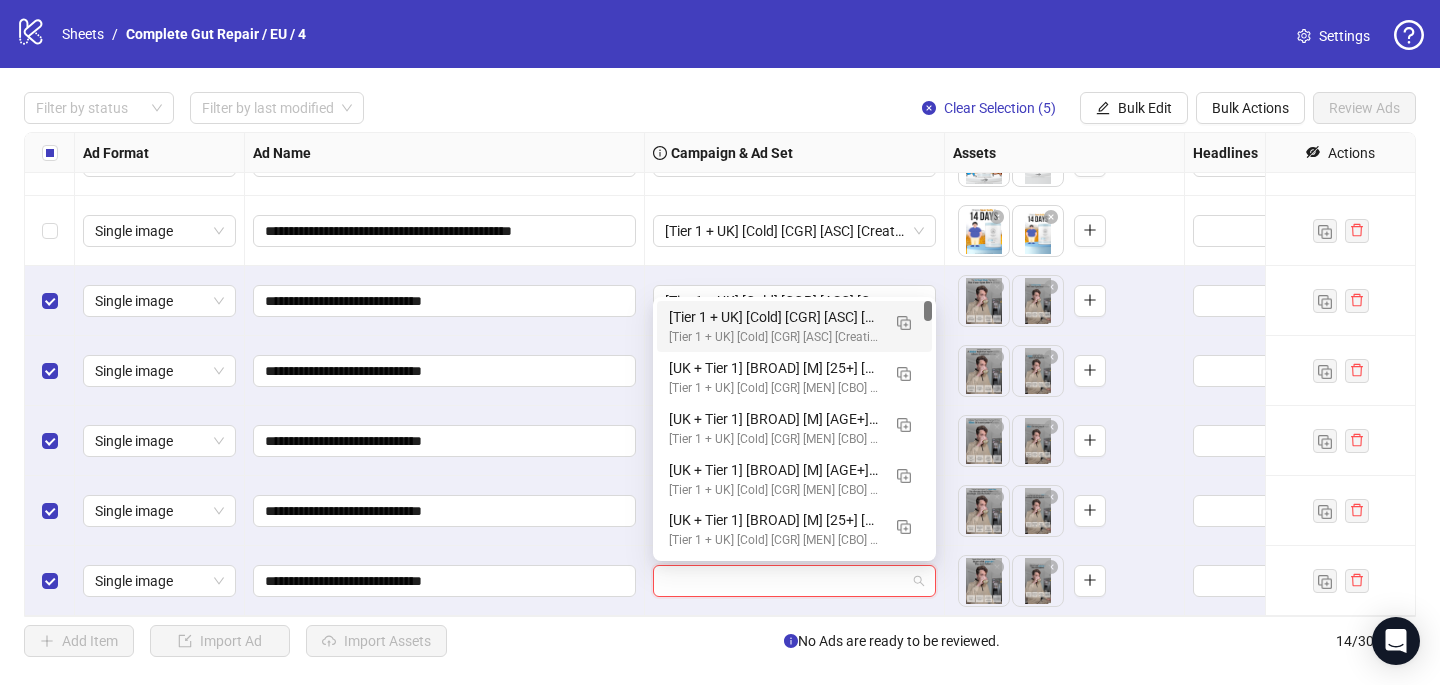 click on "[Tier 1 + UK] [Cold] [CGR] [ASC] [Creative Insertion] [7 July 2025] # 1,000€" at bounding box center (774, 337) 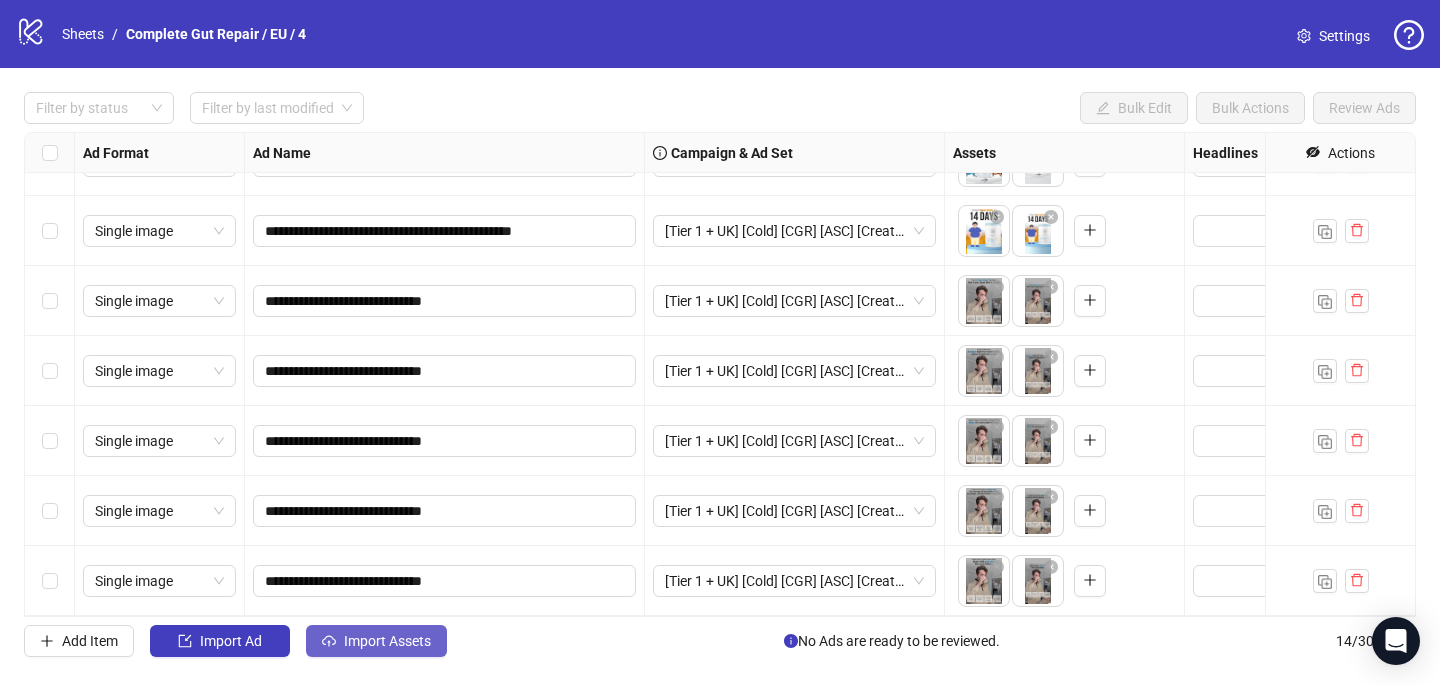 click on "Import Assets" at bounding box center [231, 641] 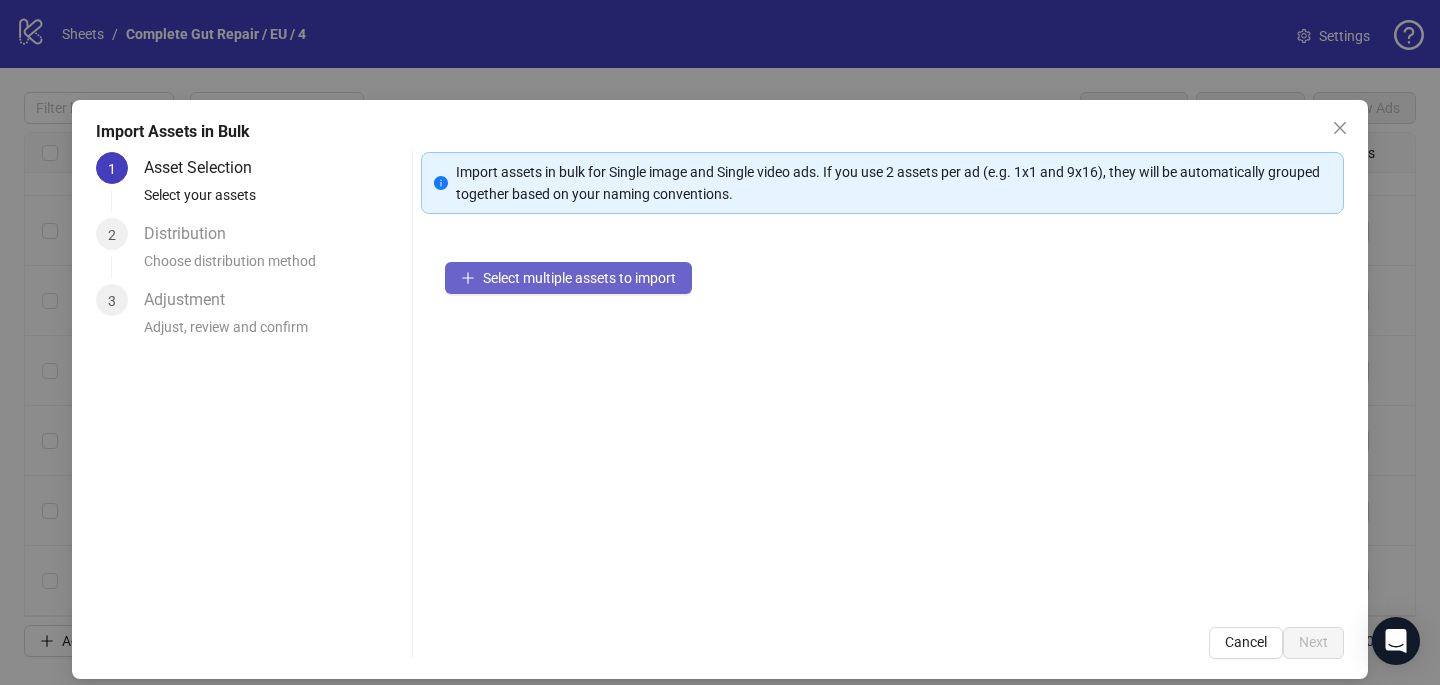 click on "Select multiple assets to import" at bounding box center (568, 278) 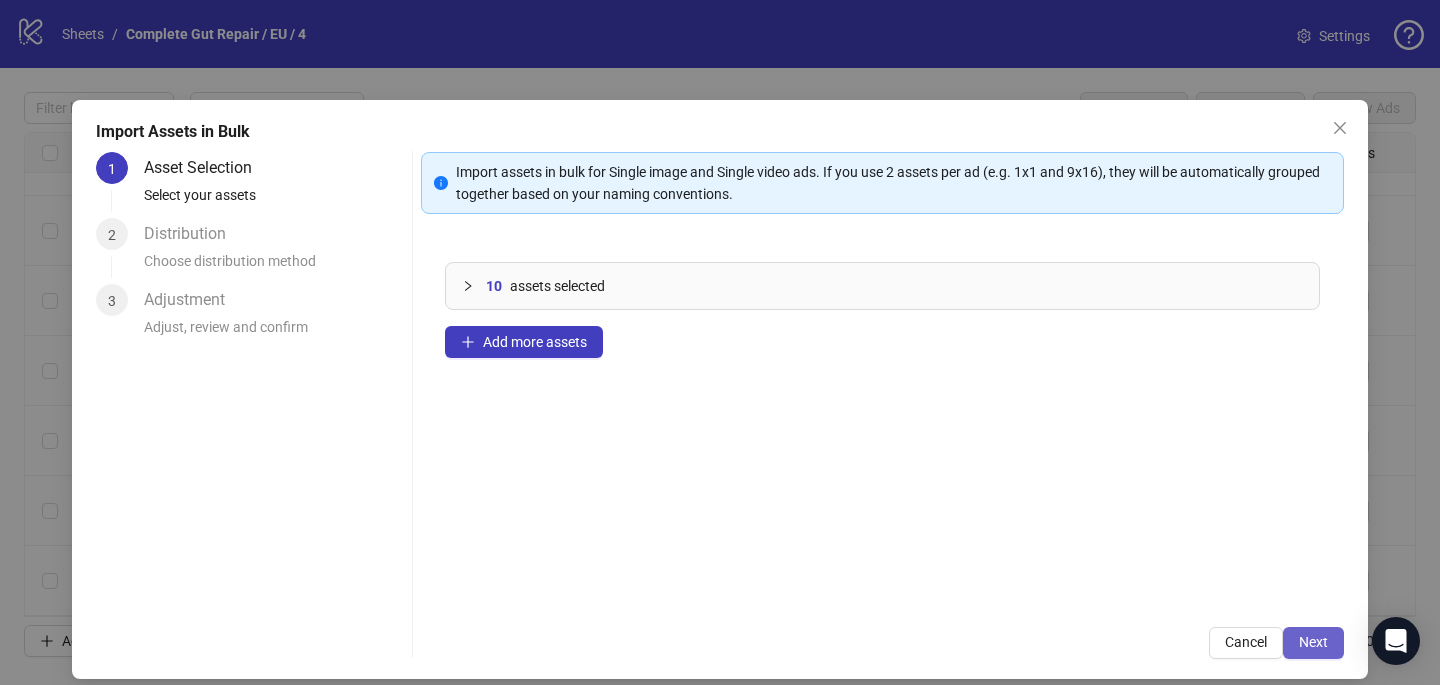 click on "Next" at bounding box center (1313, 642) 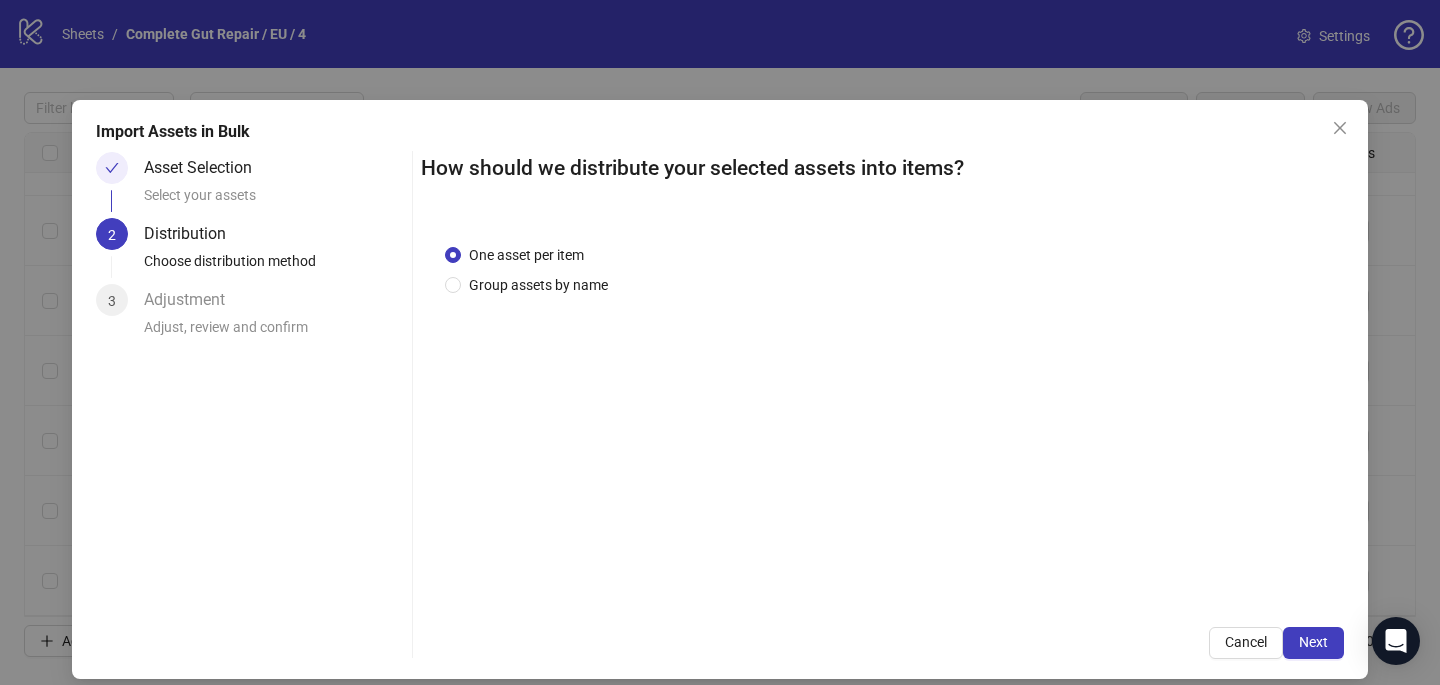 click on "One asset per item" at bounding box center [526, 255] 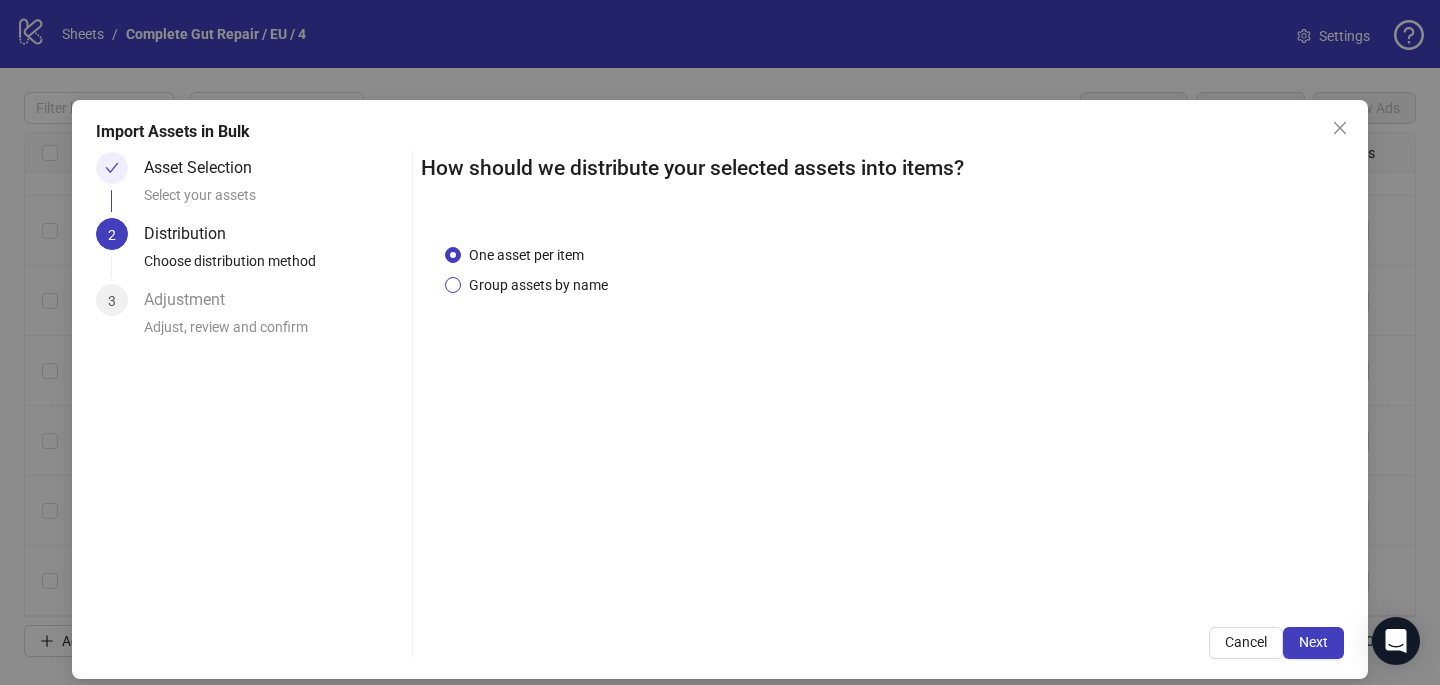 click on "Group assets by name" at bounding box center (526, 255) 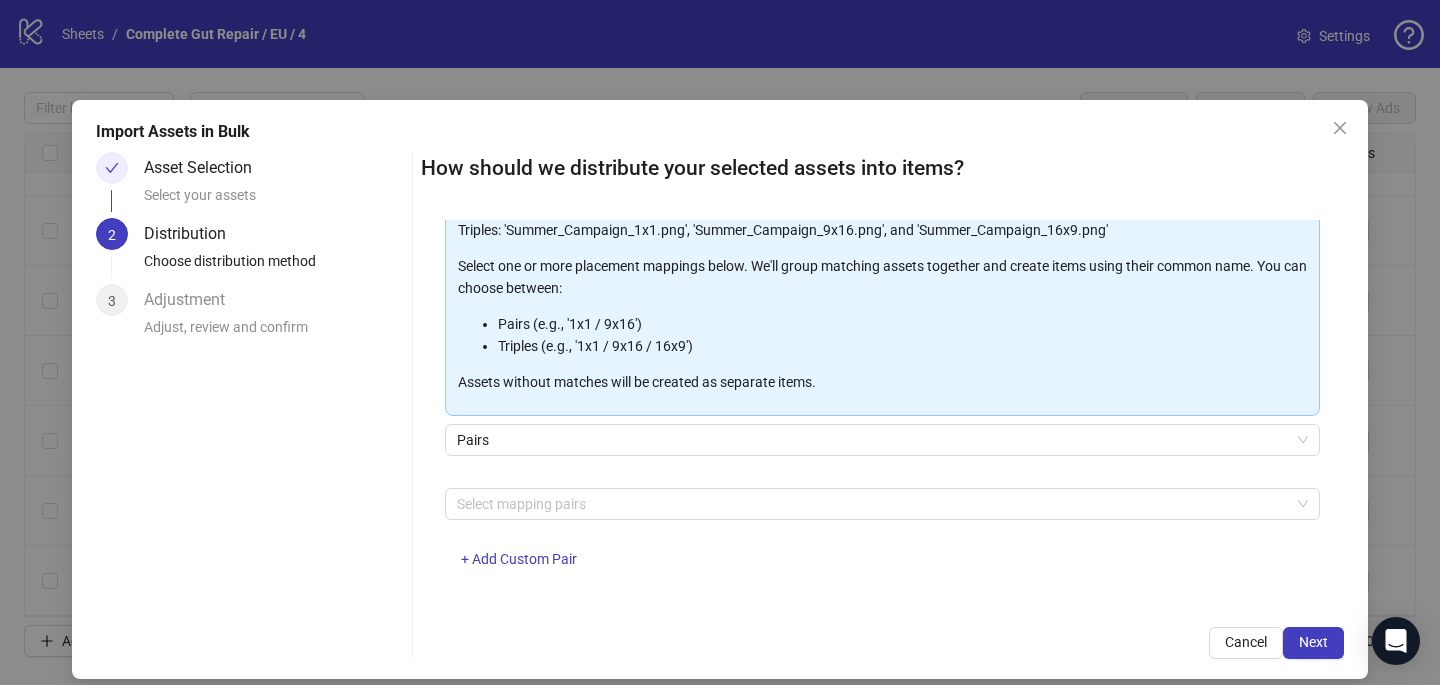 scroll, scrollTop: 203, scrollLeft: 0, axis: vertical 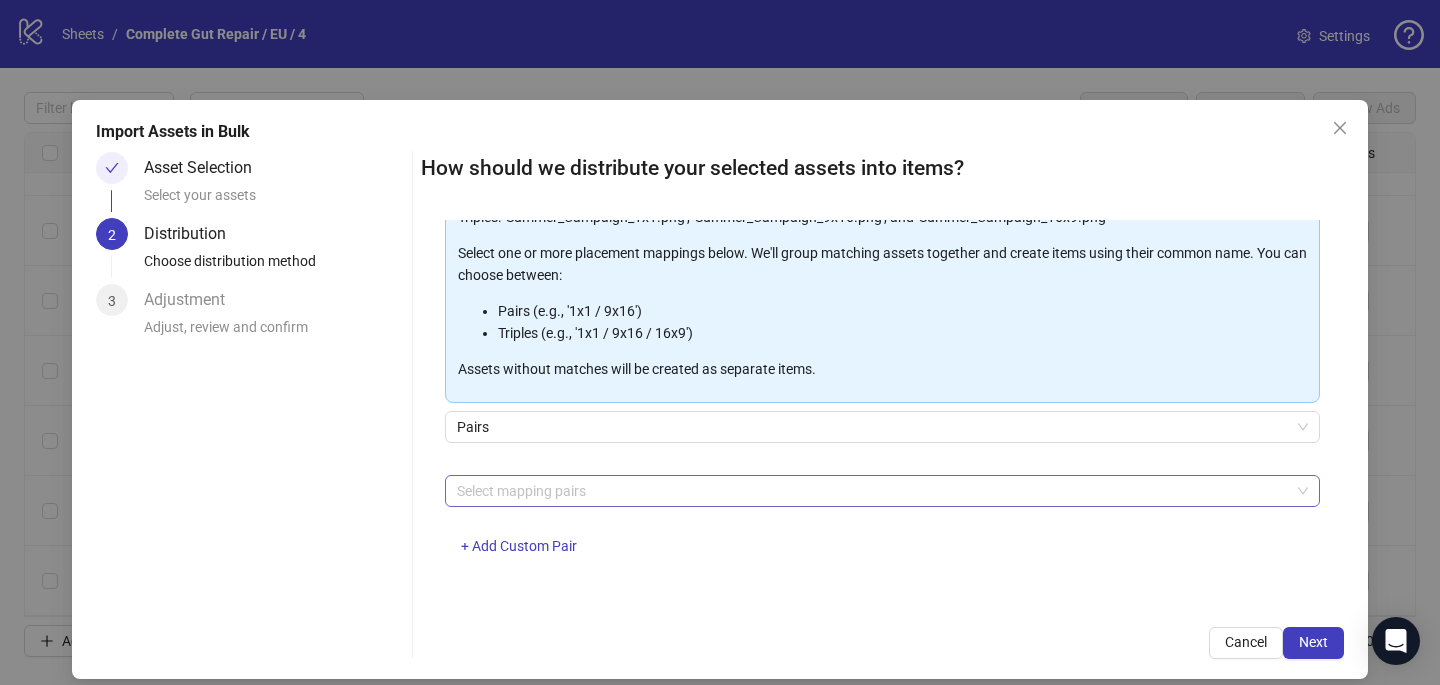 click at bounding box center (872, 491) 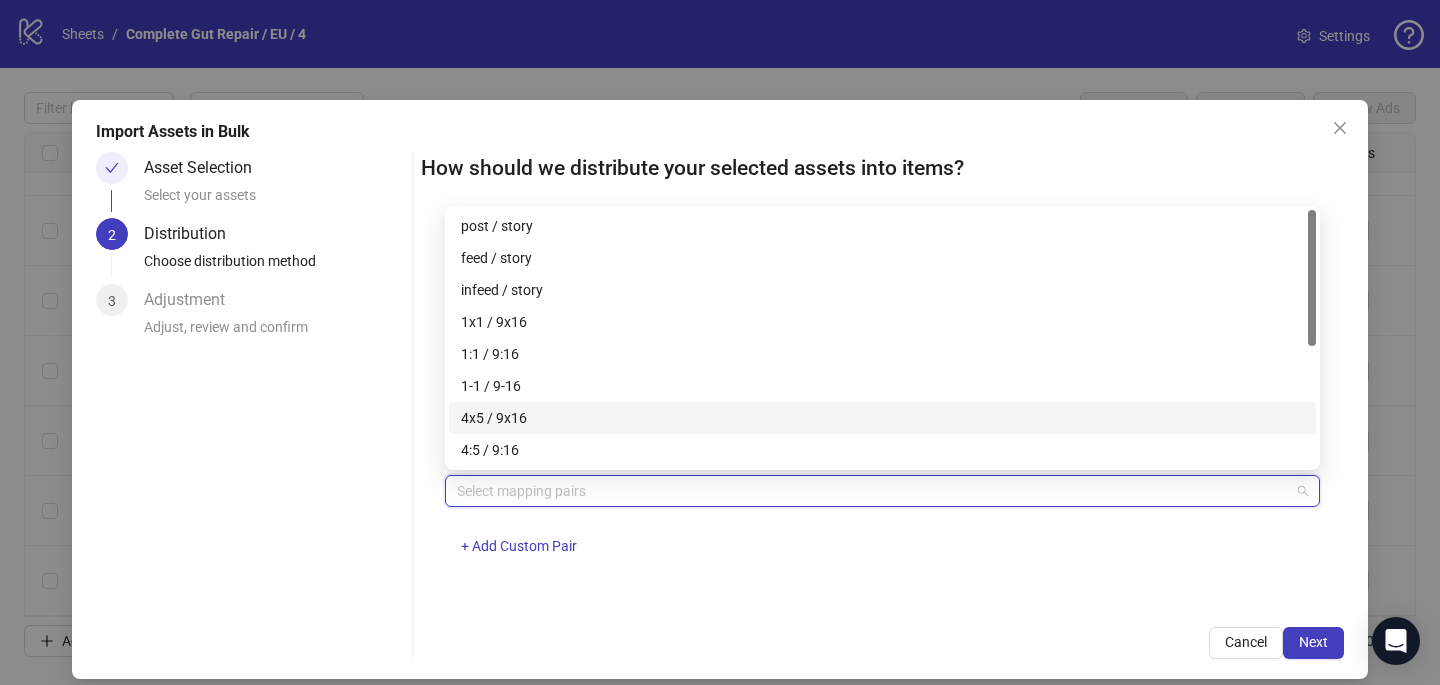 click on "4x5 / 9x16" at bounding box center (882, 418) 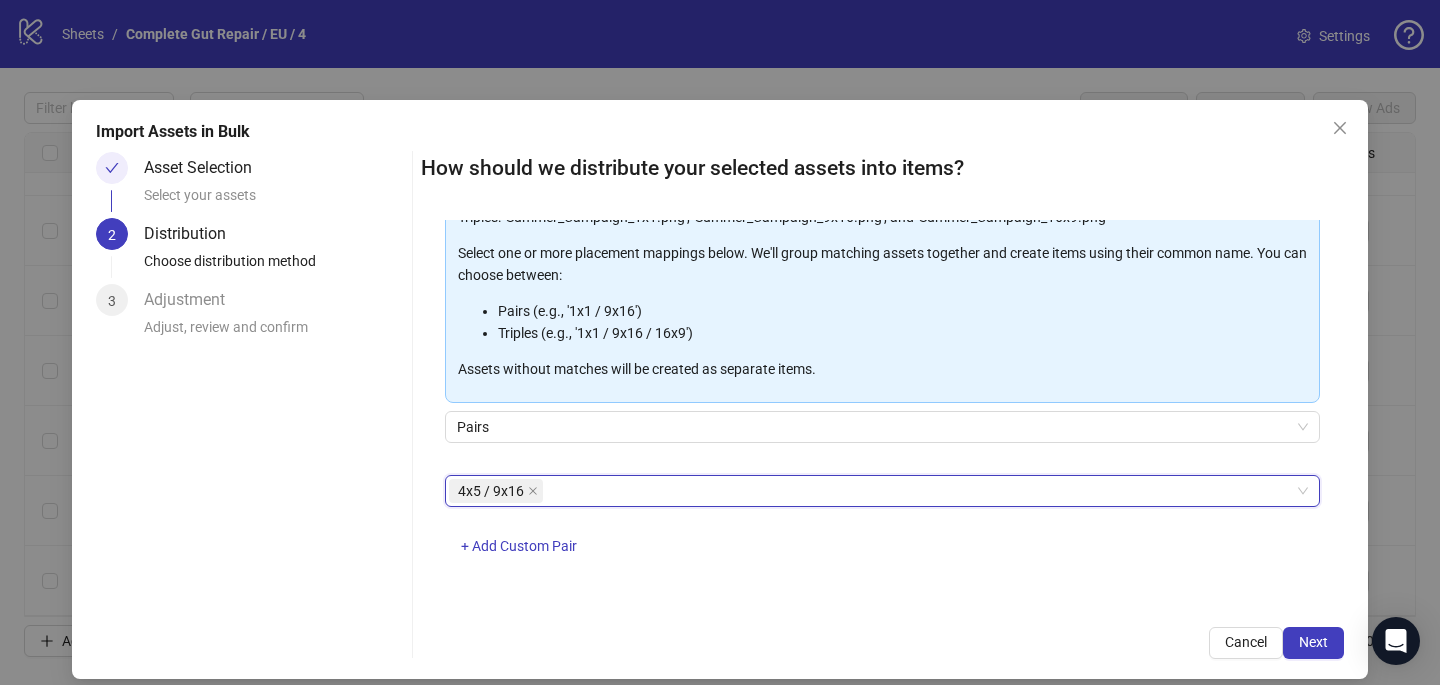 click on "4x5 / 9x16 4x5 / 9x16   + Add Custom Pair" at bounding box center (882, 527) 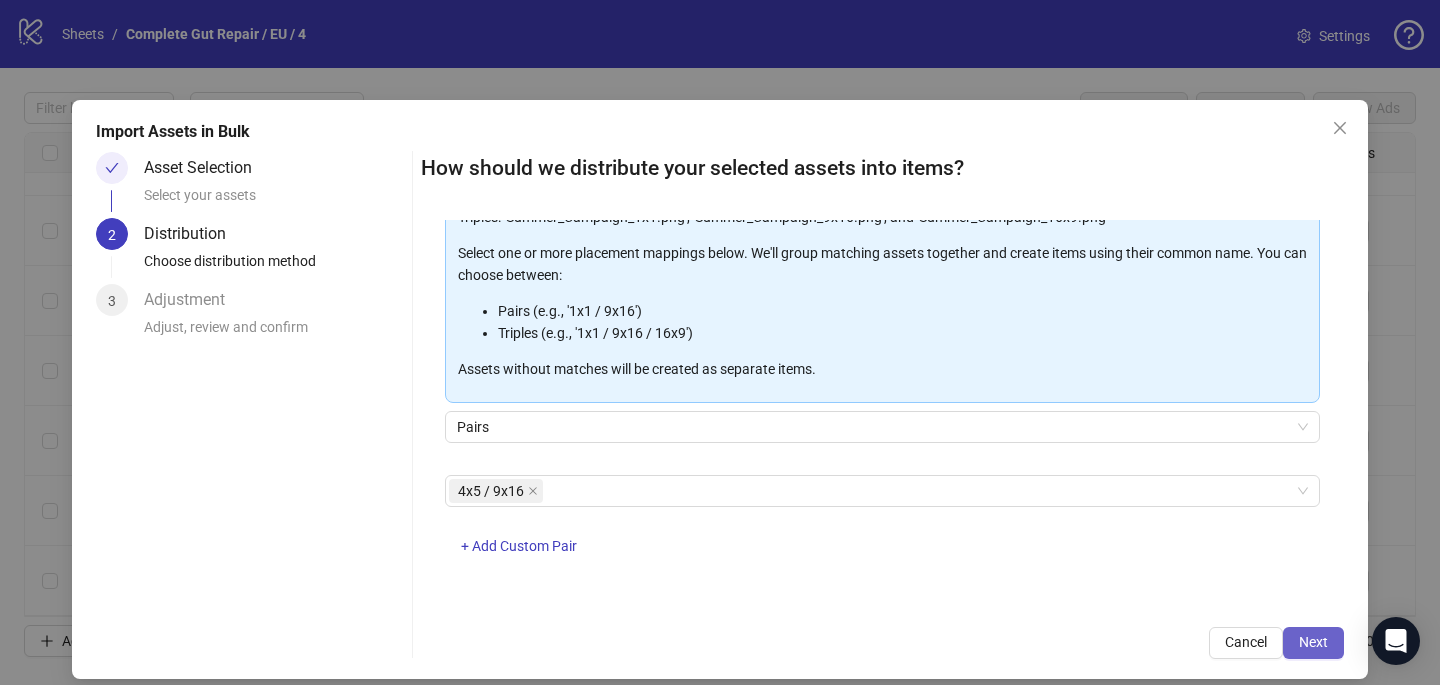 click on "Next" at bounding box center (1313, 642) 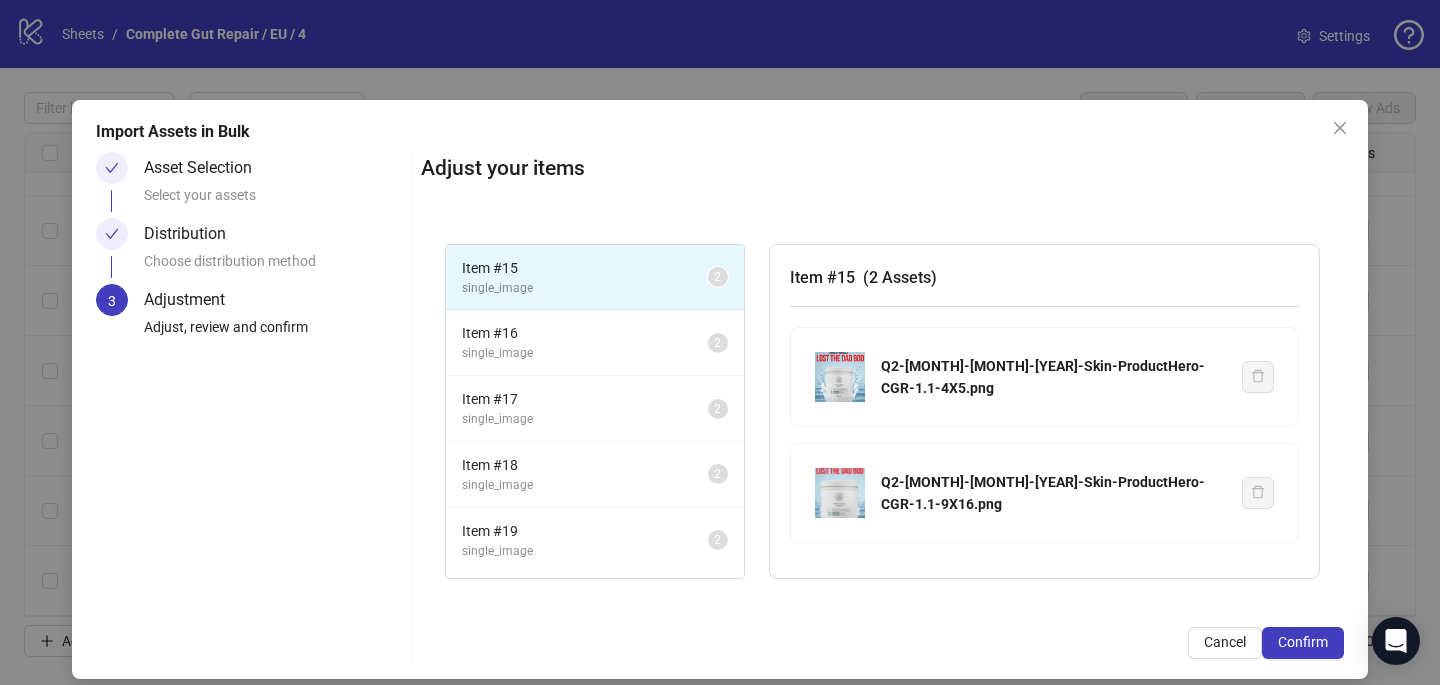 click on "Confirm" at bounding box center [1303, 642] 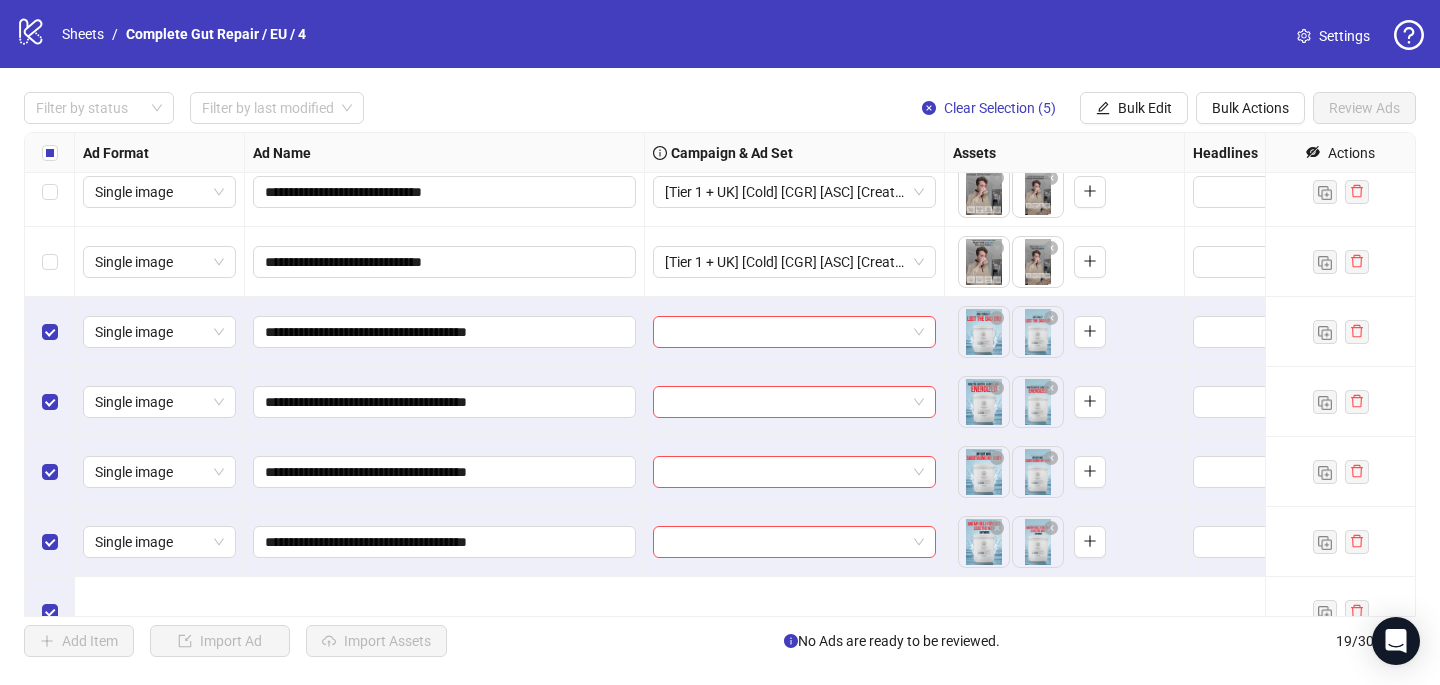scroll, scrollTop: 887, scrollLeft: 0, axis: vertical 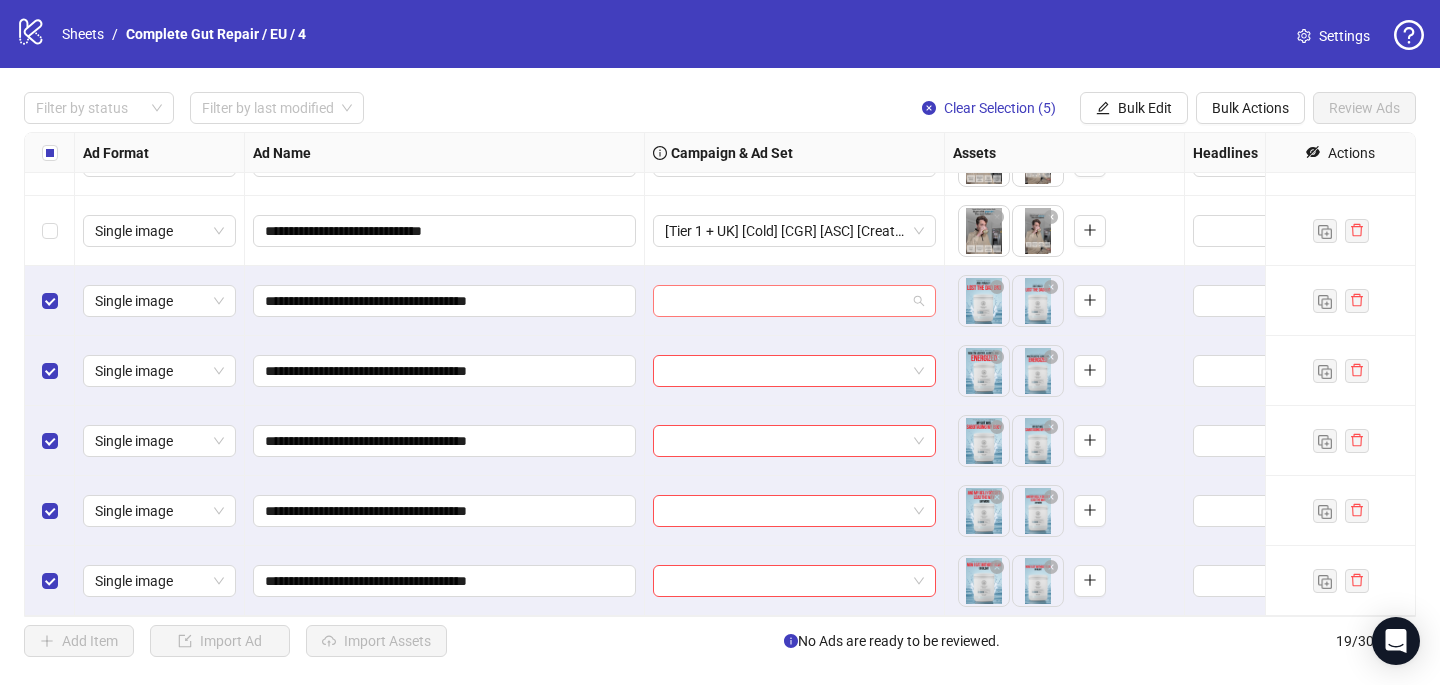 click at bounding box center [785, 301] 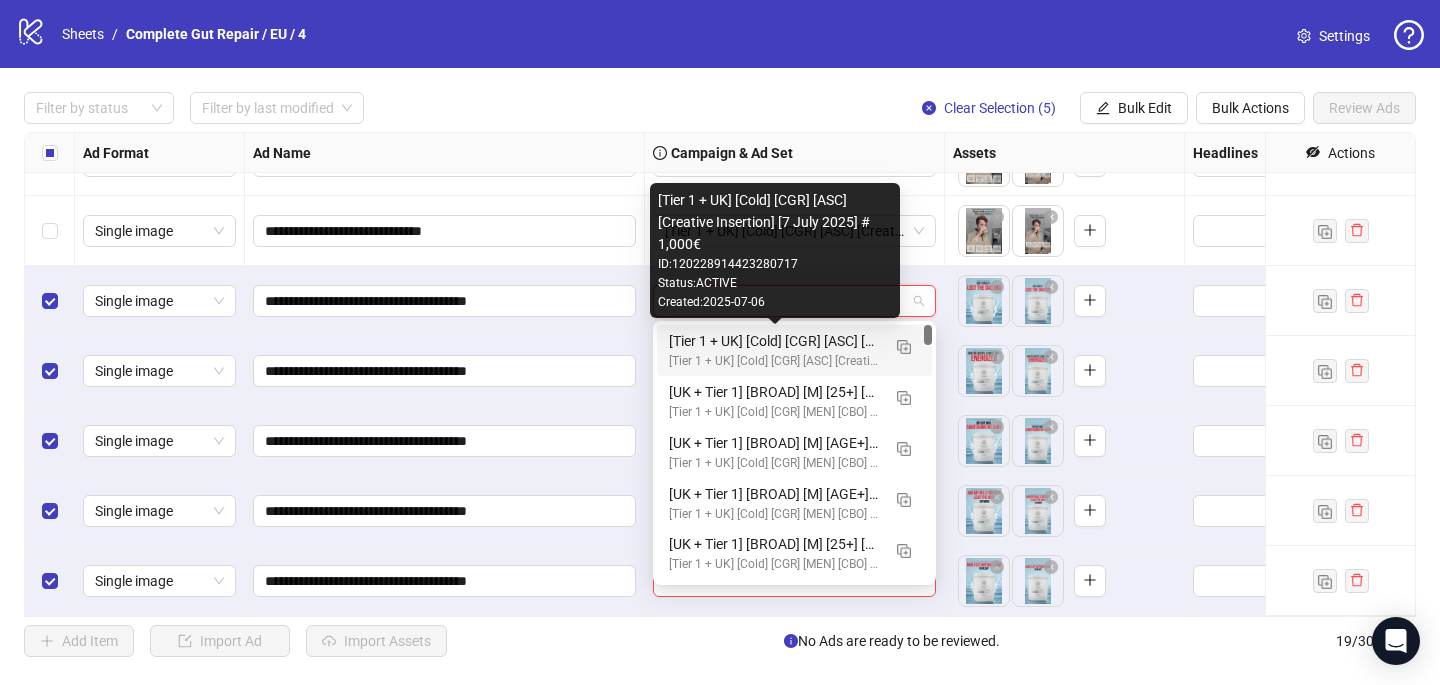 click on "[Tier 1 + UK] [Cold] [CGR] [ASC] [Creative Insertion] [7 July 2025] # 1,000€" at bounding box center [774, 341] 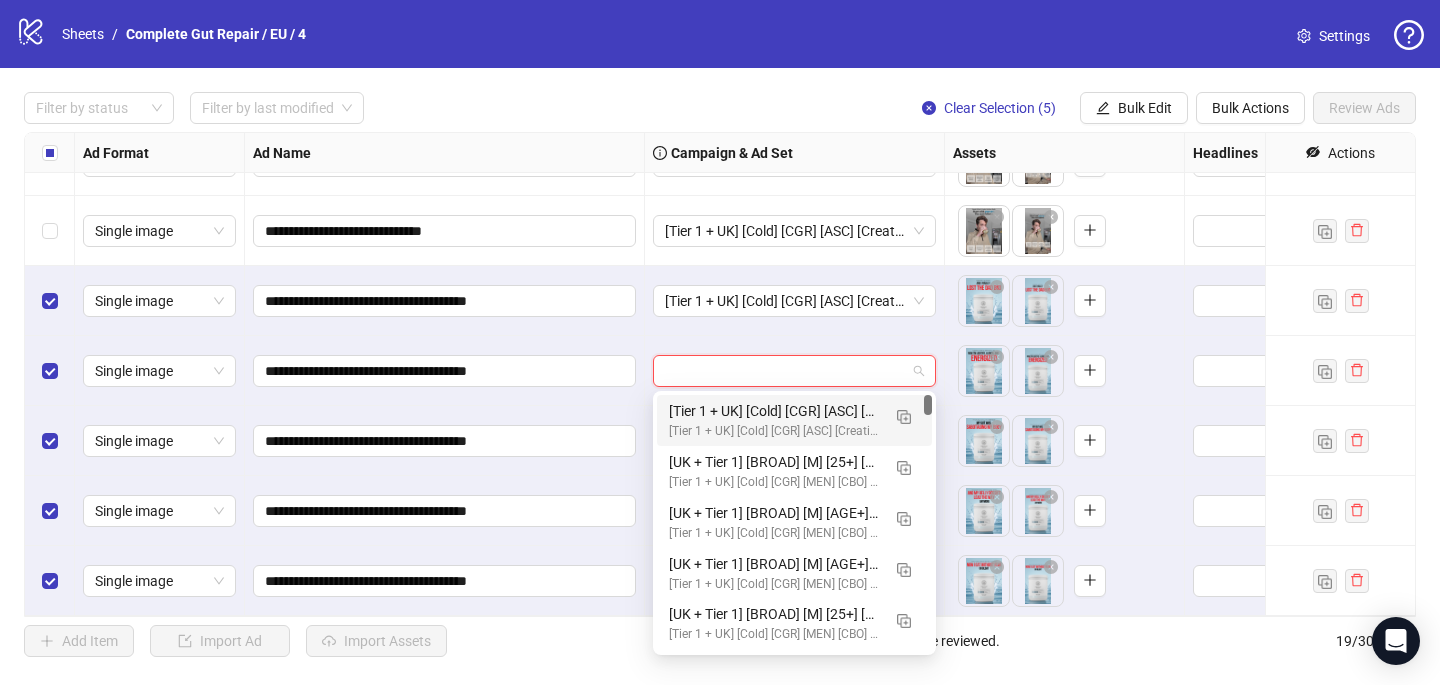click at bounding box center [785, 371] 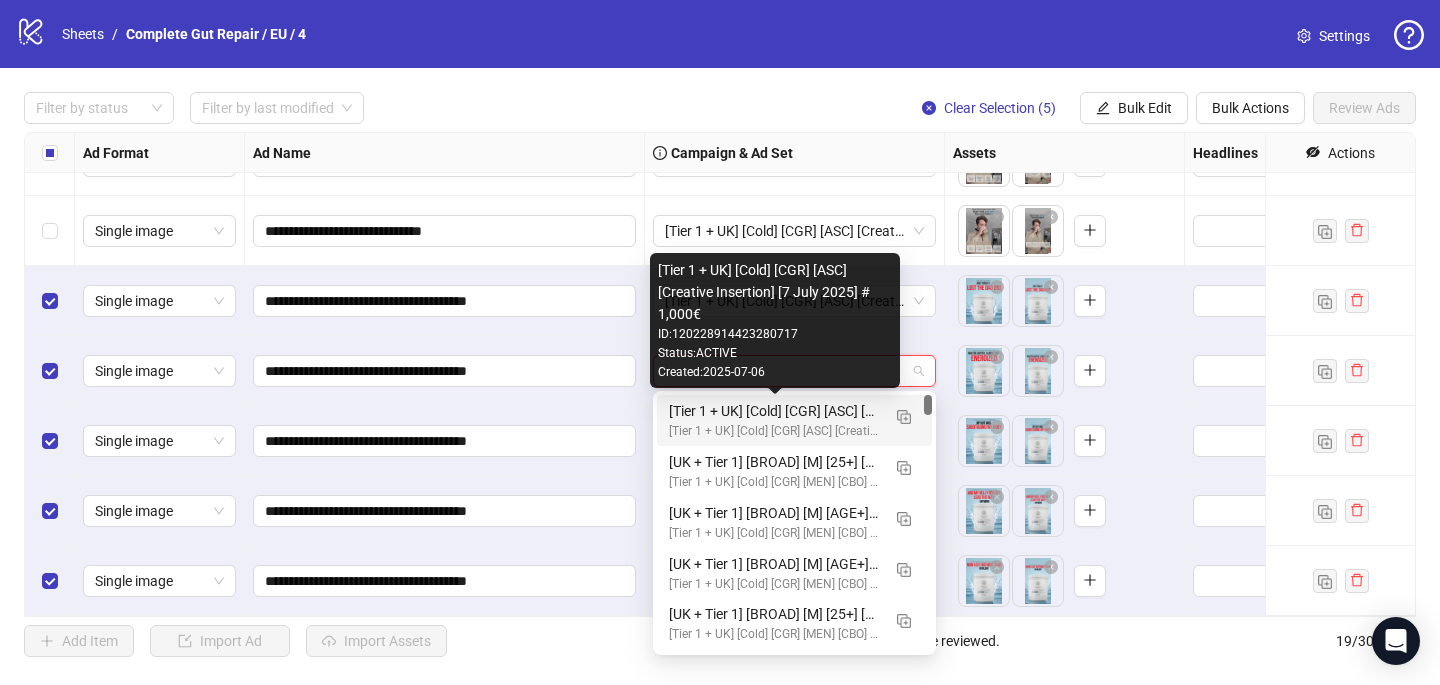 click on "[Tier 1 + UK] [Cold] [CGR] [ASC] [Creative Insertion] [7 July 2025] # 1,000€" at bounding box center [774, 411] 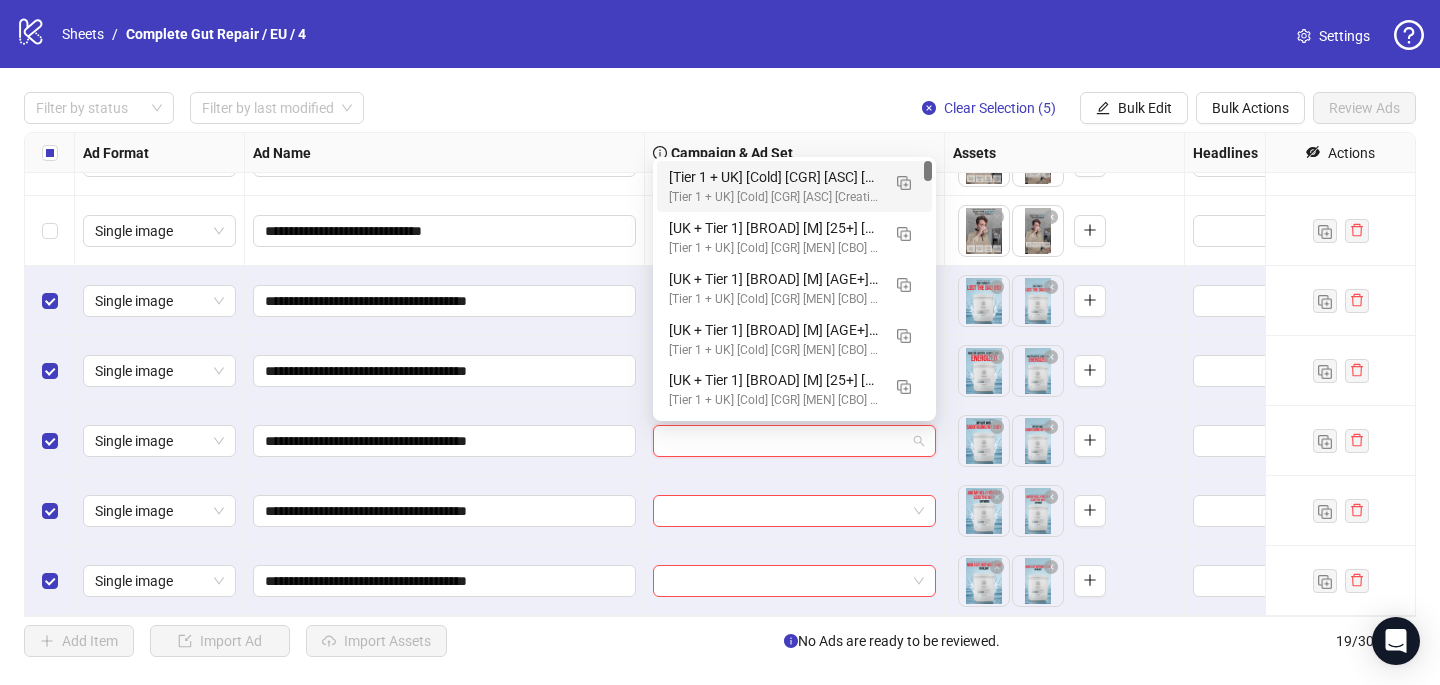 click at bounding box center [785, 441] 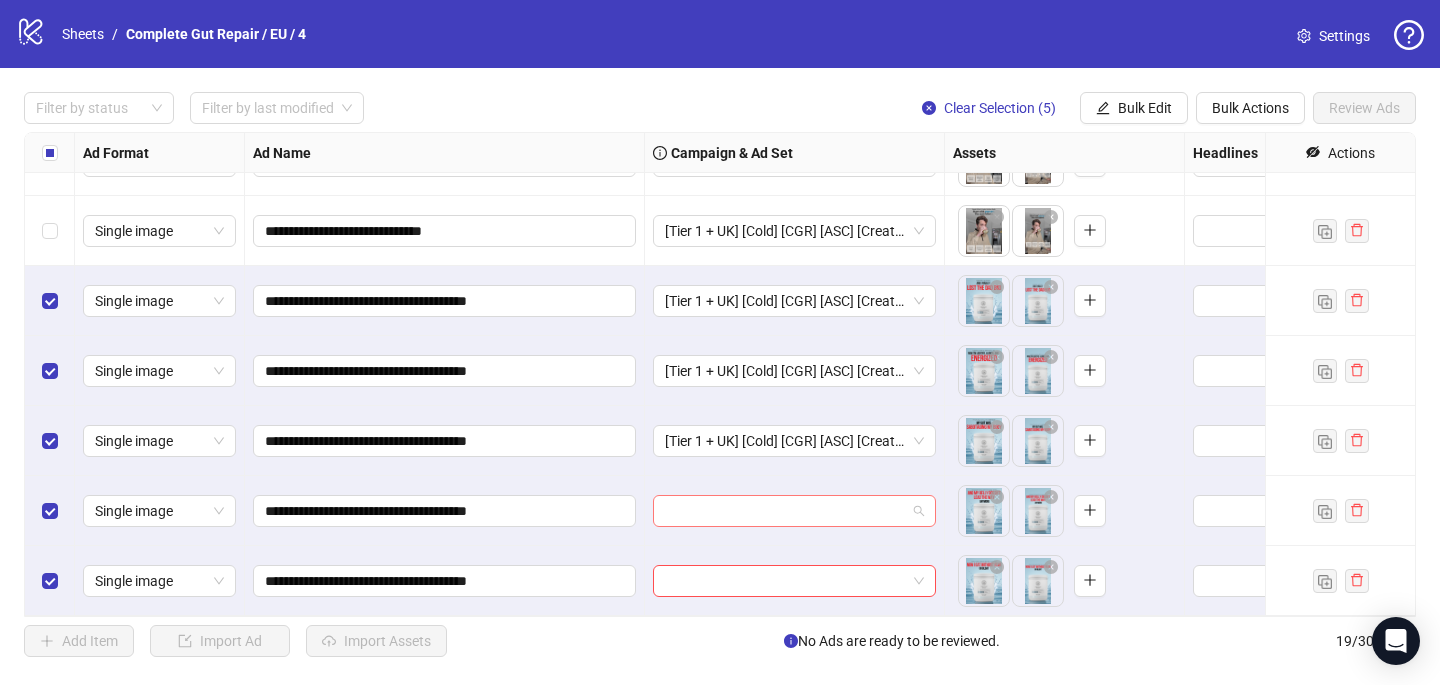 click at bounding box center (785, 511) 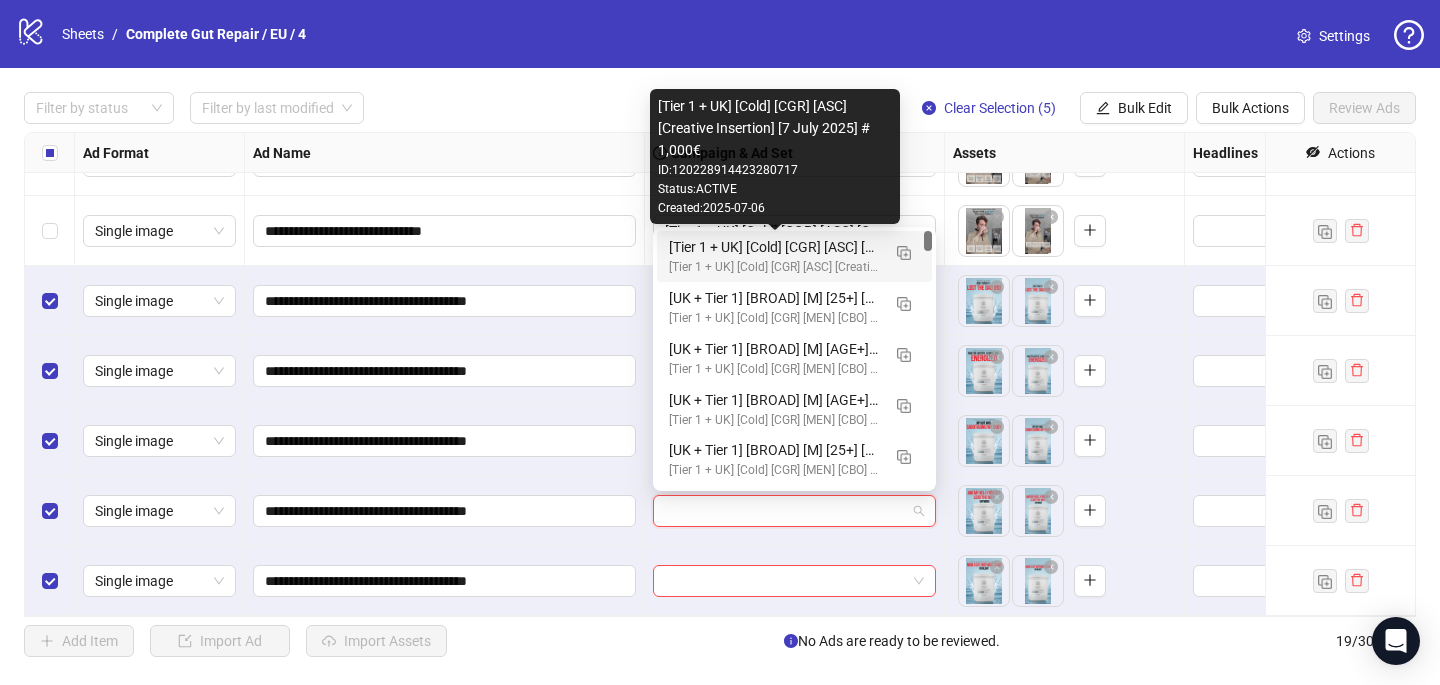 click on "[Tier 1 + UK] [Cold] [CGR] [ASC] [Creative Insertion] [7 July 2025] # 1,000€" at bounding box center [774, 247] 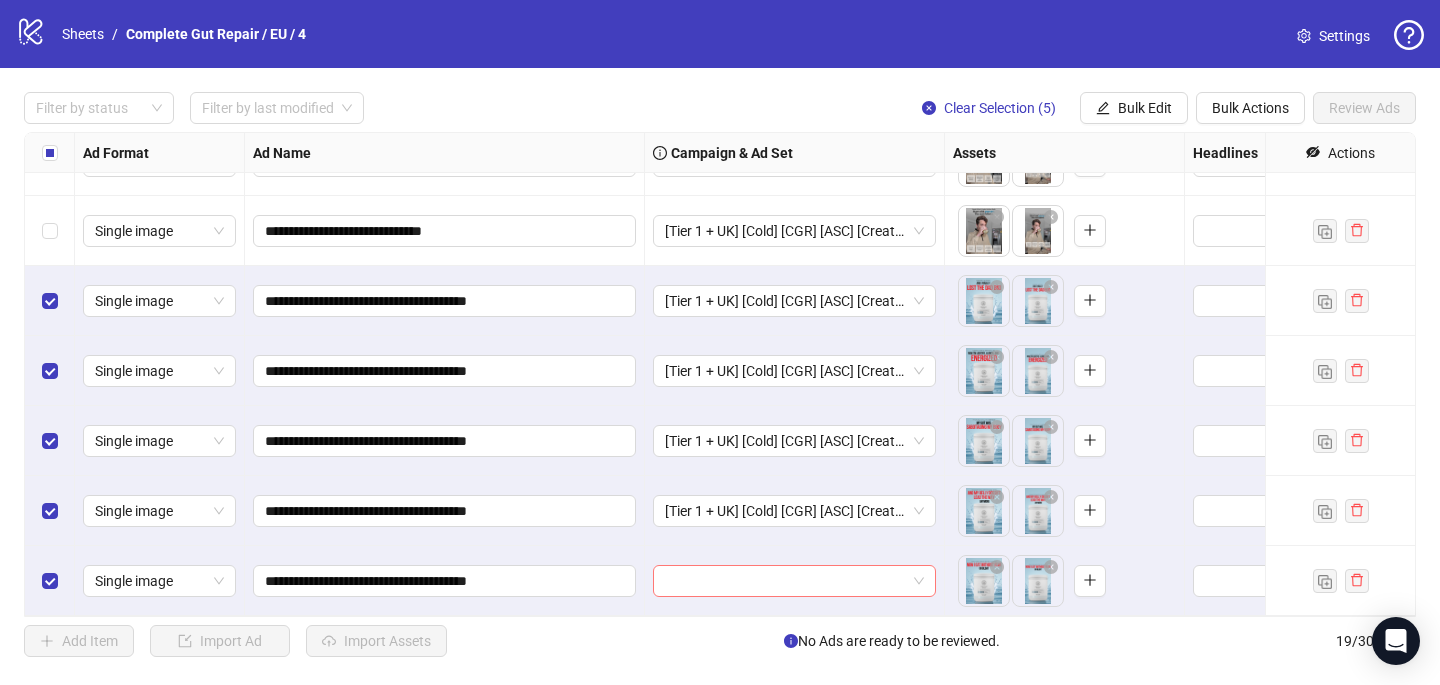 click at bounding box center [785, 581] 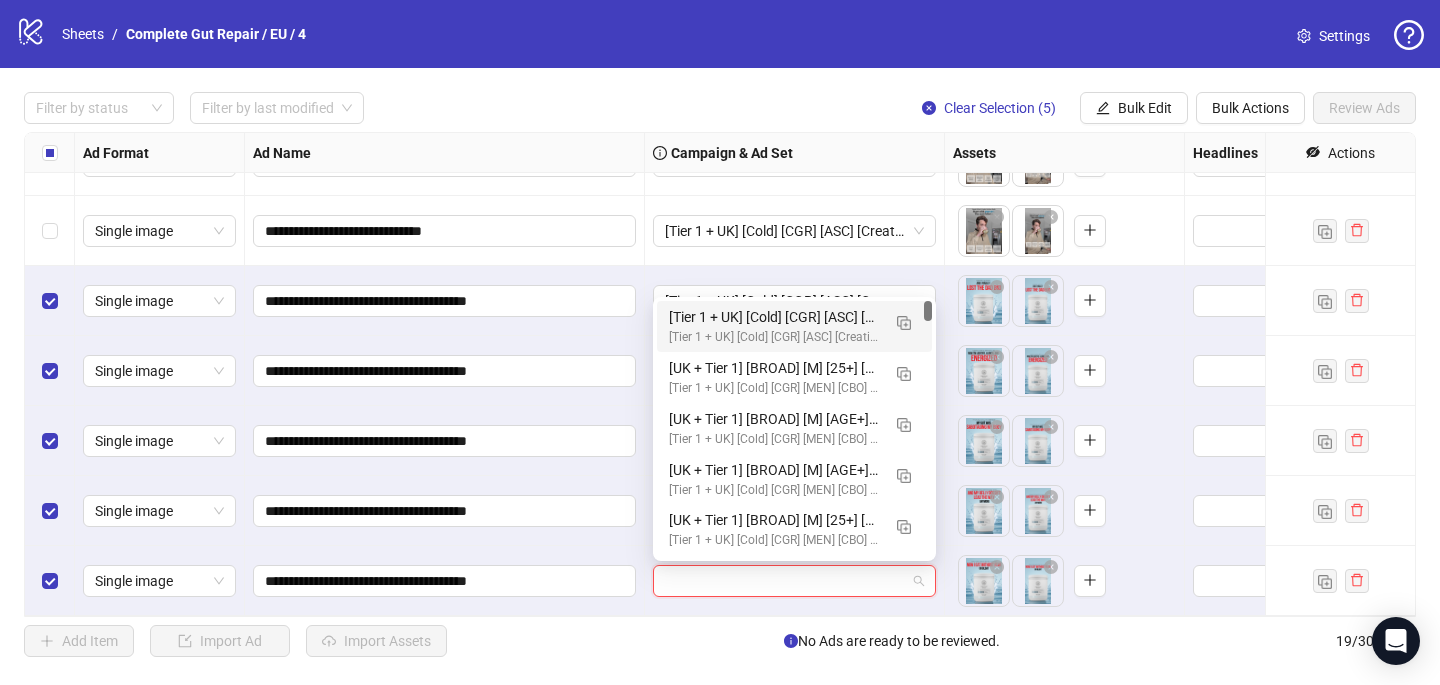 click on "[Tier 1 + UK] [Cold] [CGR] [ASC] [Creative Insertion] [7 July 2025] # 1,000€" at bounding box center [774, 317] 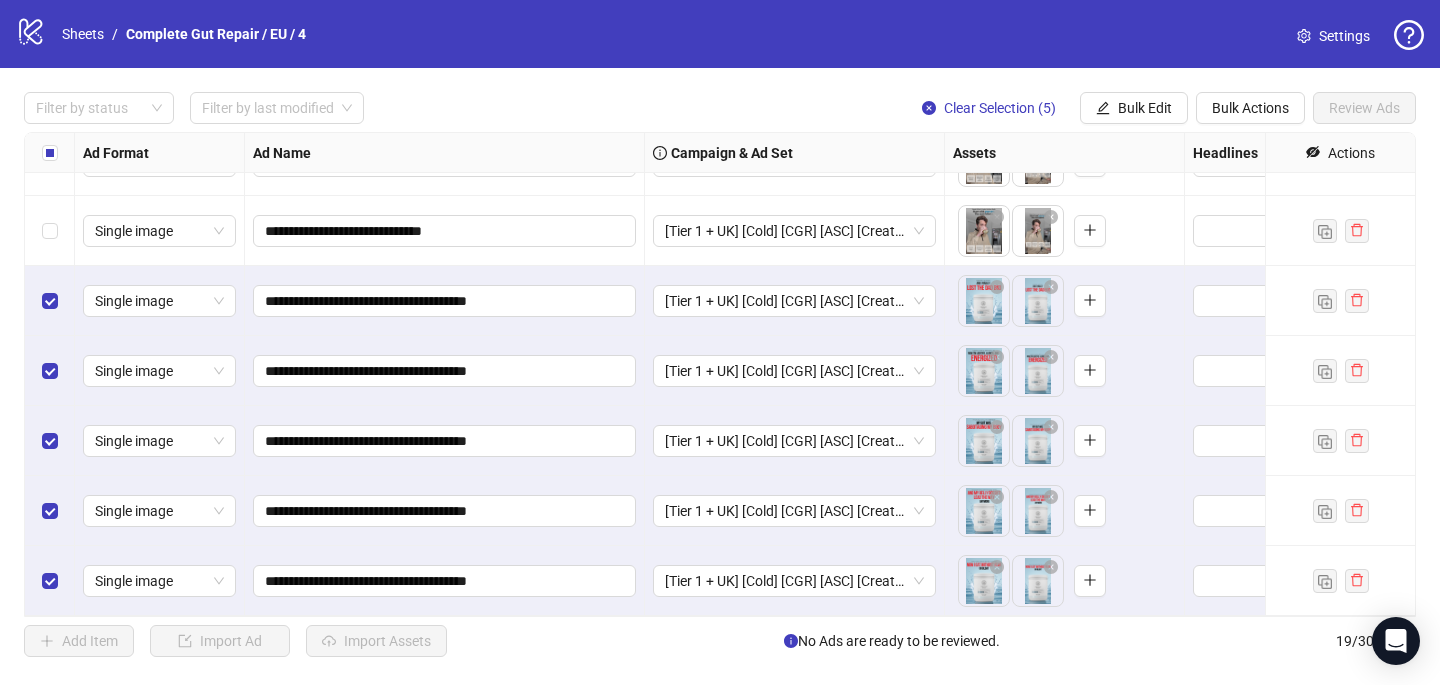 click at bounding box center [50, 153] 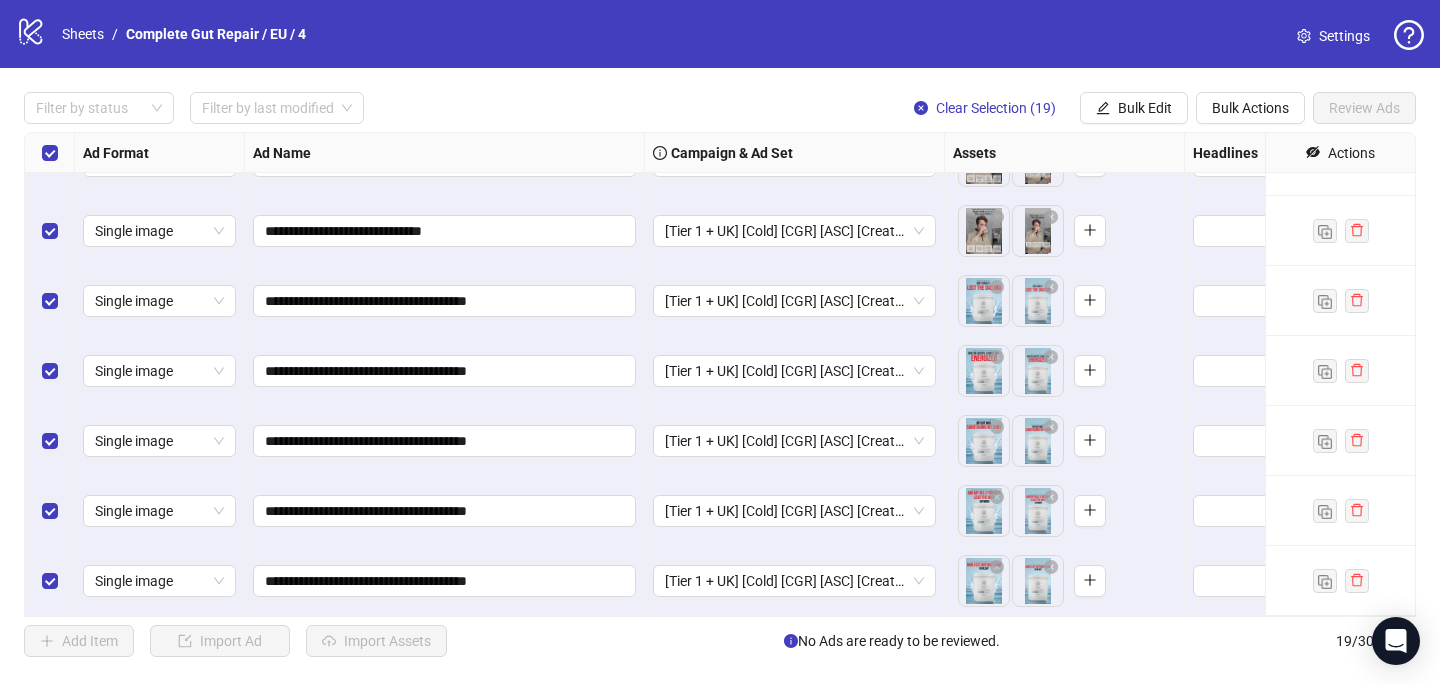 click at bounding box center (50, 153) 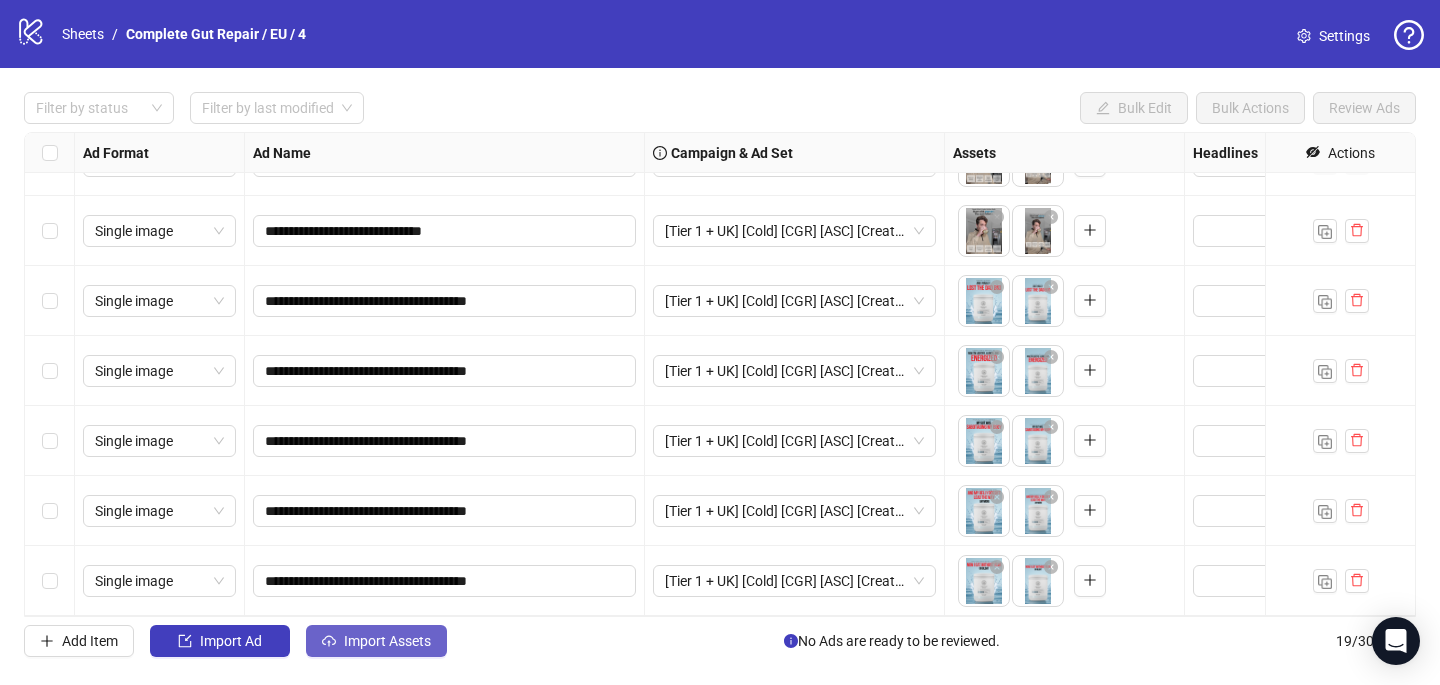 click on "Import Assets" at bounding box center [376, 641] 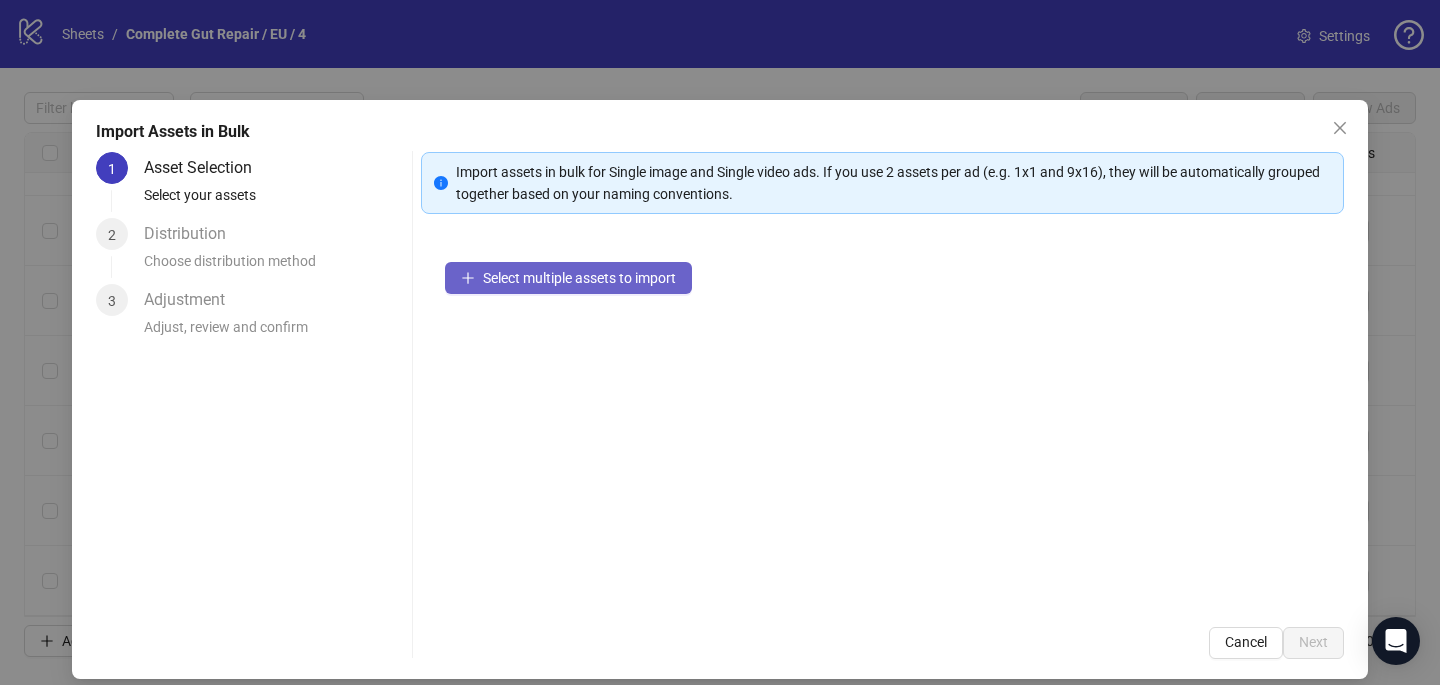 click on "Select multiple assets to import" at bounding box center (568, 278) 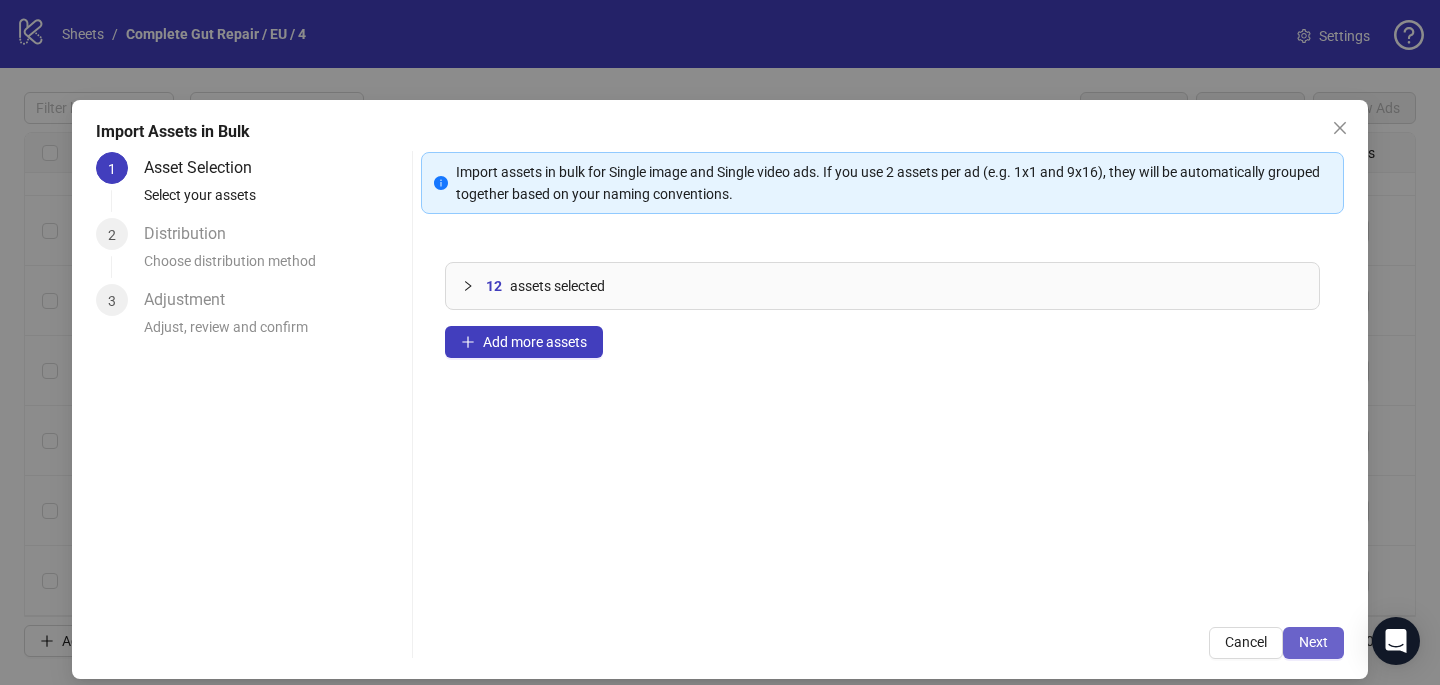 click on "Next" at bounding box center [1313, 643] 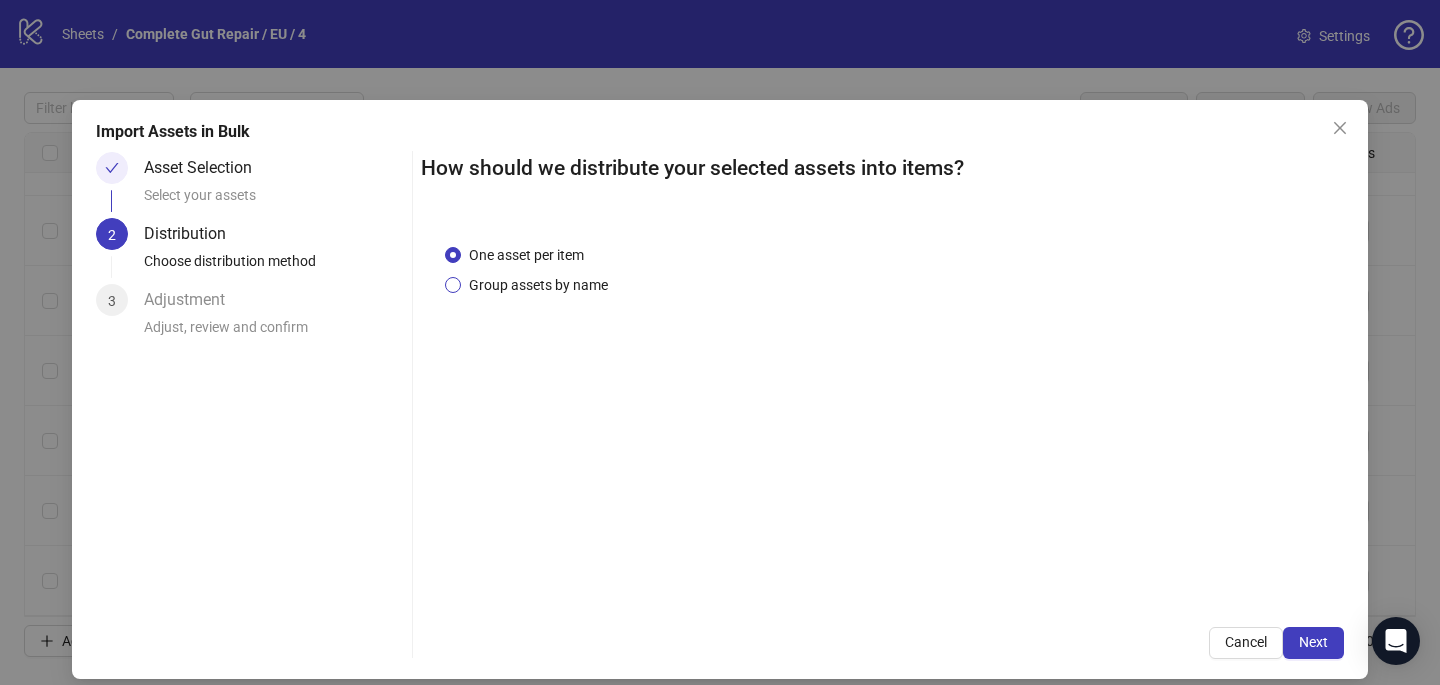 click on "Group assets by name" at bounding box center [526, 255] 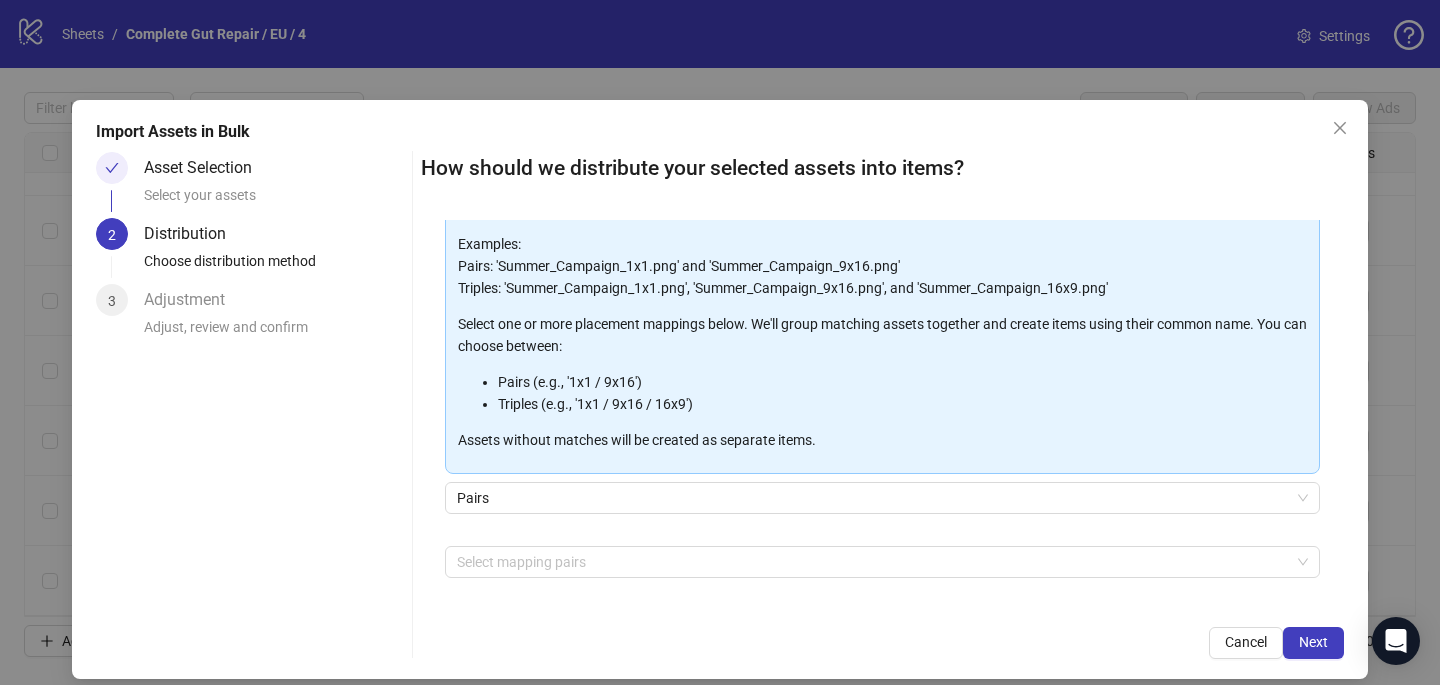 scroll, scrollTop: 203, scrollLeft: 0, axis: vertical 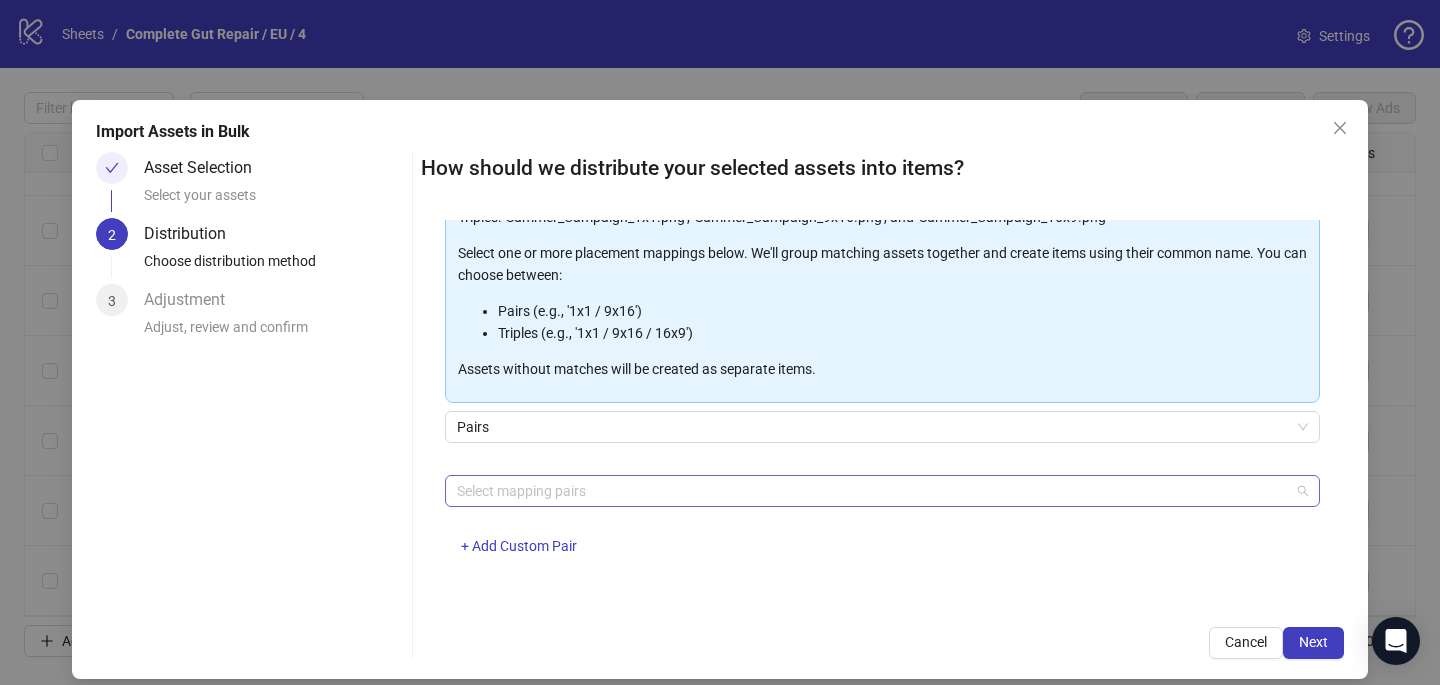 click at bounding box center [872, 491] 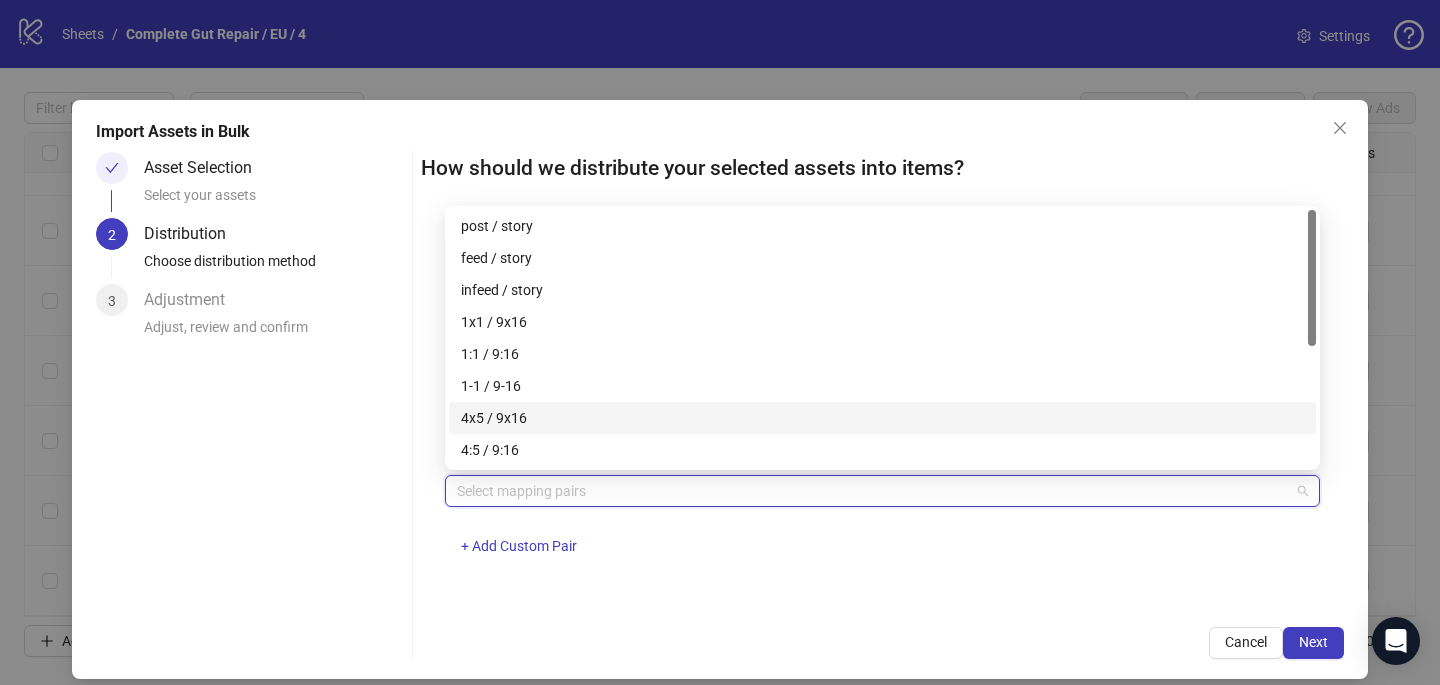 click on "4x5 / 9x16" at bounding box center [882, 418] 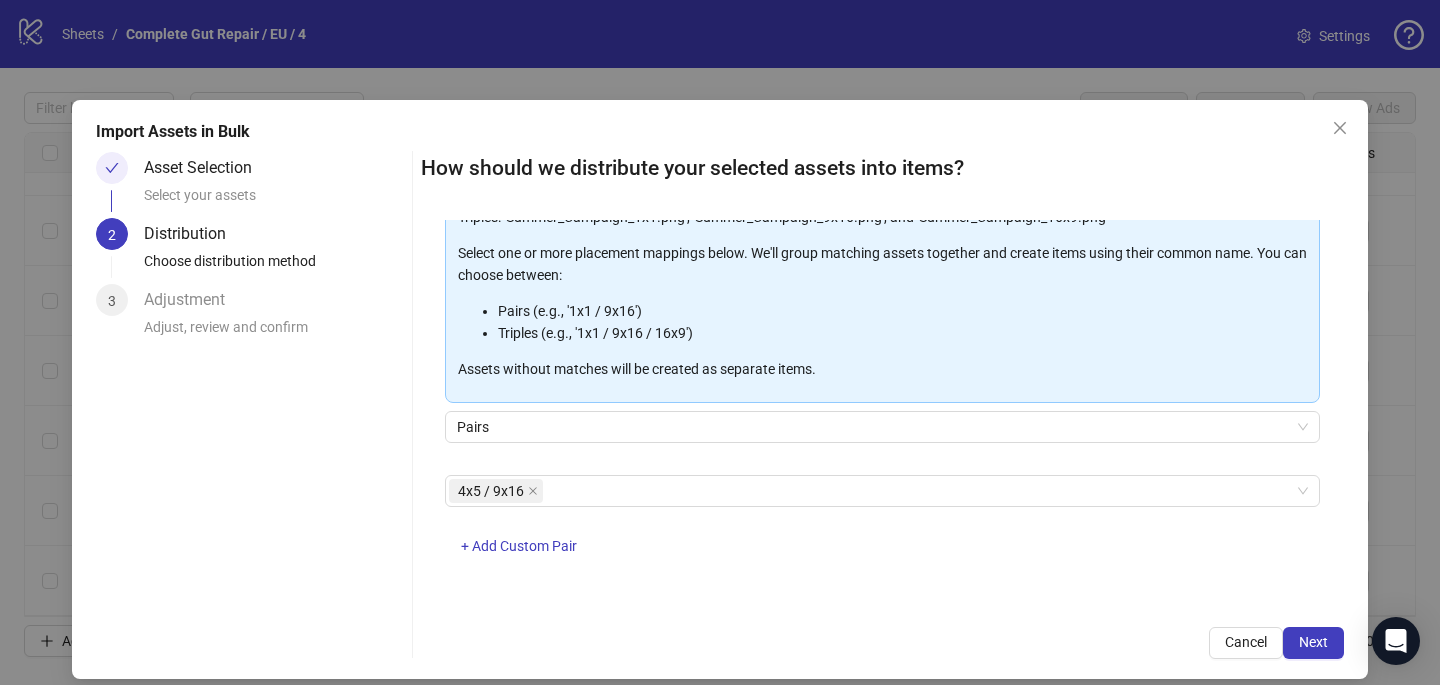 click on "One asset per item Group assets by name Assets must follow a consistent naming pattern to use this feature. Examples: Pairs: 'Summer_Campaign_1x1.png' and 'Summer_Campaign_9x16.png' Triples: 'Summer_Campaign_1x1.png', 'Summer_Campaign_9x16.png', and 'Summer_Campaign_16x9.png' Select one or more placement mappings below. We'll group matching assets together and create items using their common name. You can choose between: Pairs (e.g., '1x1 / 9x16') Triples (e.g., '1x1 / 9x16 / 16x9') Assets without matches will be created as separate items. Pairs 4x5 / 9x16   + Add Custom Pair" at bounding box center (882, 411) 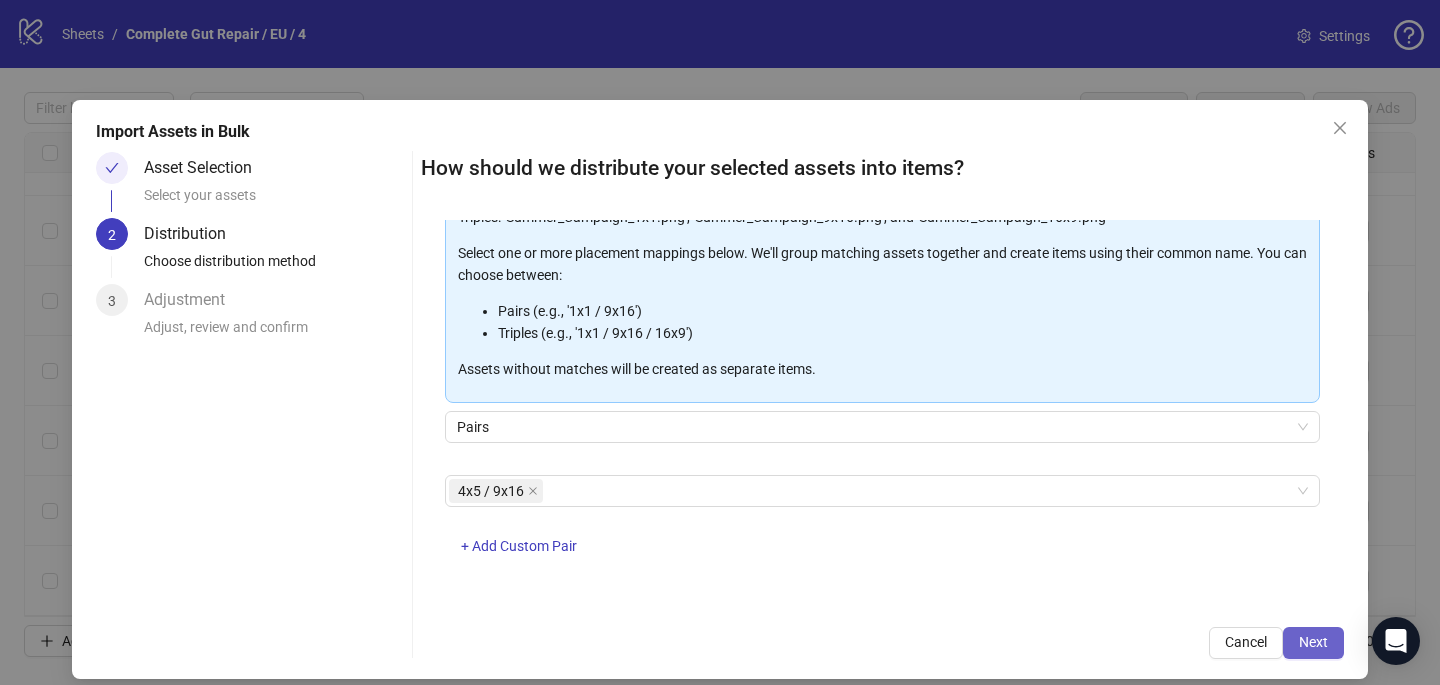 click on "Next" at bounding box center (1313, 643) 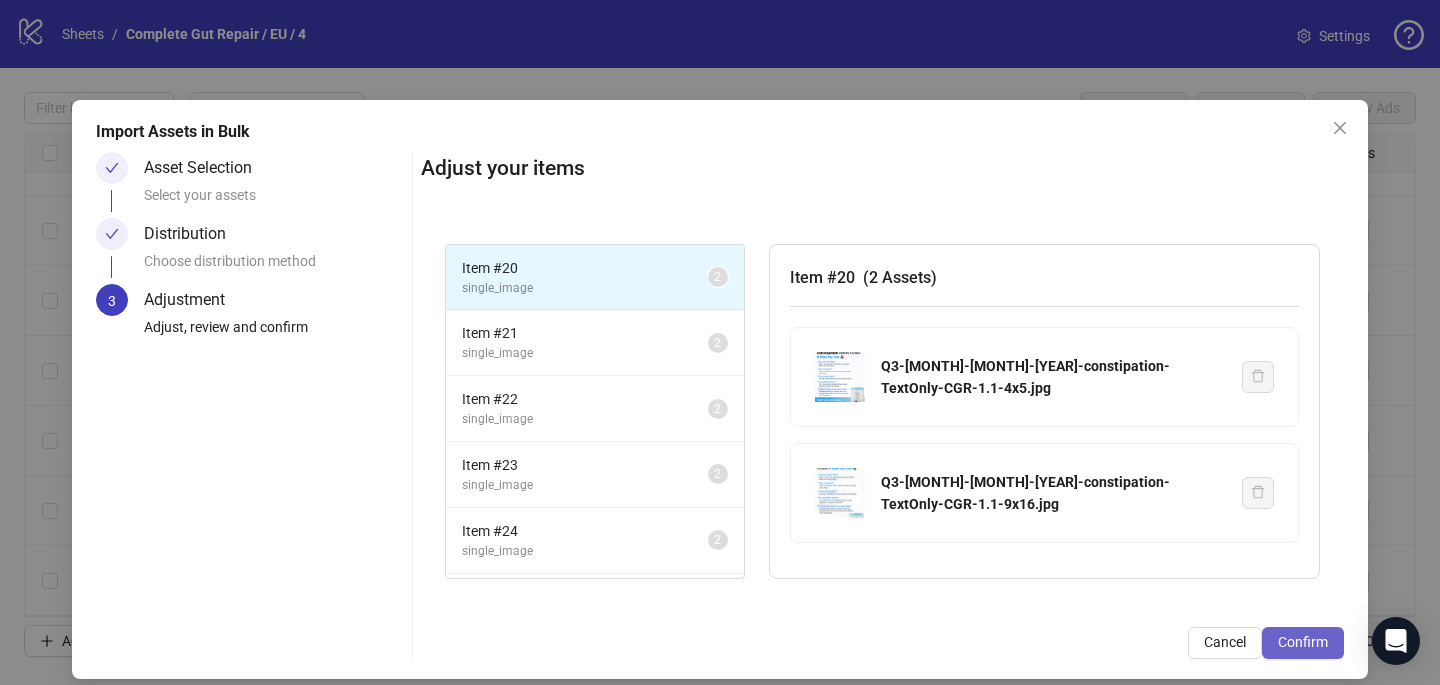 click on "Confirm" at bounding box center (1303, 642) 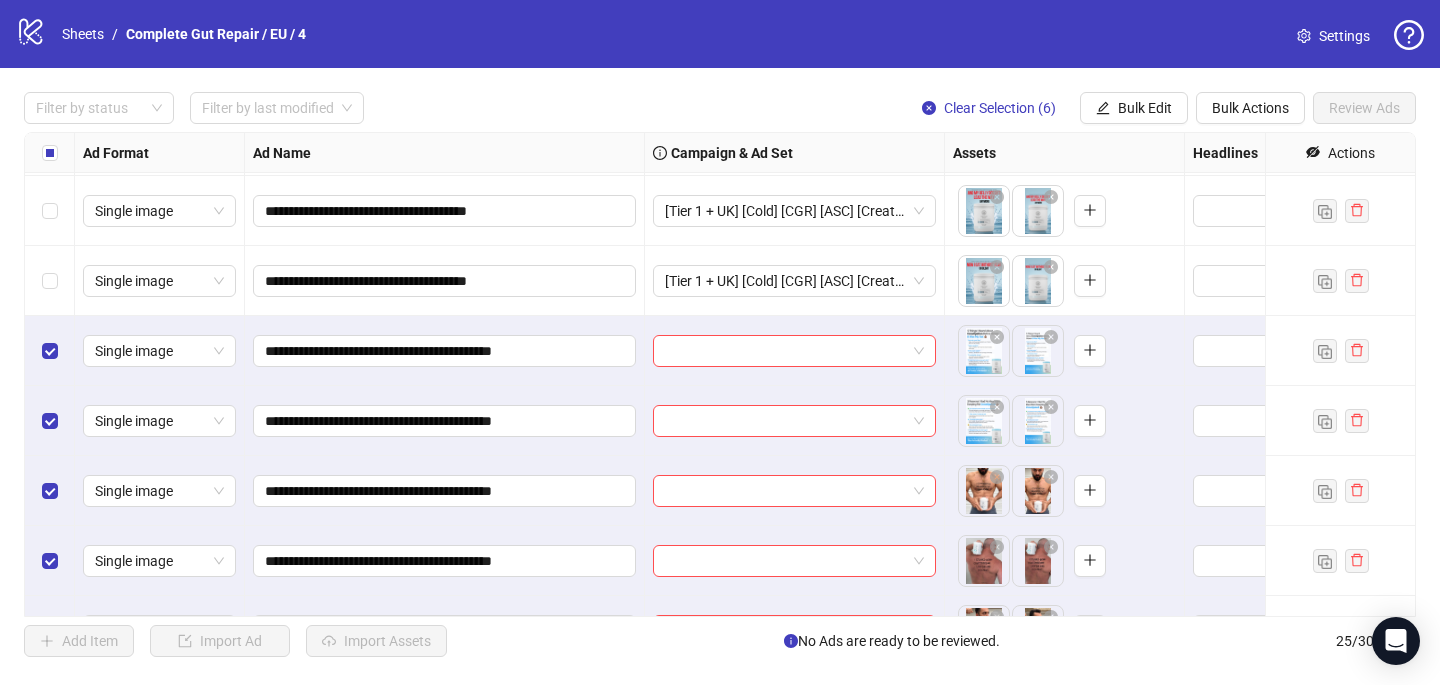 scroll, scrollTop: 1188, scrollLeft: 0, axis: vertical 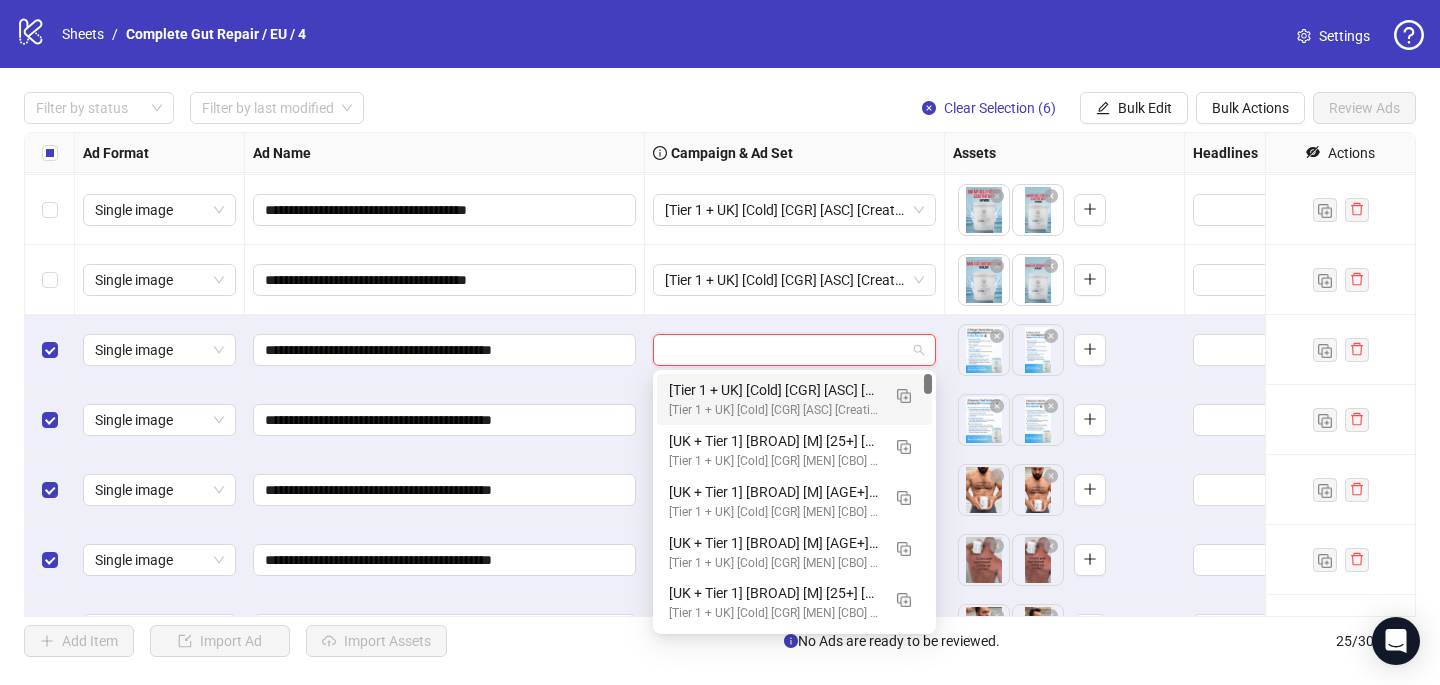 click at bounding box center (785, 350) 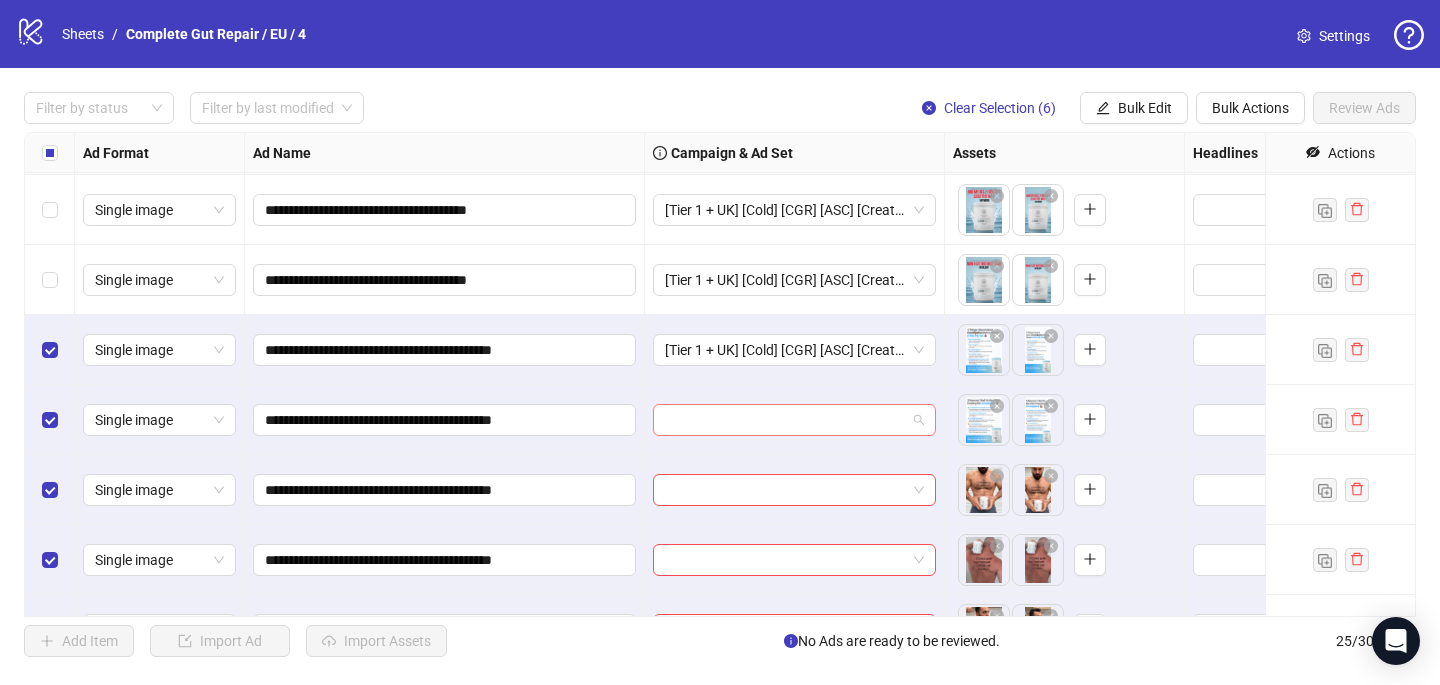 click at bounding box center [785, 420] 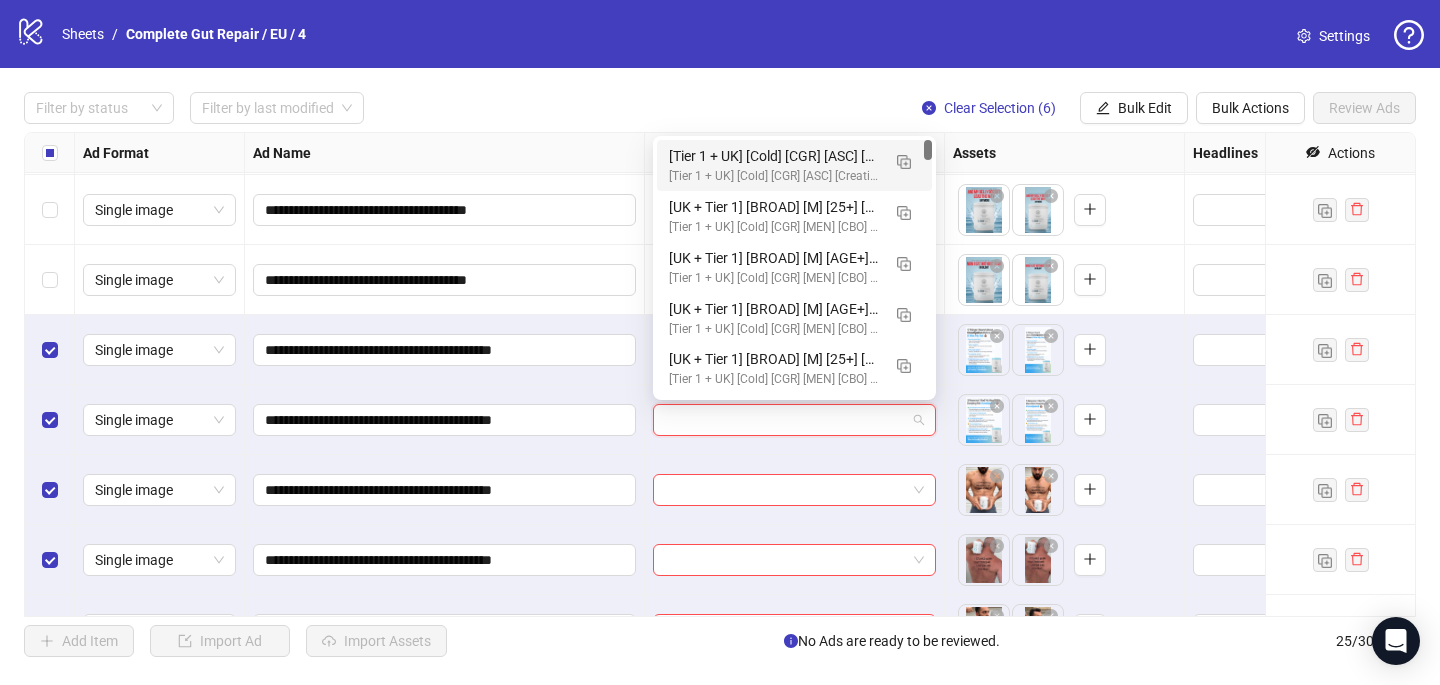 click on "[Tier 1 + UK] [Cold] [CGR] [ASC] [Creative Insertion] [7 July 2025] # 1,000€ [Tier 1 + UK] [Cold] [CGR] [ASC] [Creative Insertion] [7 July 2025] # 1,000€" at bounding box center (794, 165) 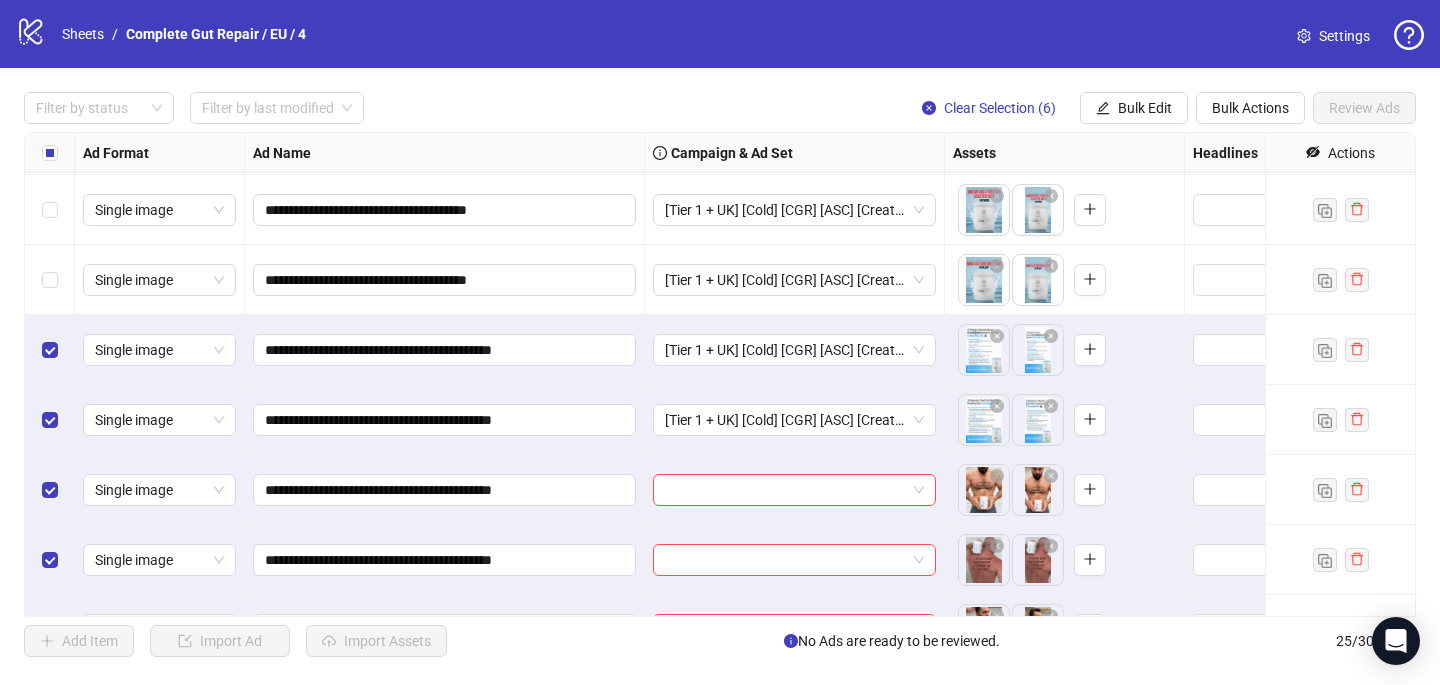 scroll, scrollTop: 1307, scrollLeft: 0, axis: vertical 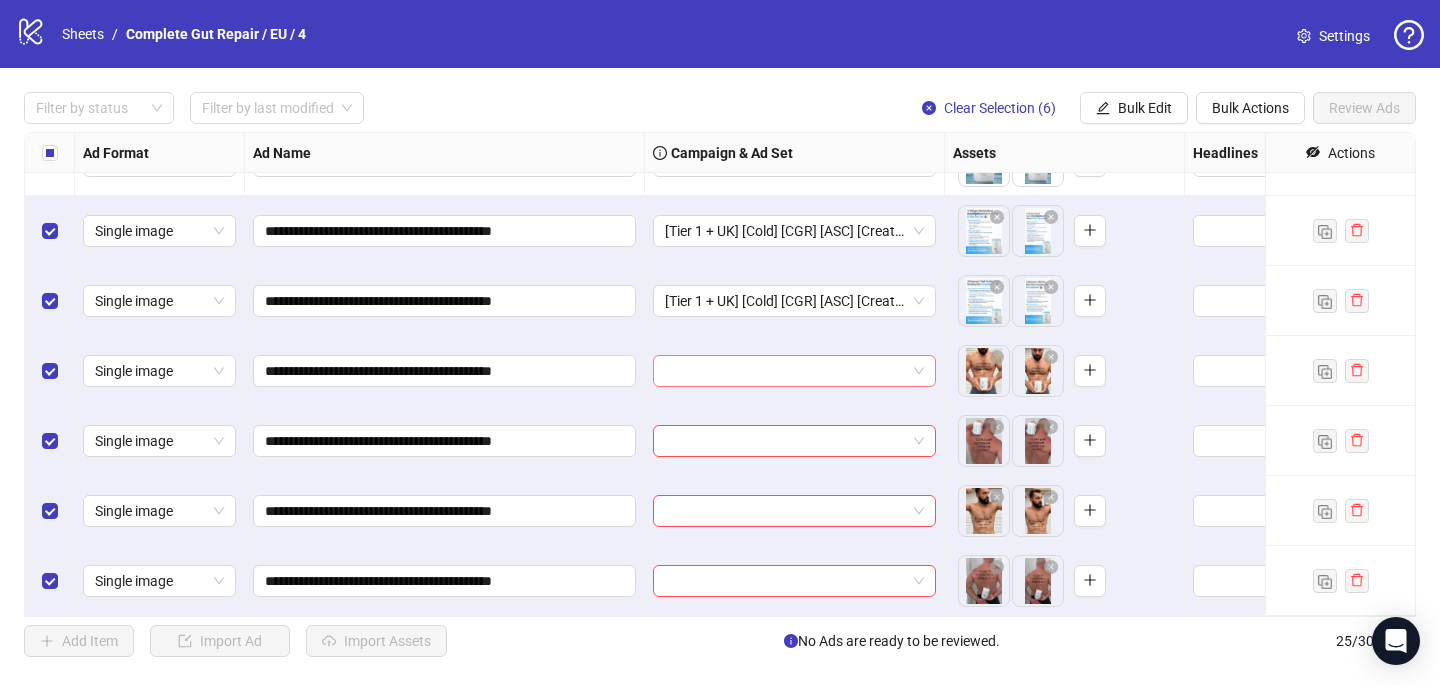 click at bounding box center (785, 371) 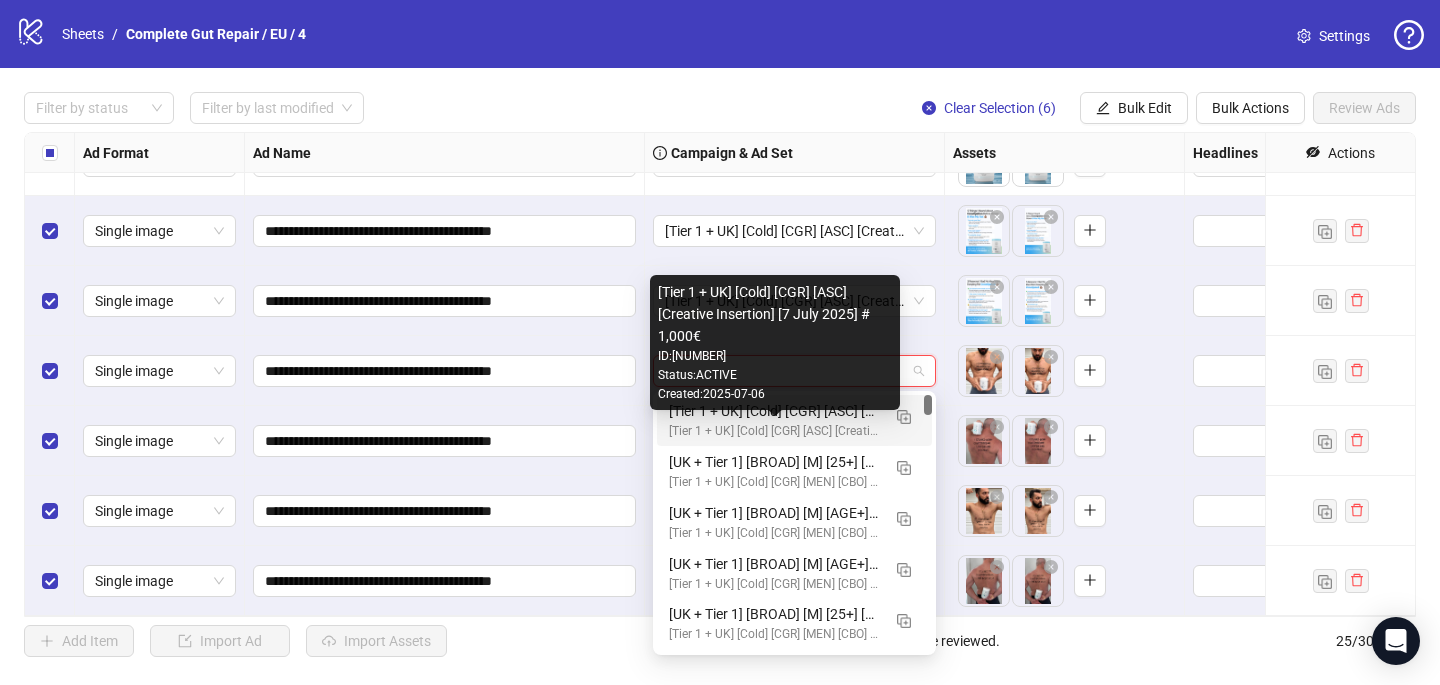 click on "[Tier 1 + UK] [Cold] [CGR] [ASC] [Creative Insertion] [7 July 2025] # 1,000€" at bounding box center (774, 431) 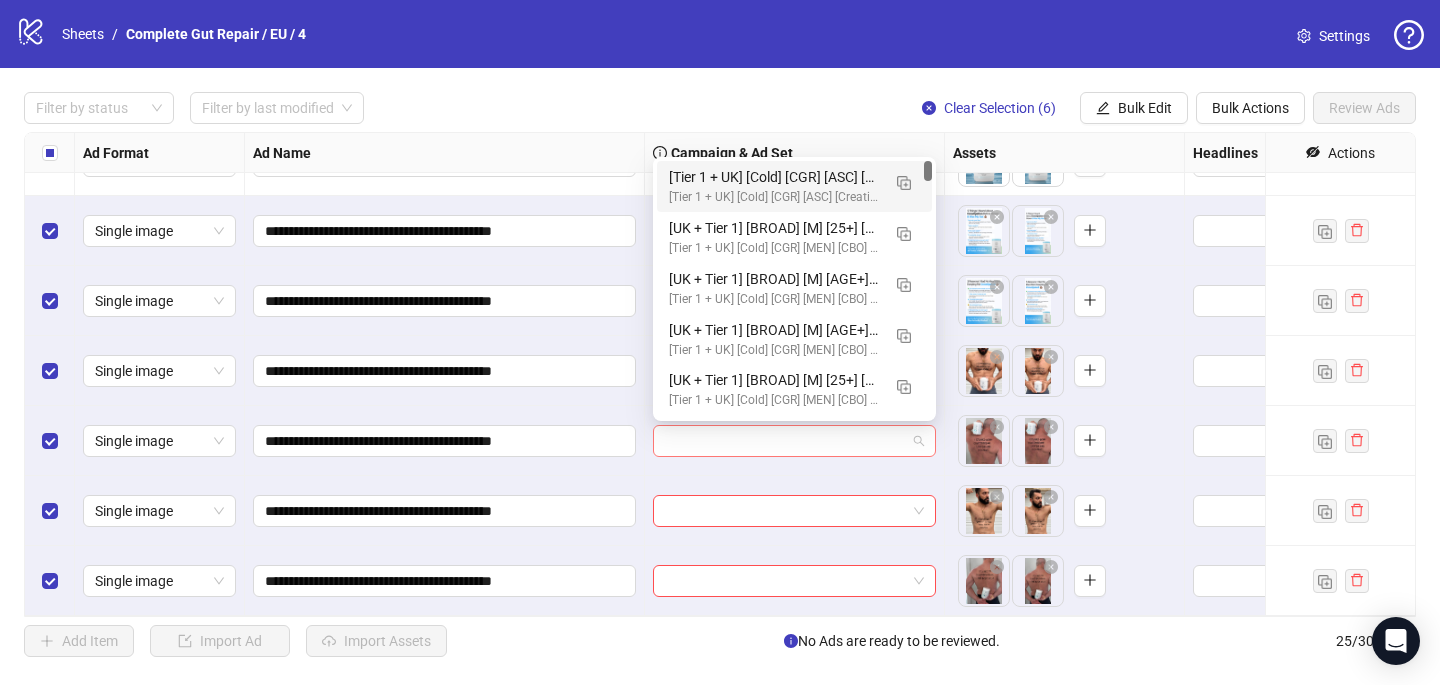 click at bounding box center (794, 441) 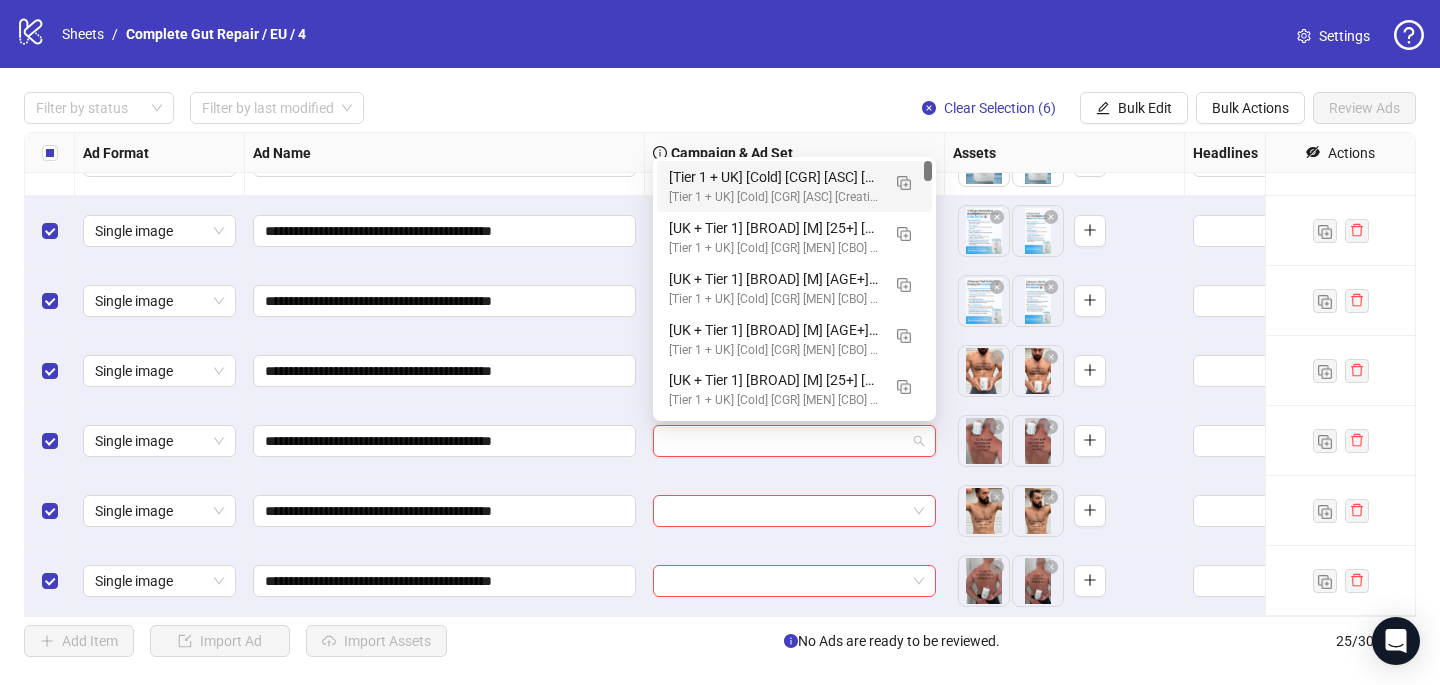 click on "[Tier 1 + UK] [Cold] [CGR] [ASC] [Creative Insertion] [7 July 2025] # 1,000€" at bounding box center (774, 177) 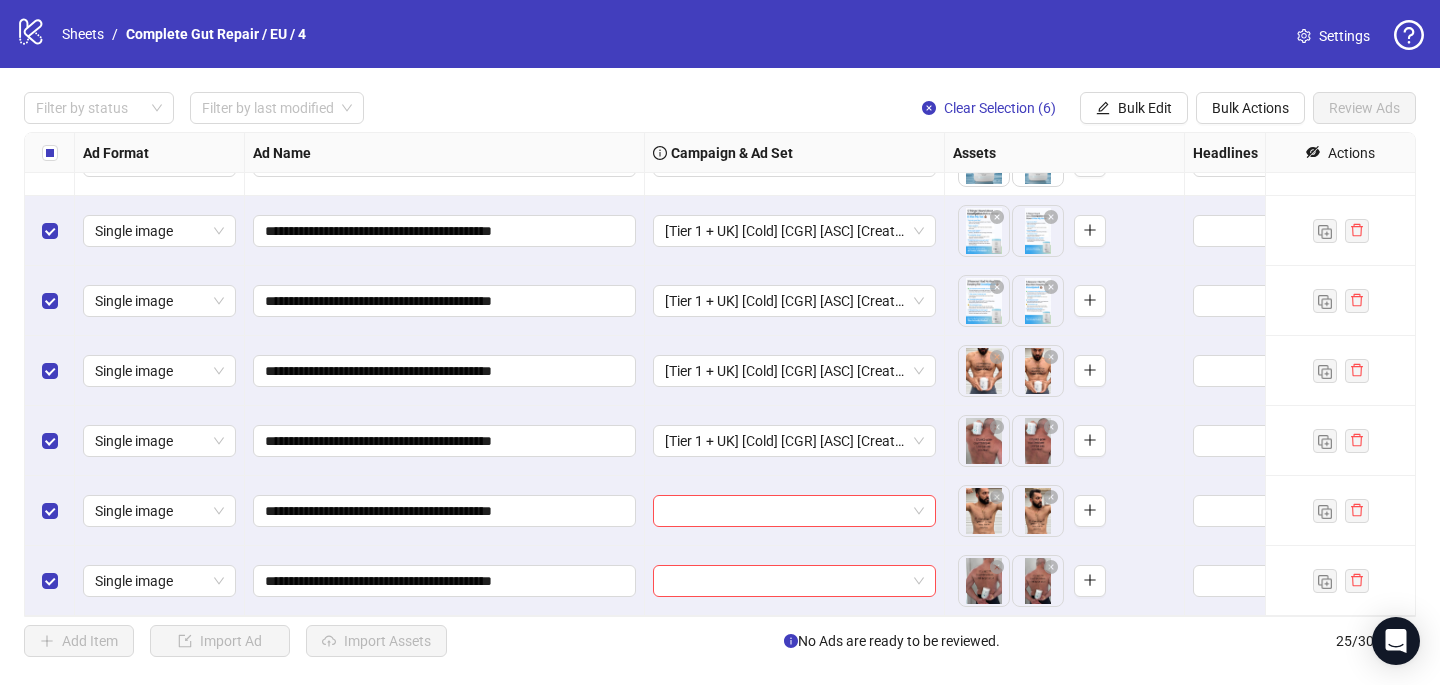 click at bounding box center [795, 511] 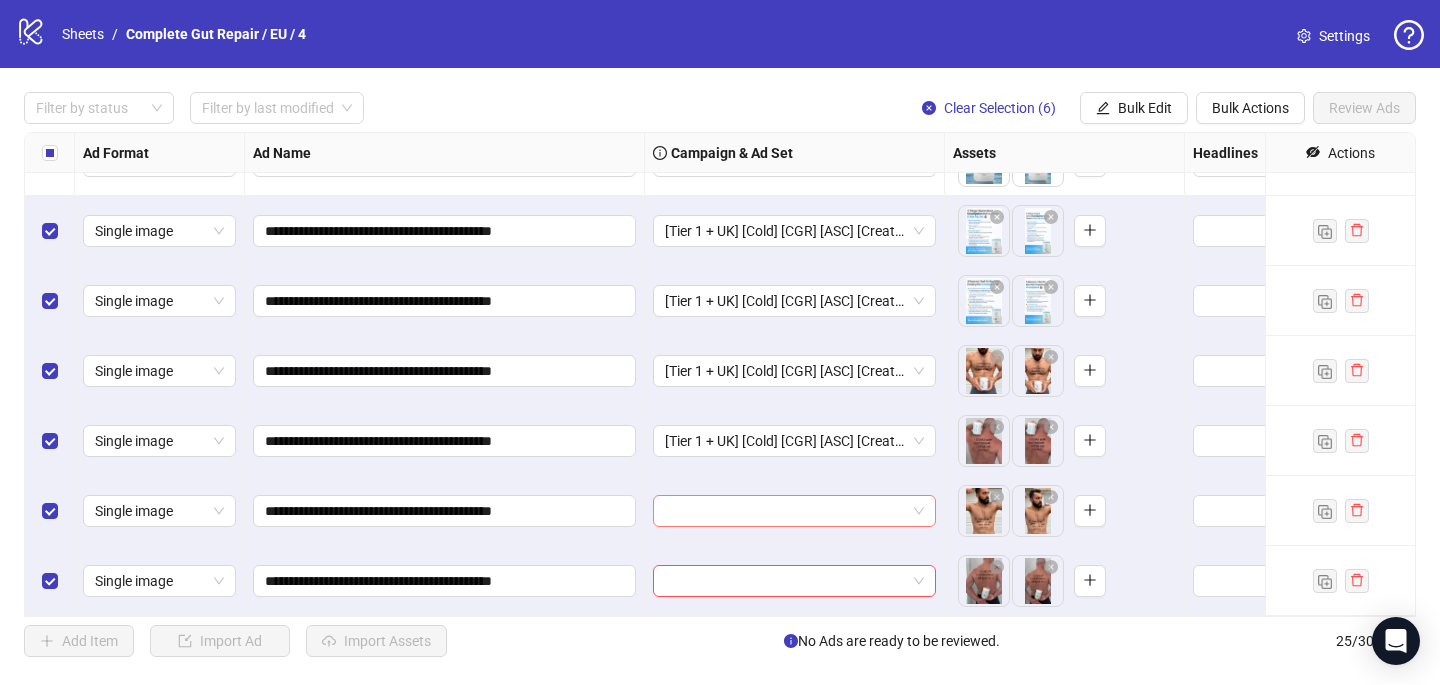 click at bounding box center (785, 511) 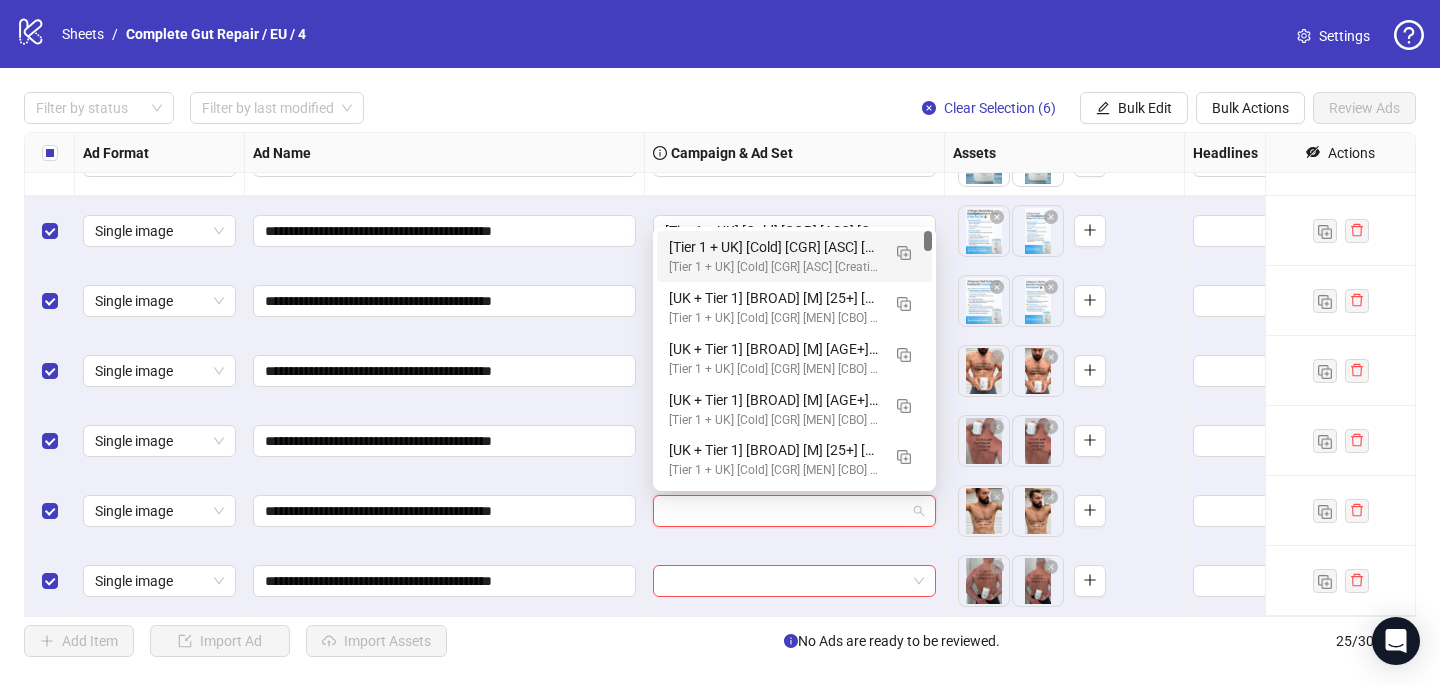 click on "[Tier 1 + UK] [Cold] [CGR] [ASC] [Creative Insertion] [7 July 2025] # 1,000€" at bounding box center [774, 247] 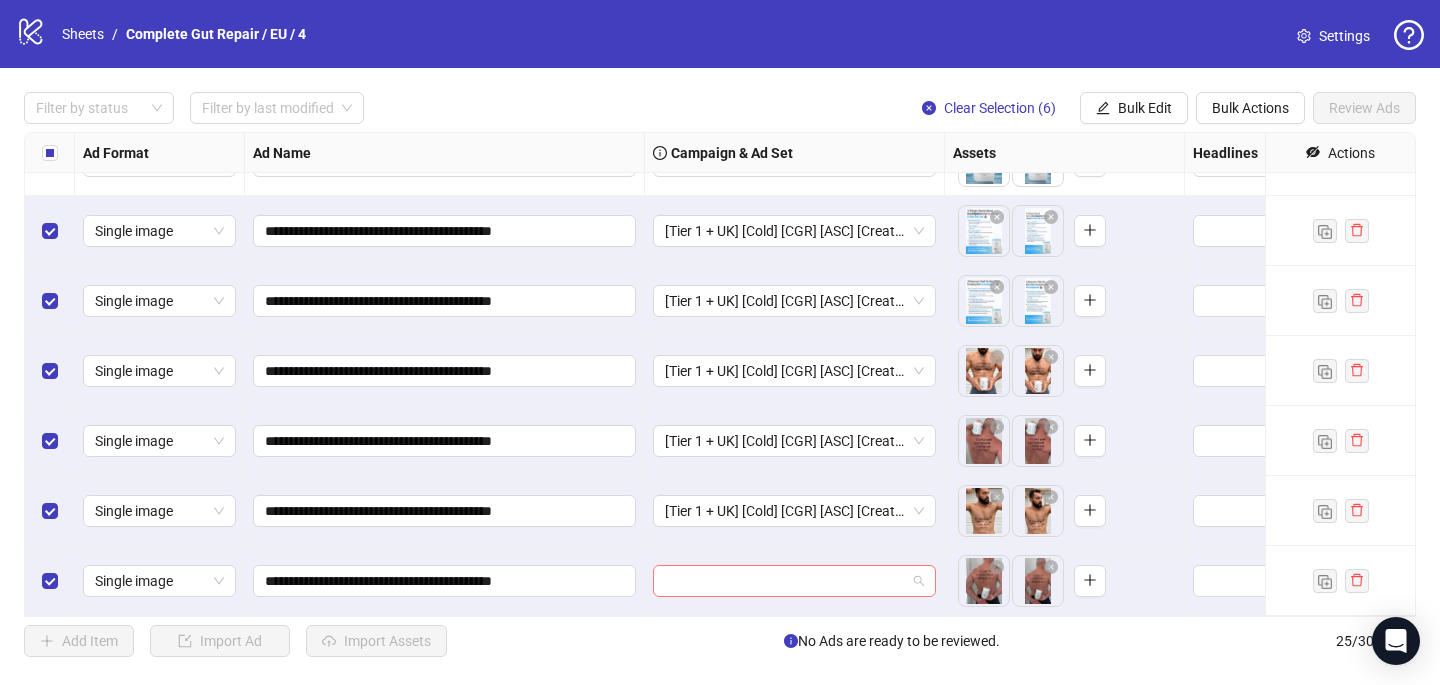 click at bounding box center (785, 581) 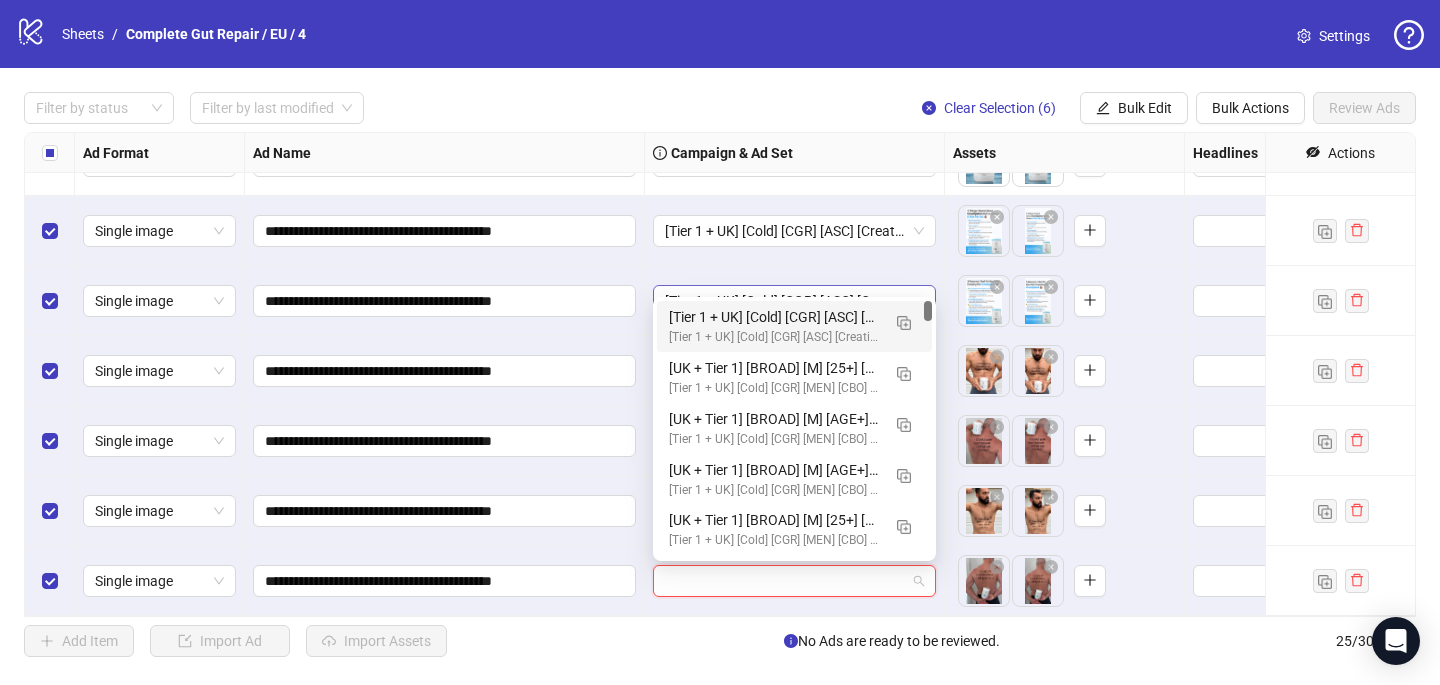 click on "[Tier 1 + UK] [Cold] [CGR] [ASC] [Creative Insertion] [7 July 2025] # 1,000€" at bounding box center [774, 317] 